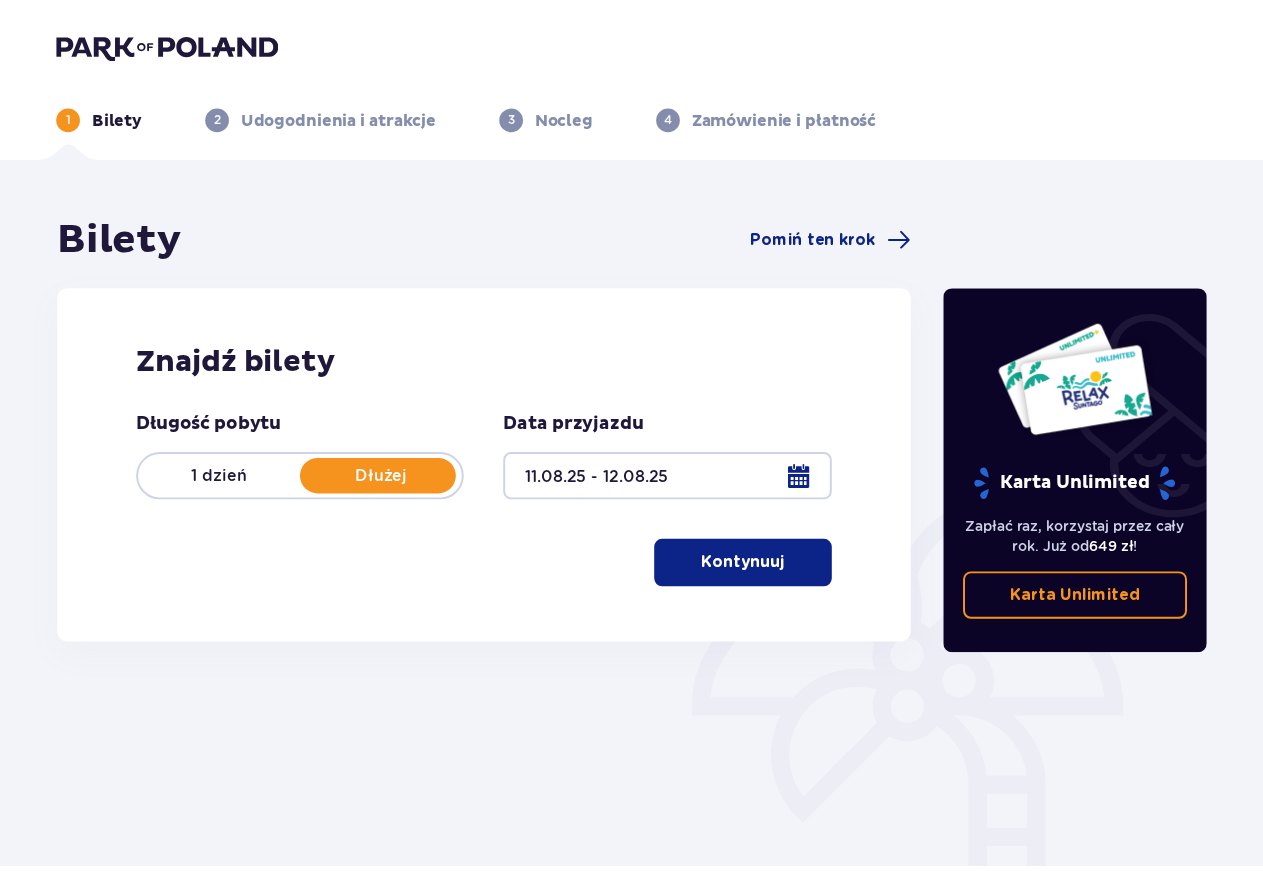 scroll, scrollTop: 0, scrollLeft: 0, axis: both 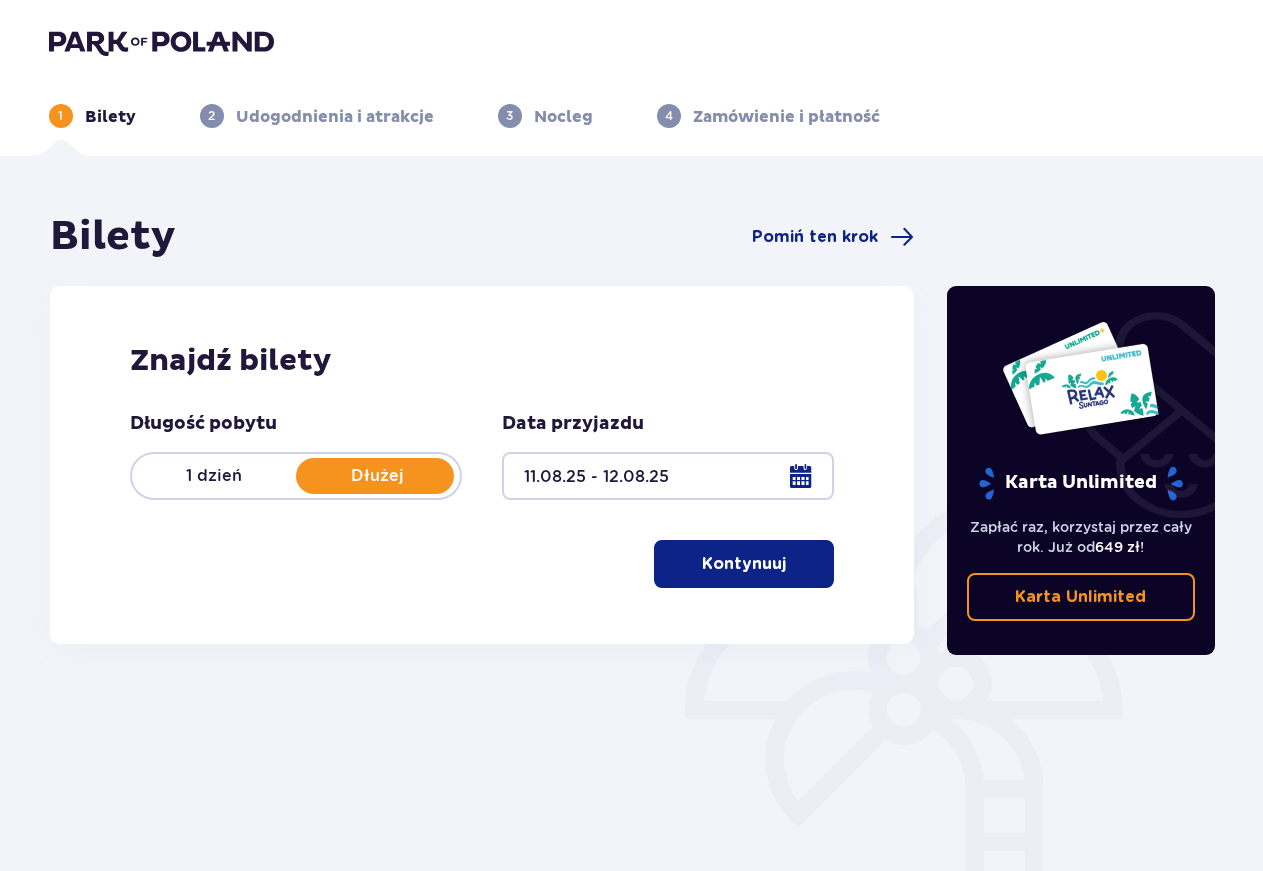 click on "Kontynuuj" at bounding box center [744, 564] 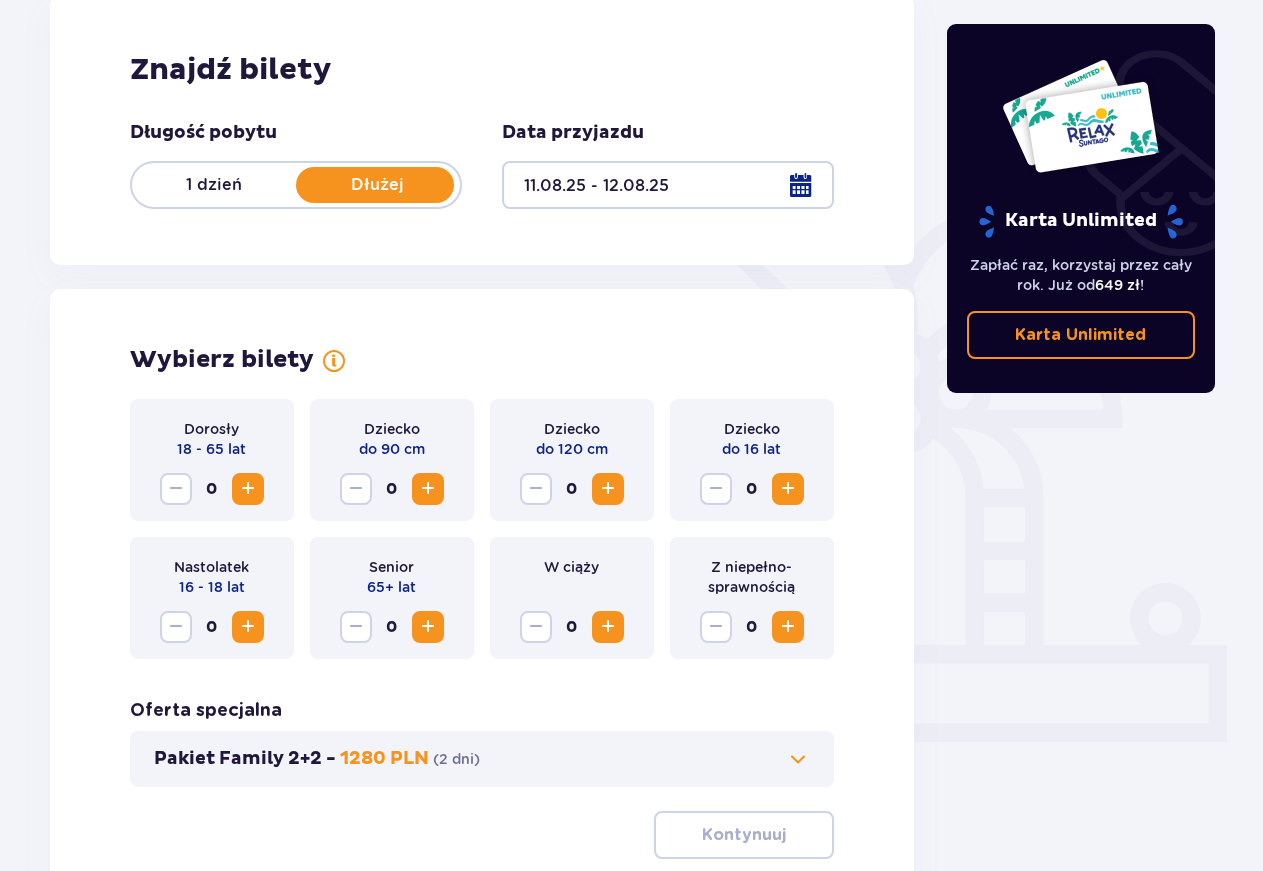 scroll, scrollTop: 360, scrollLeft: 0, axis: vertical 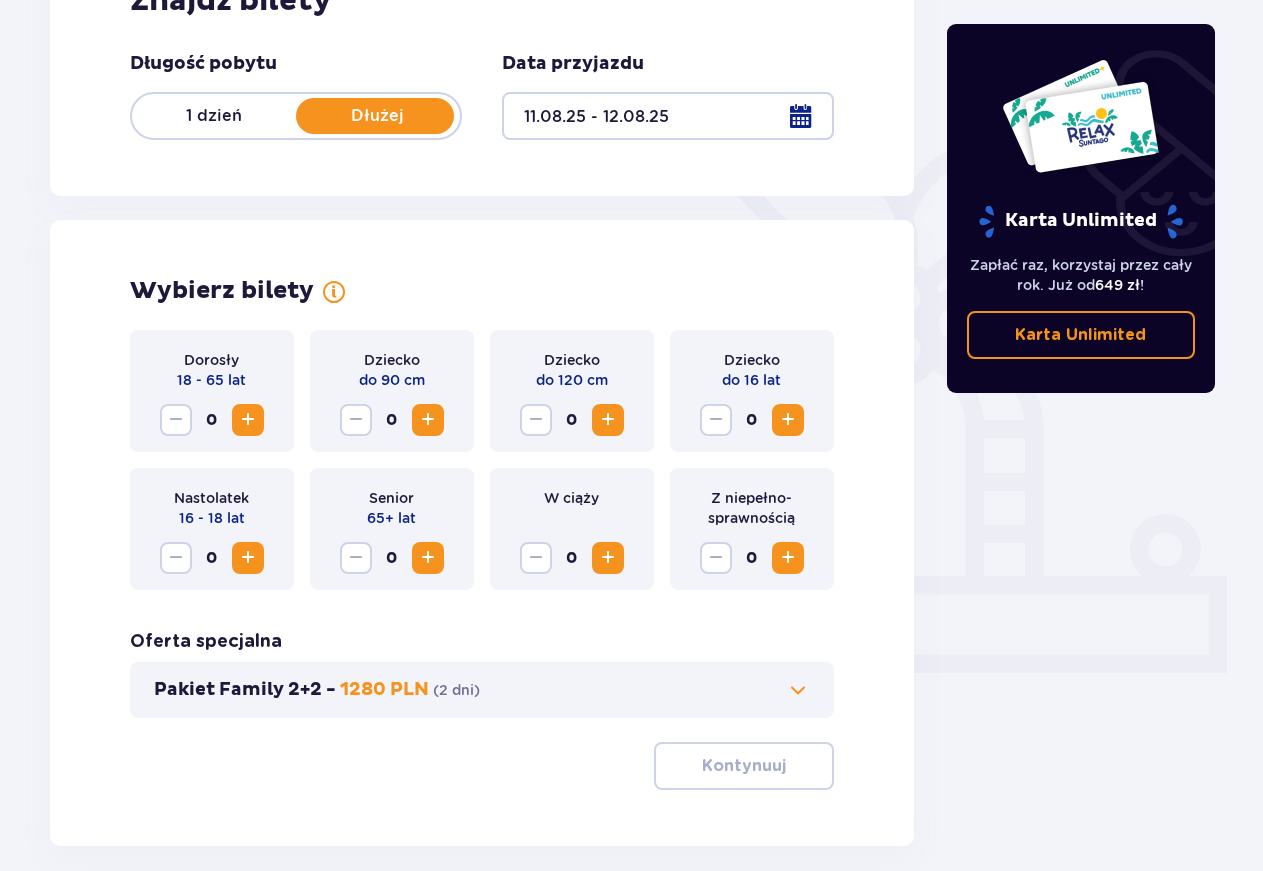 click at bounding box center (248, 420) 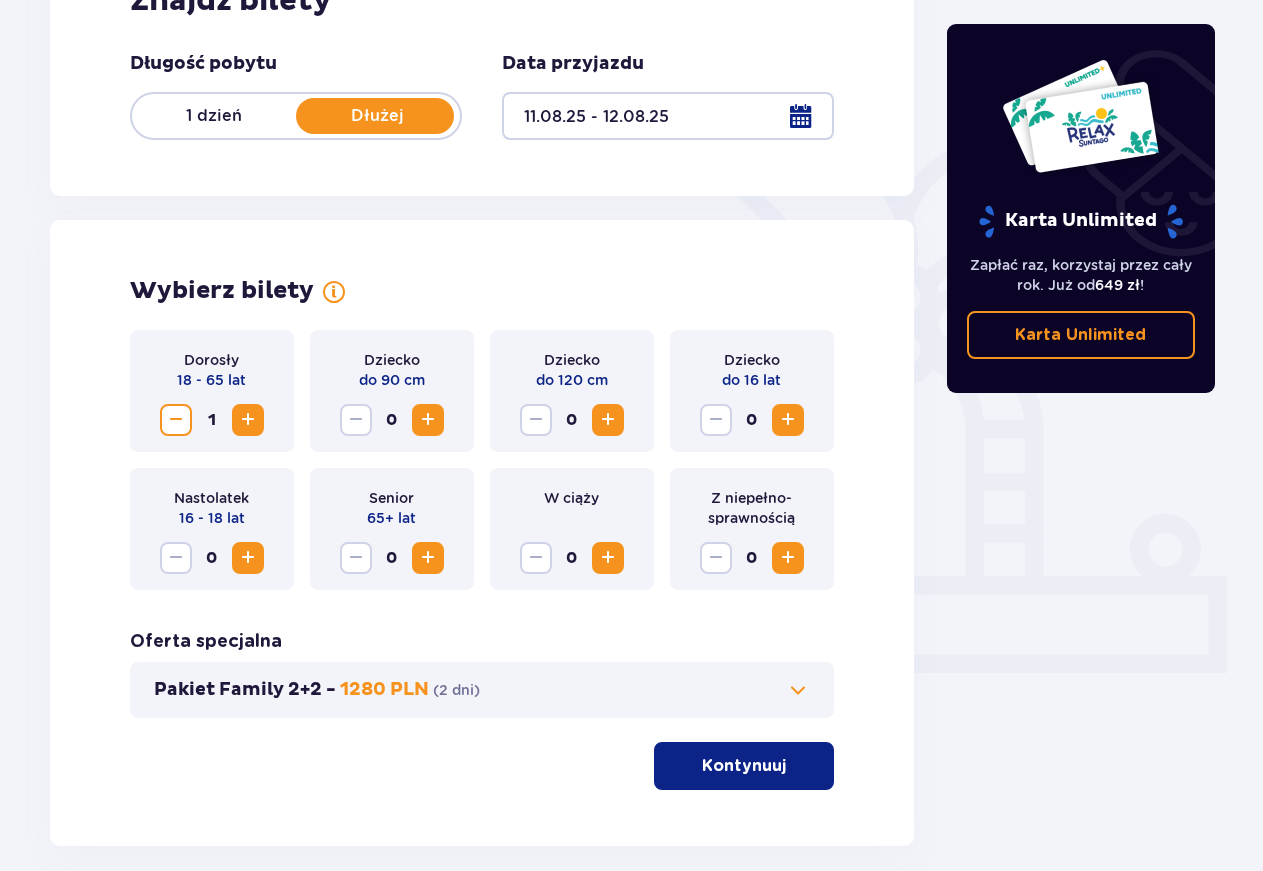 click at bounding box center [248, 420] 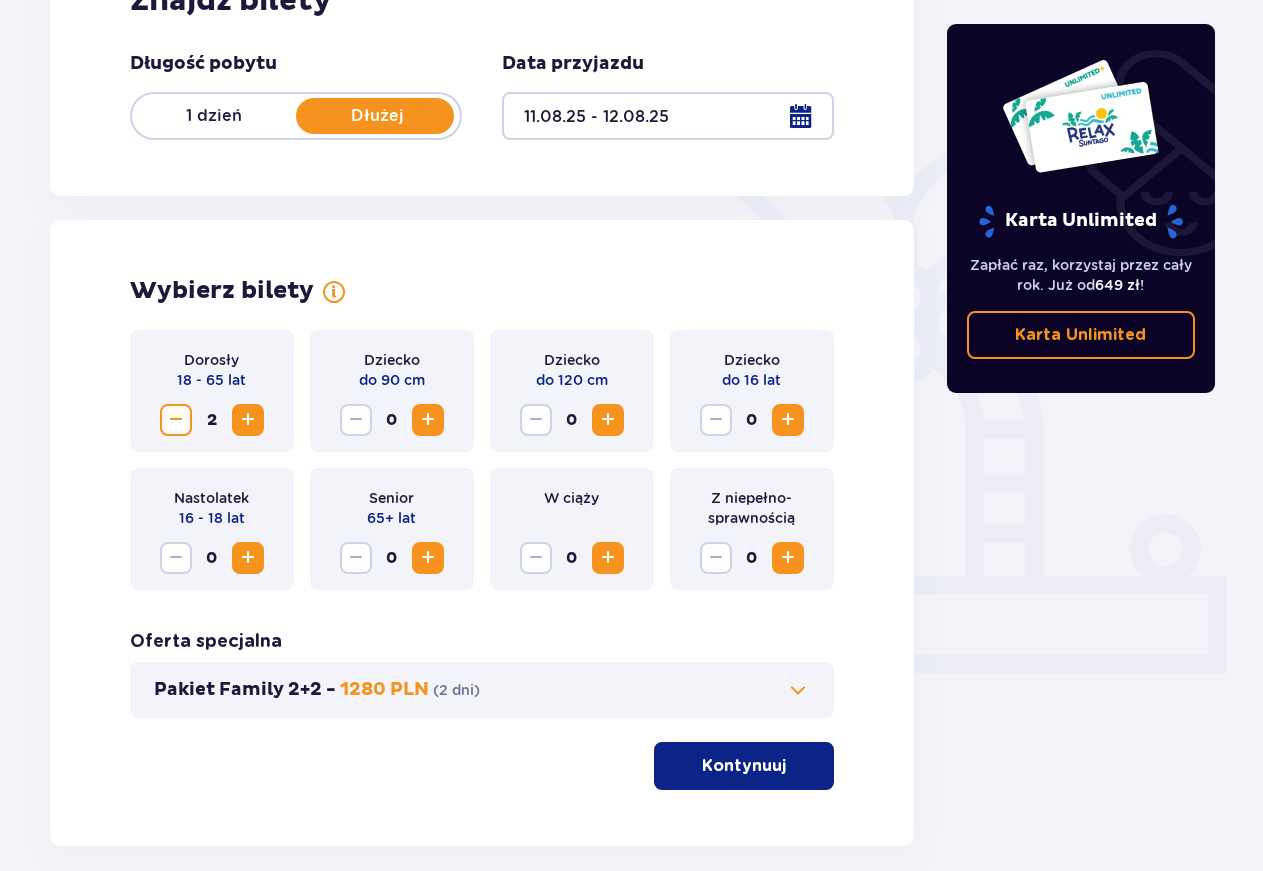 click at bounding box center [248, 420] 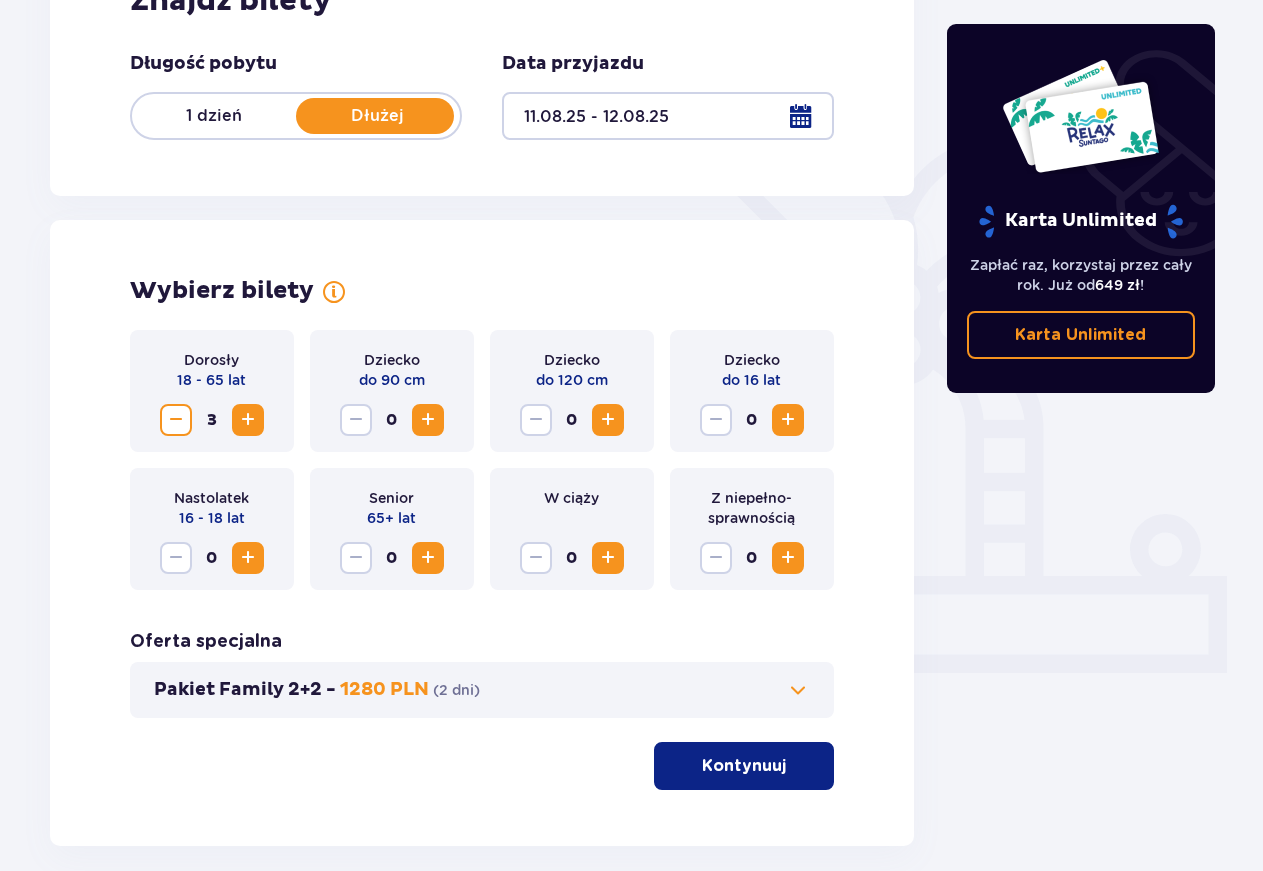 click on "Kontynuuj" at bounding box center [744, 766] 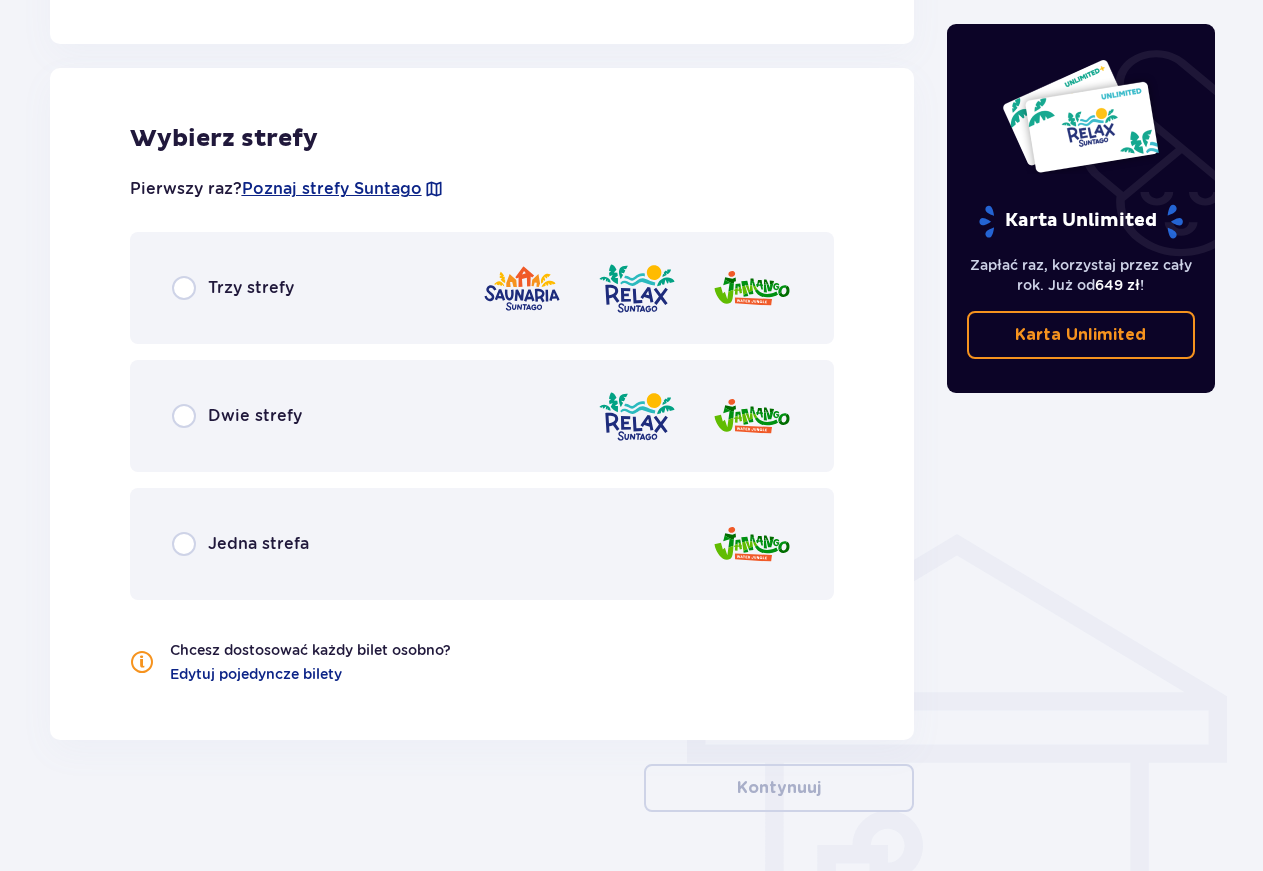 scroll, scrollTop: 1110, scrollLeft: 0, axis: vertical 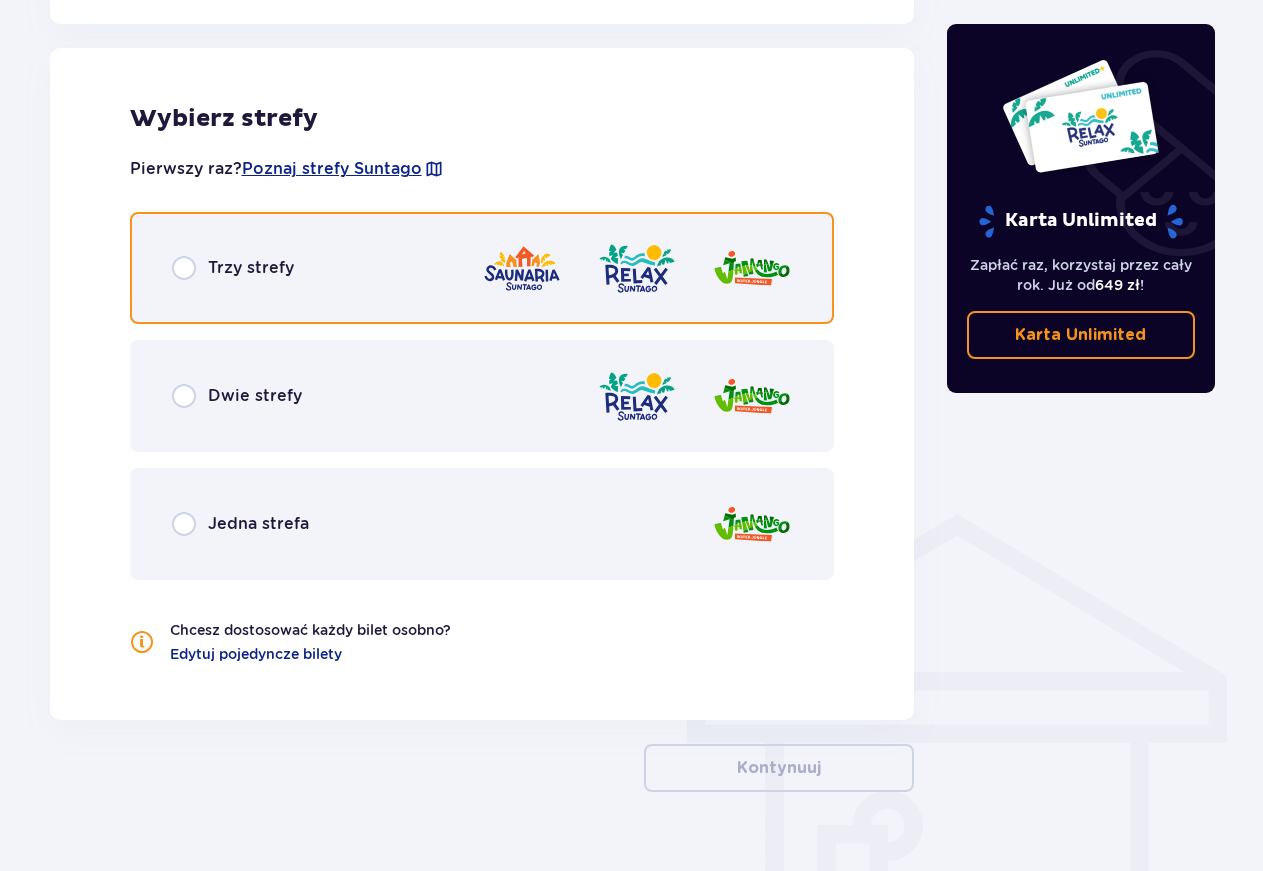 click at bounding box center [184, 268] 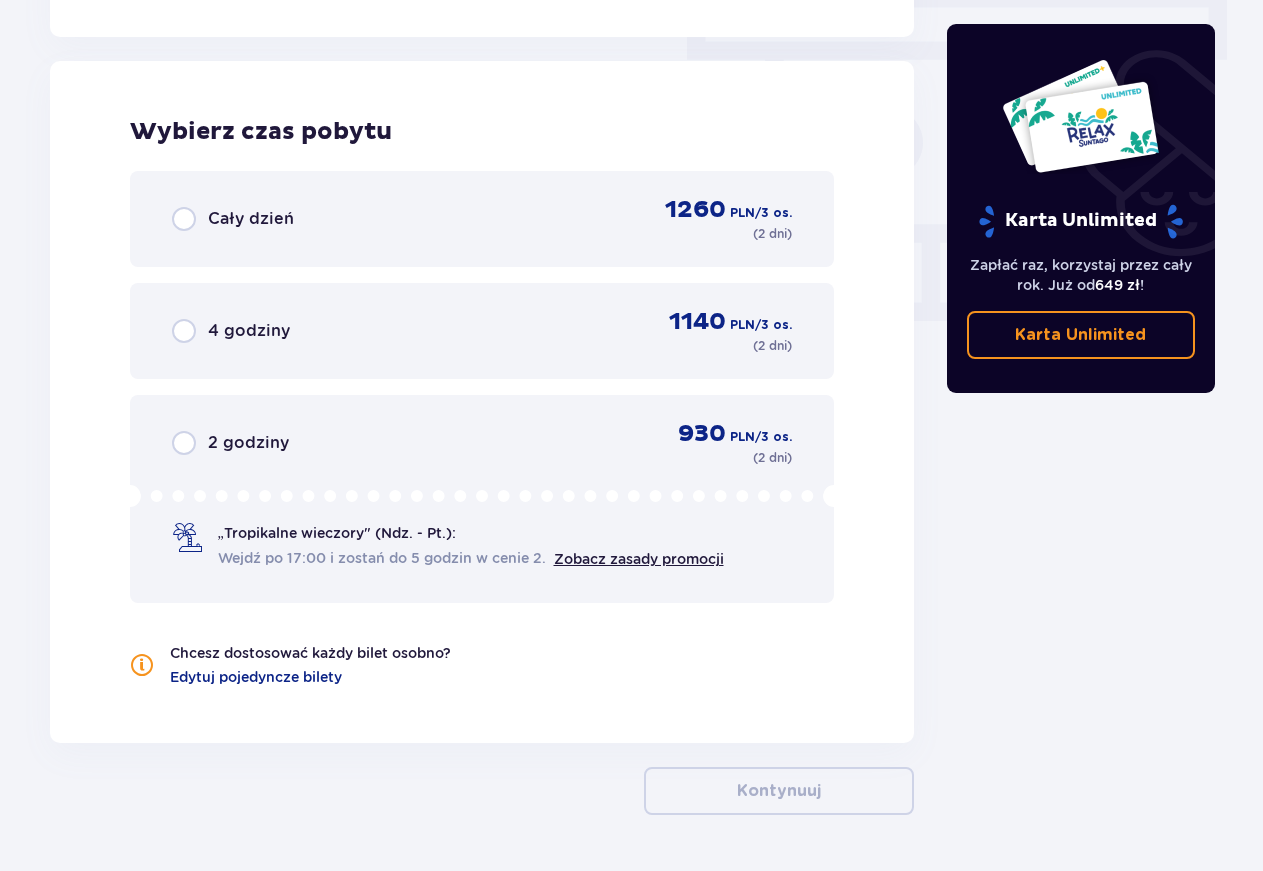 scroll, scrollTop: 1806, scrollLeft: 0, axis: vertical 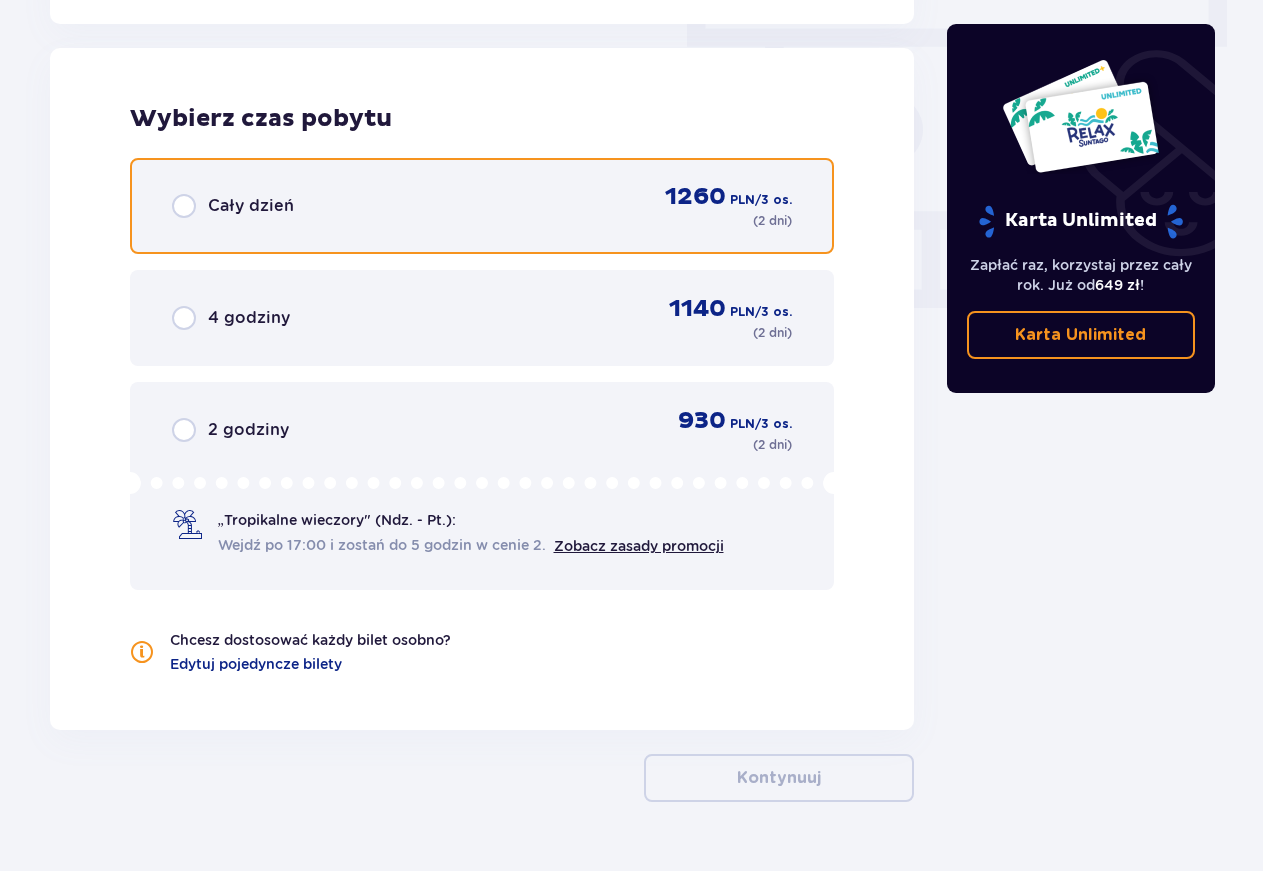click at bounding box center (184, 206) 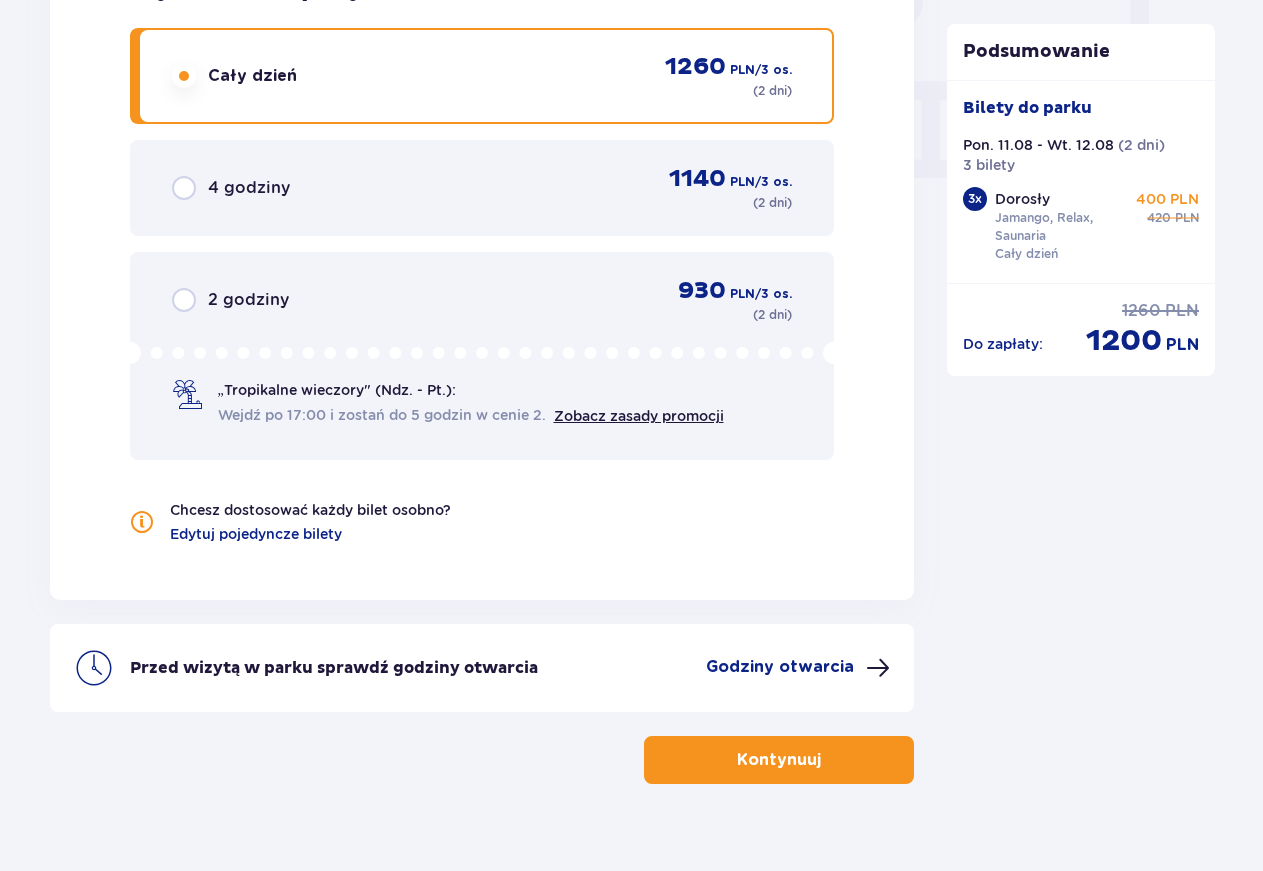 scroll, scrollTop: 1969, scrollLeft: 0, axis: vertical 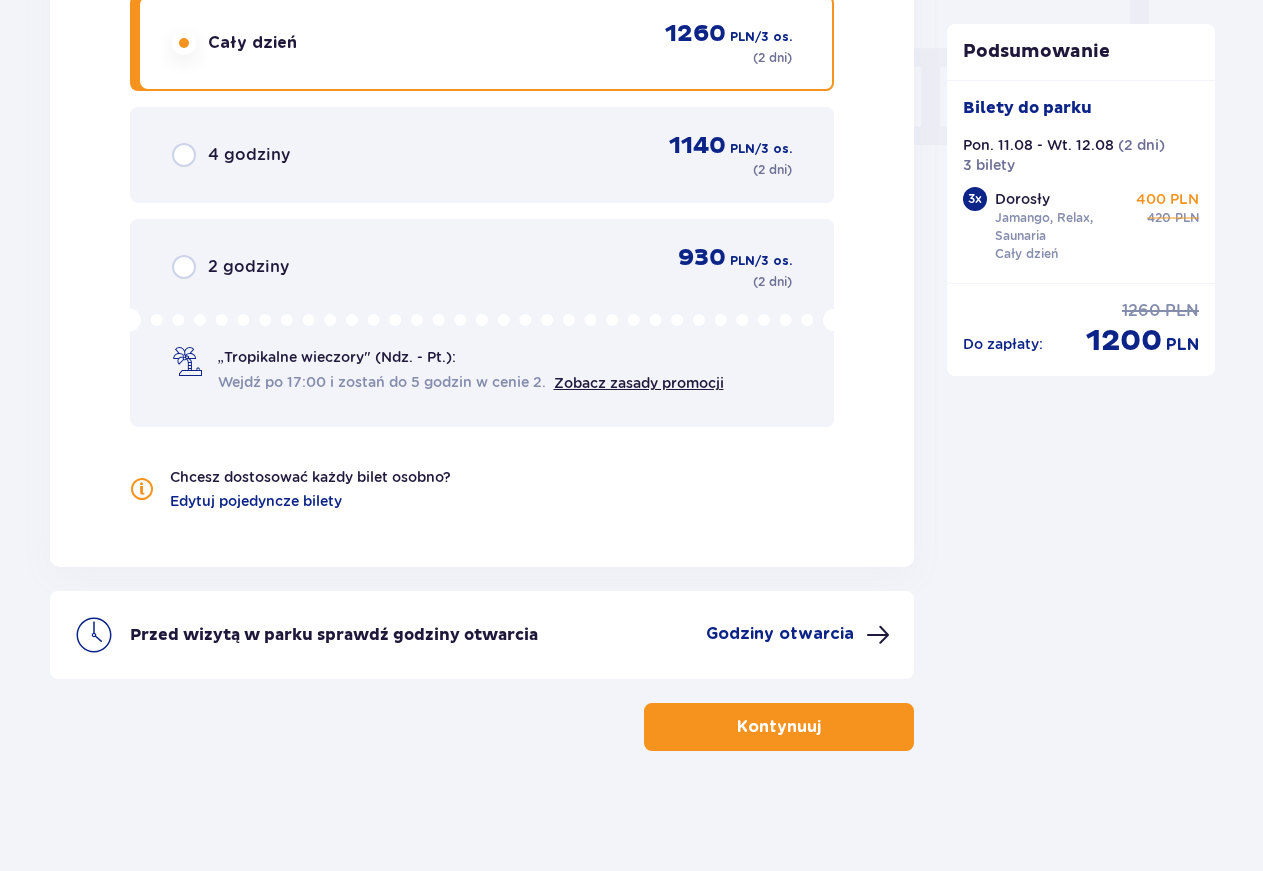 click on "Kontynuuj" at bounding box center (779, 727) 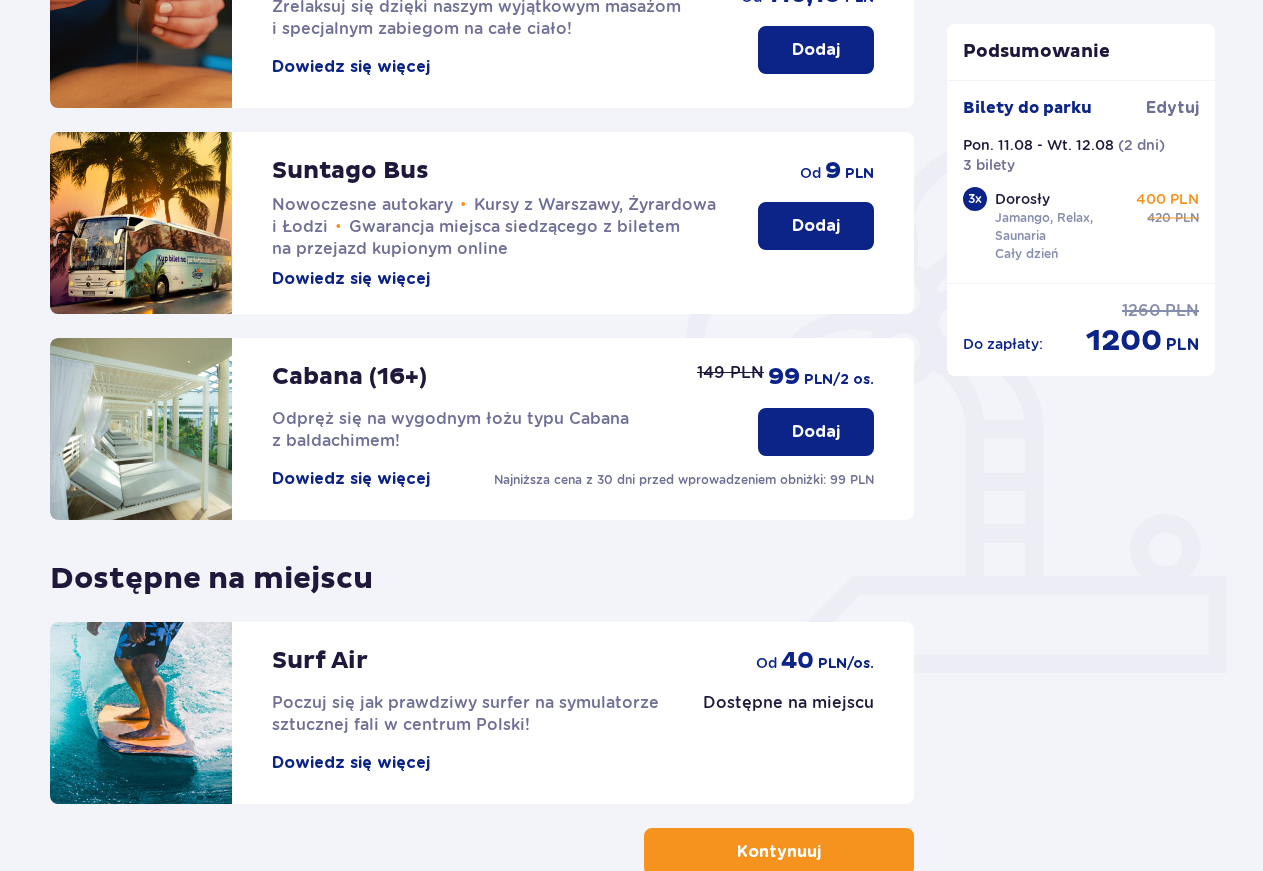 scroll, scrollTop: 485, scrollLeft: 0, axis: vertical 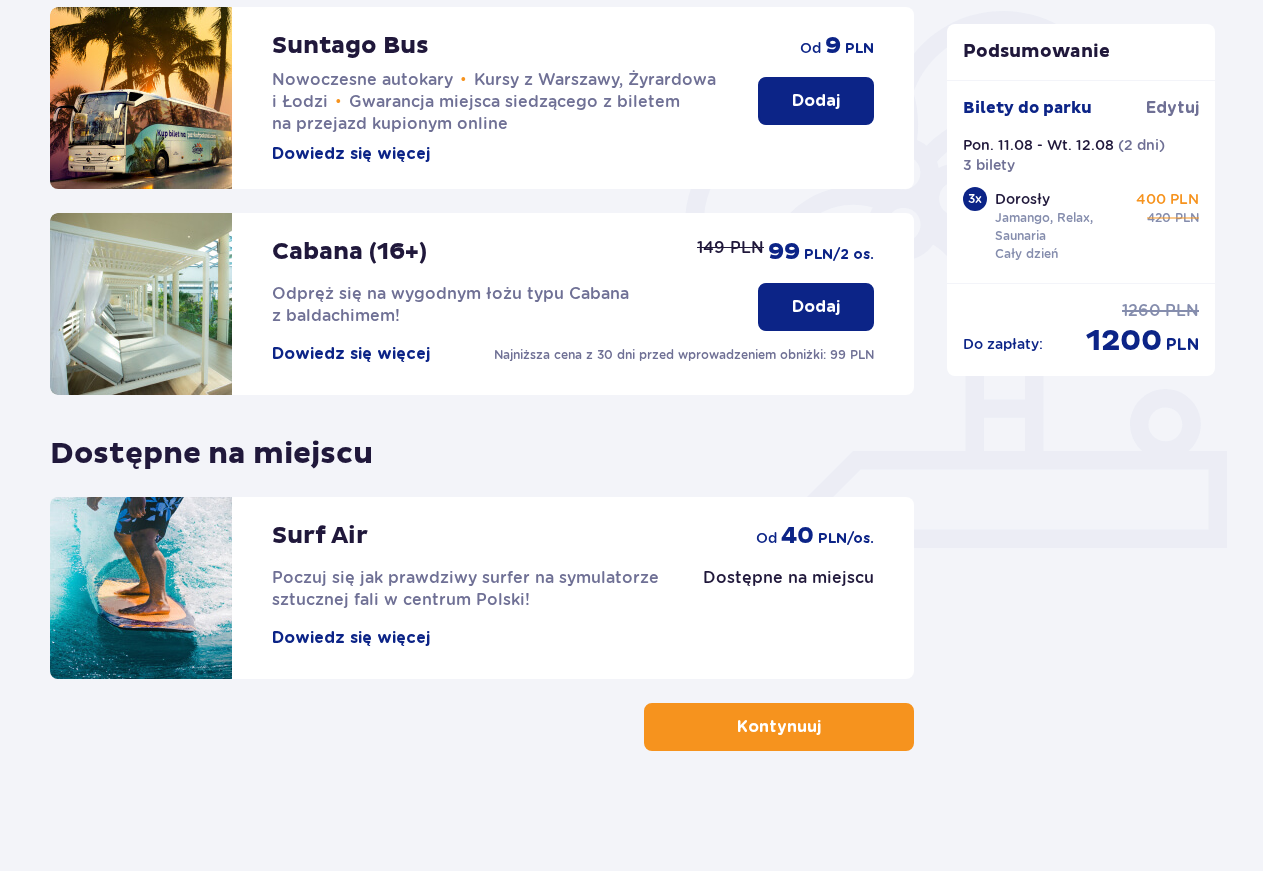 click on "Kontynuuj" at bounding box center (779, 727) 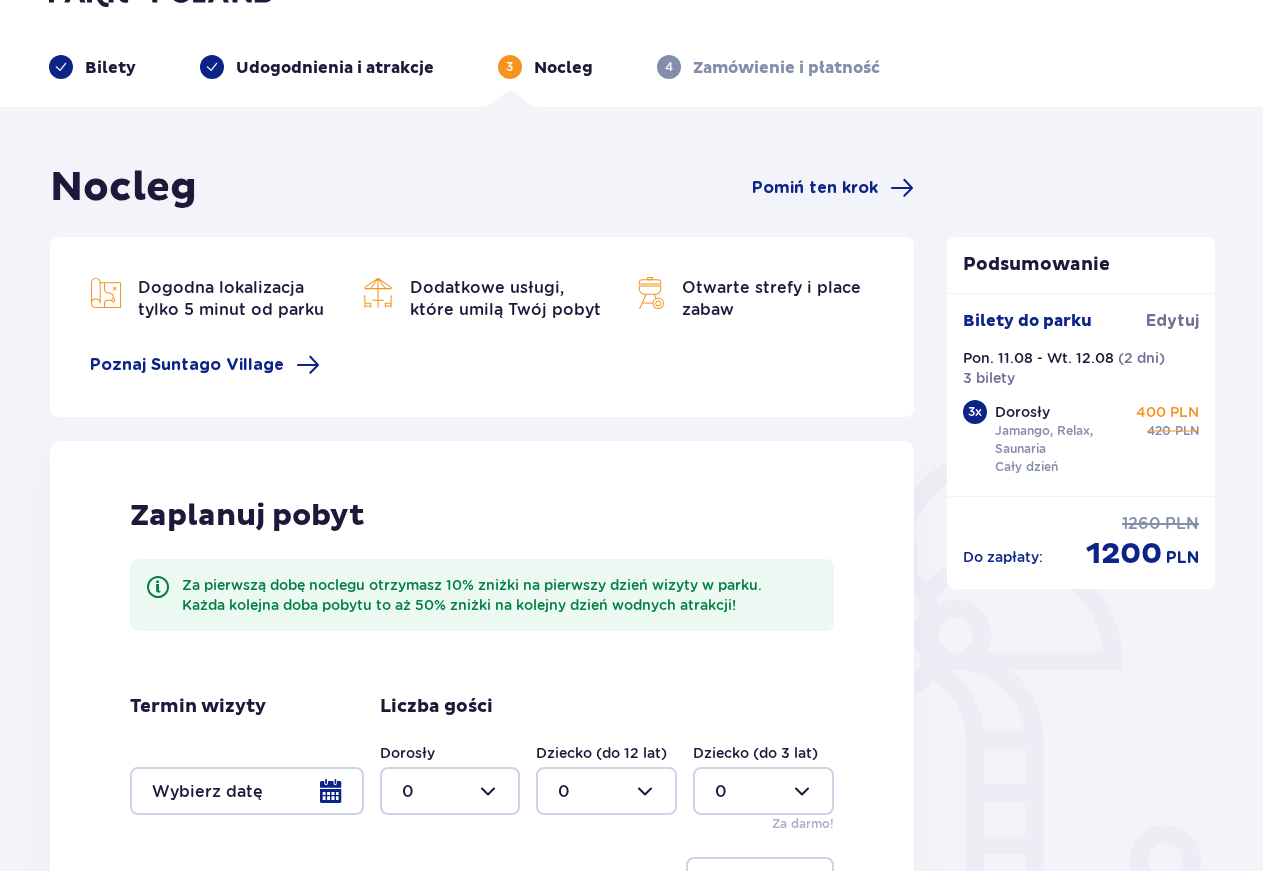 scroll, scrollTop: 331, scrollLeft: 0, axis: vertical 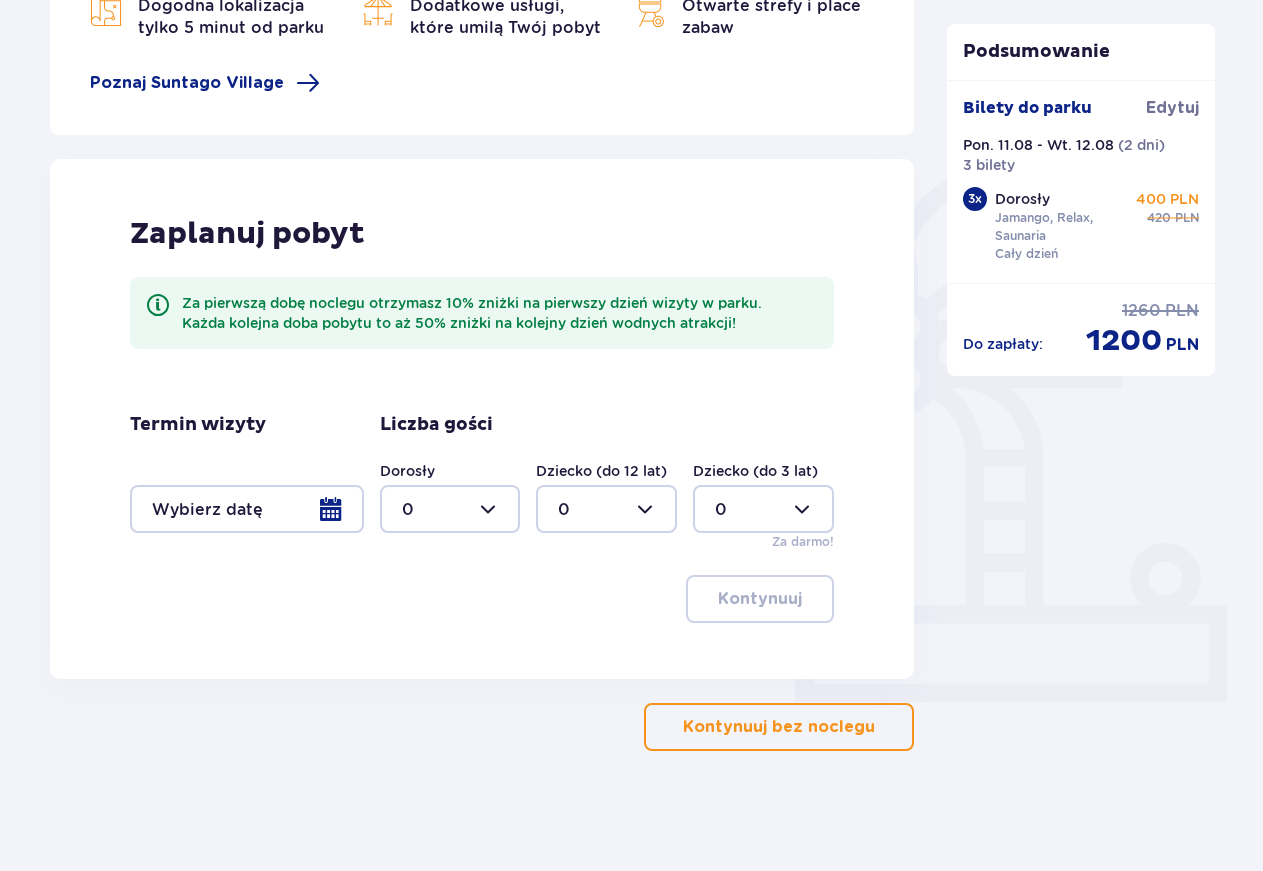 click at bounding box center [247, 509] 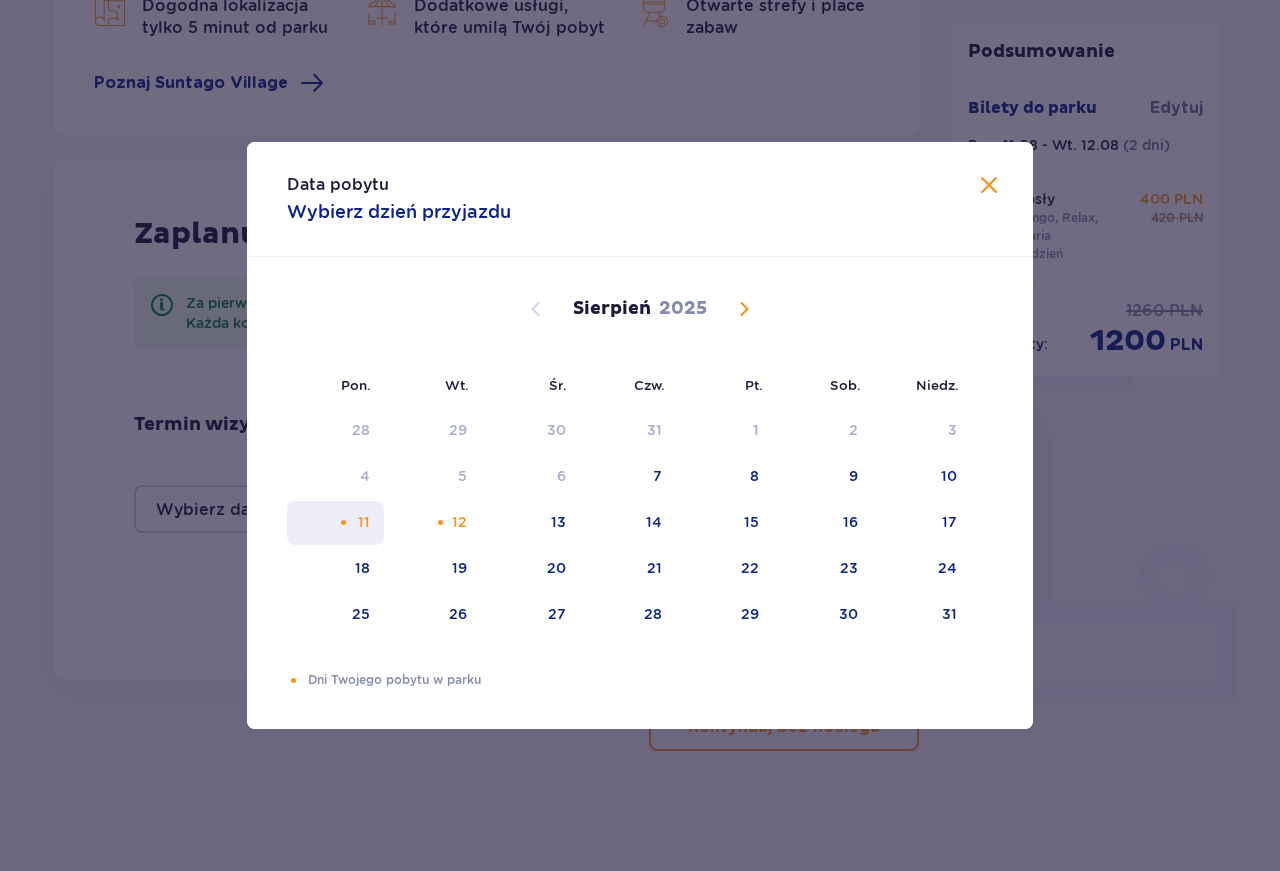 click on "11" at bounding box center [335, 523] 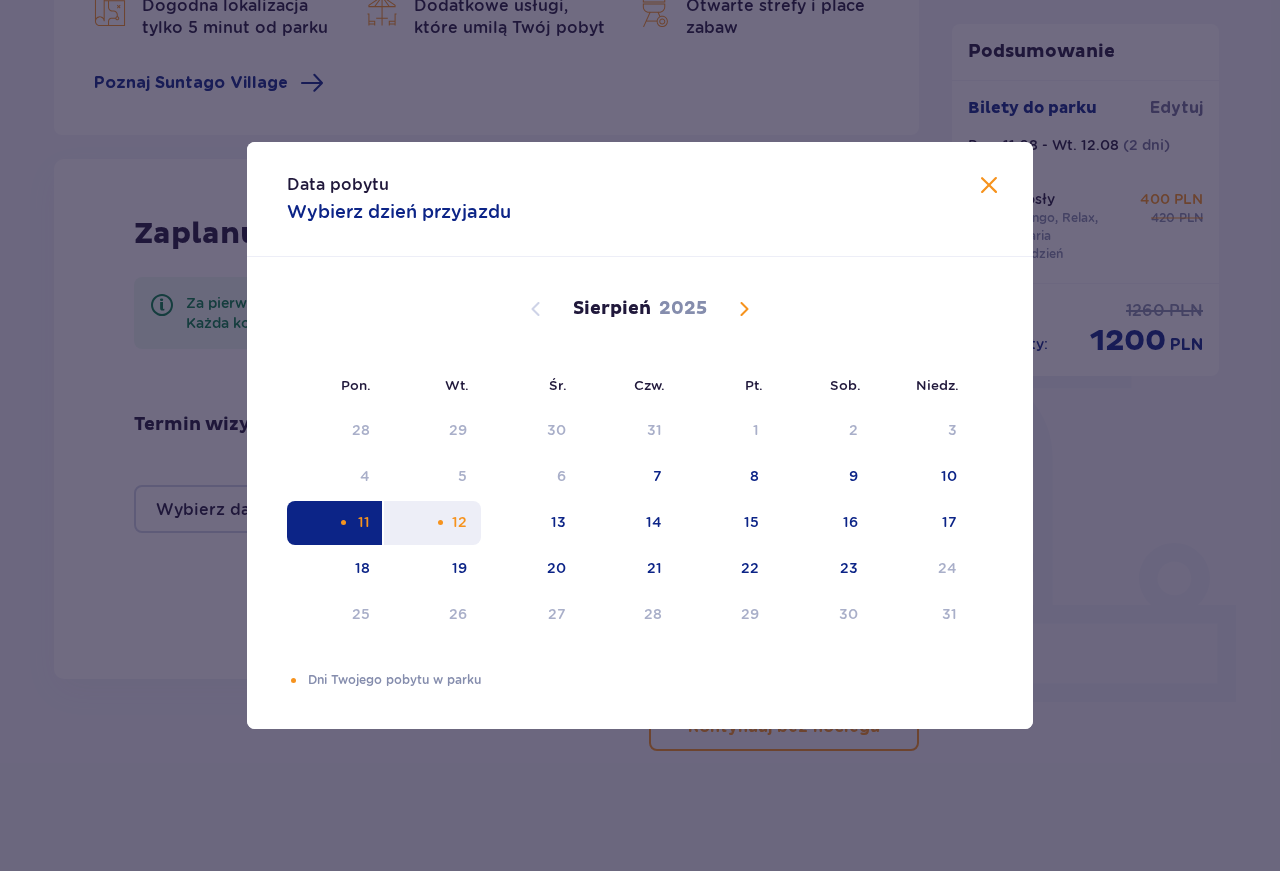 click on "12" at bounding box center (459, 522) 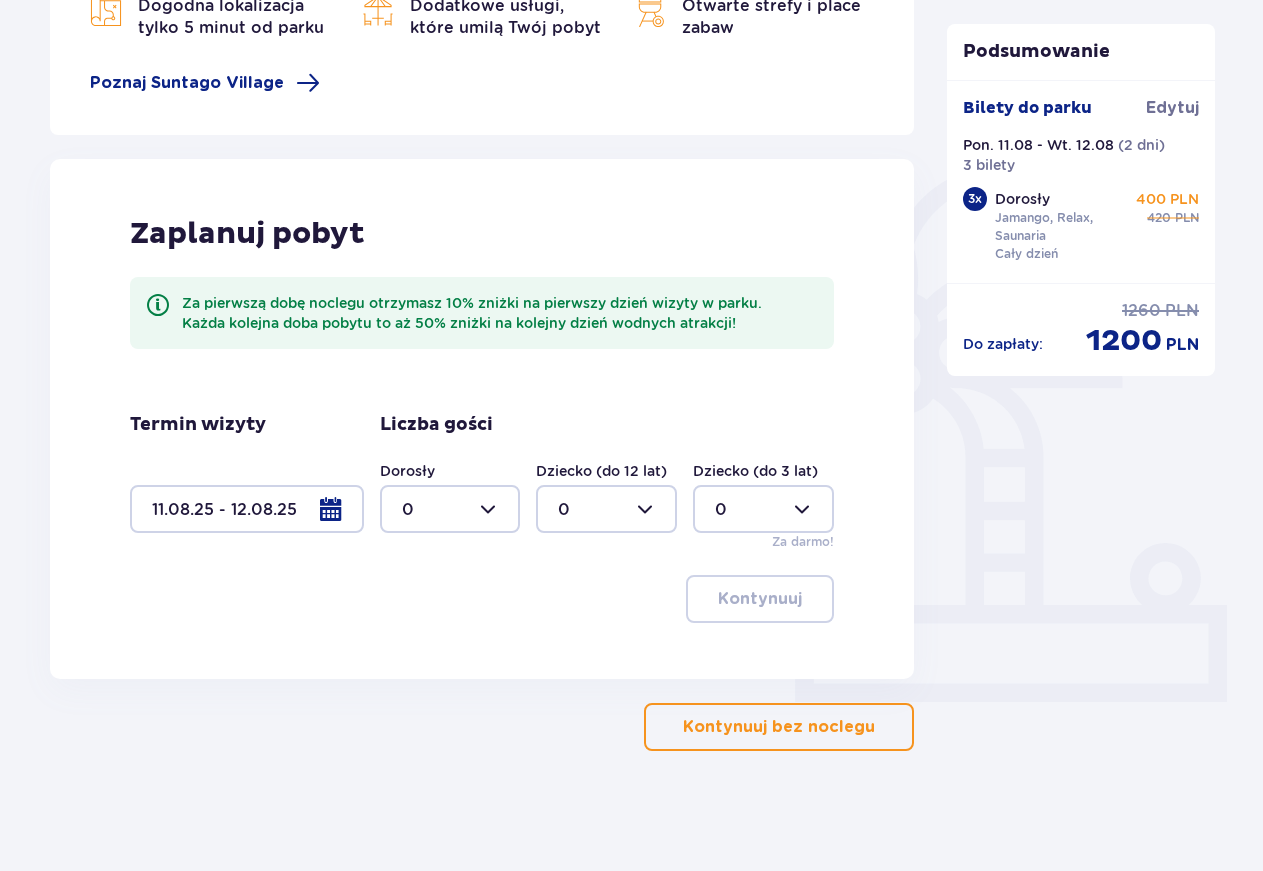 click at bounding box center [450, 509] 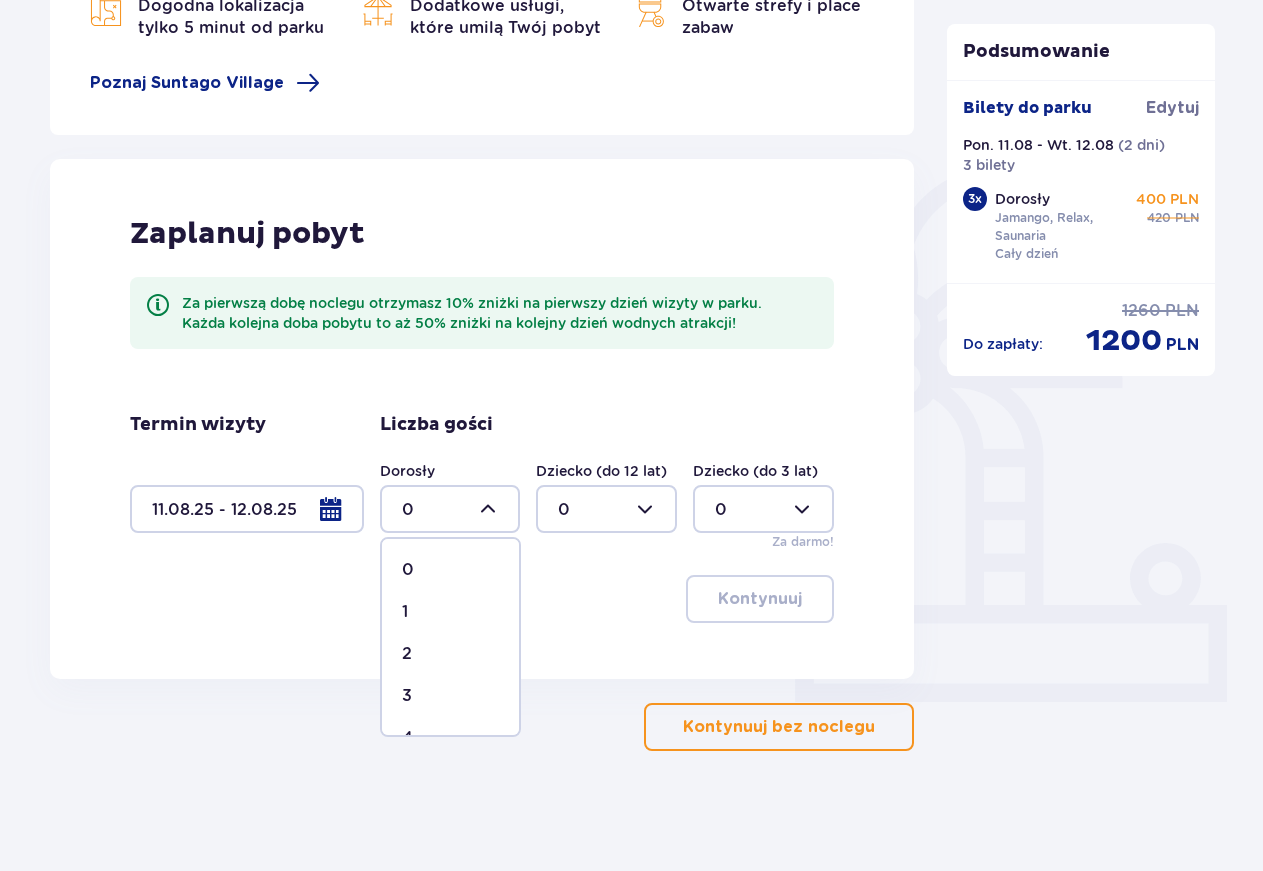 click on "3" at bounding box center (450, 696) 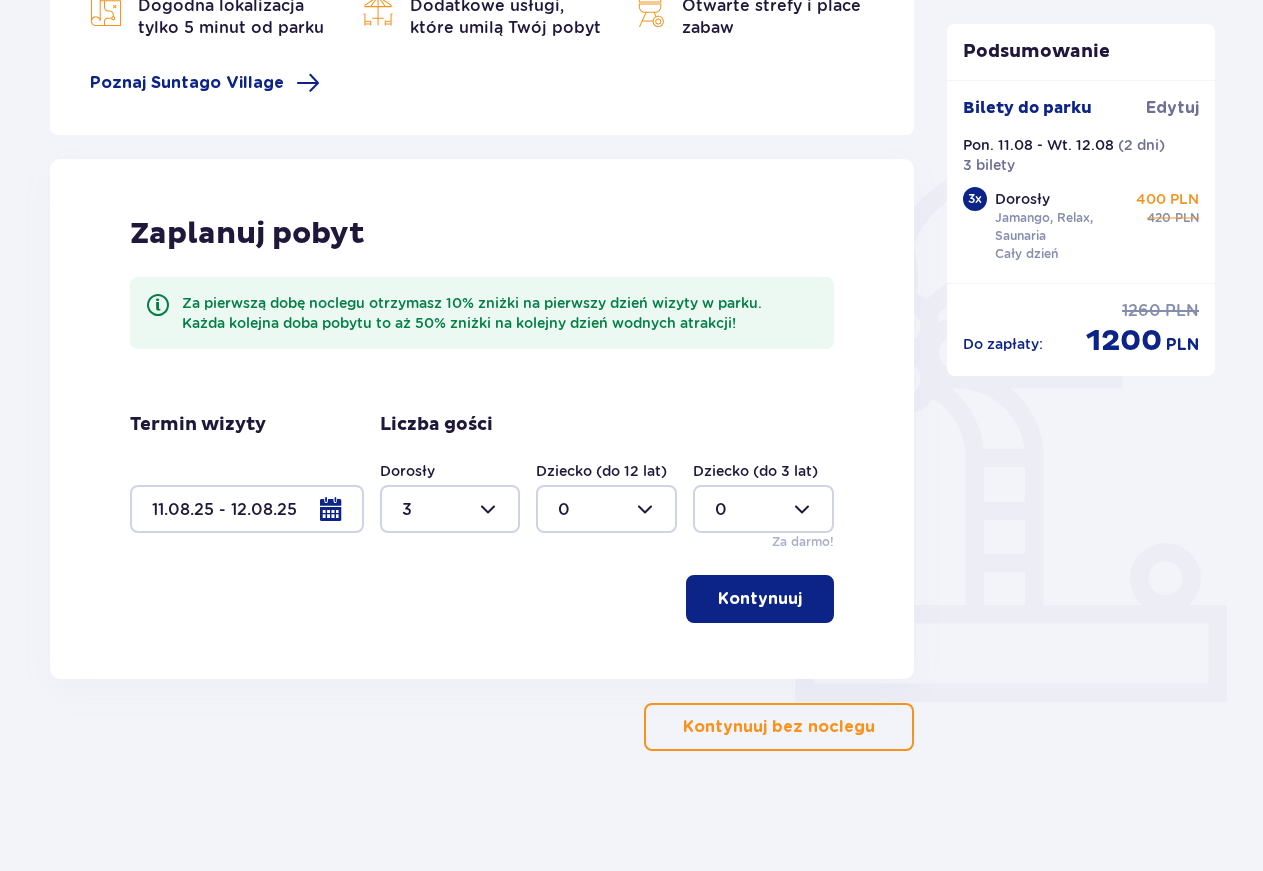 click on "Kontynuuj" at bounding box center [760, 599] 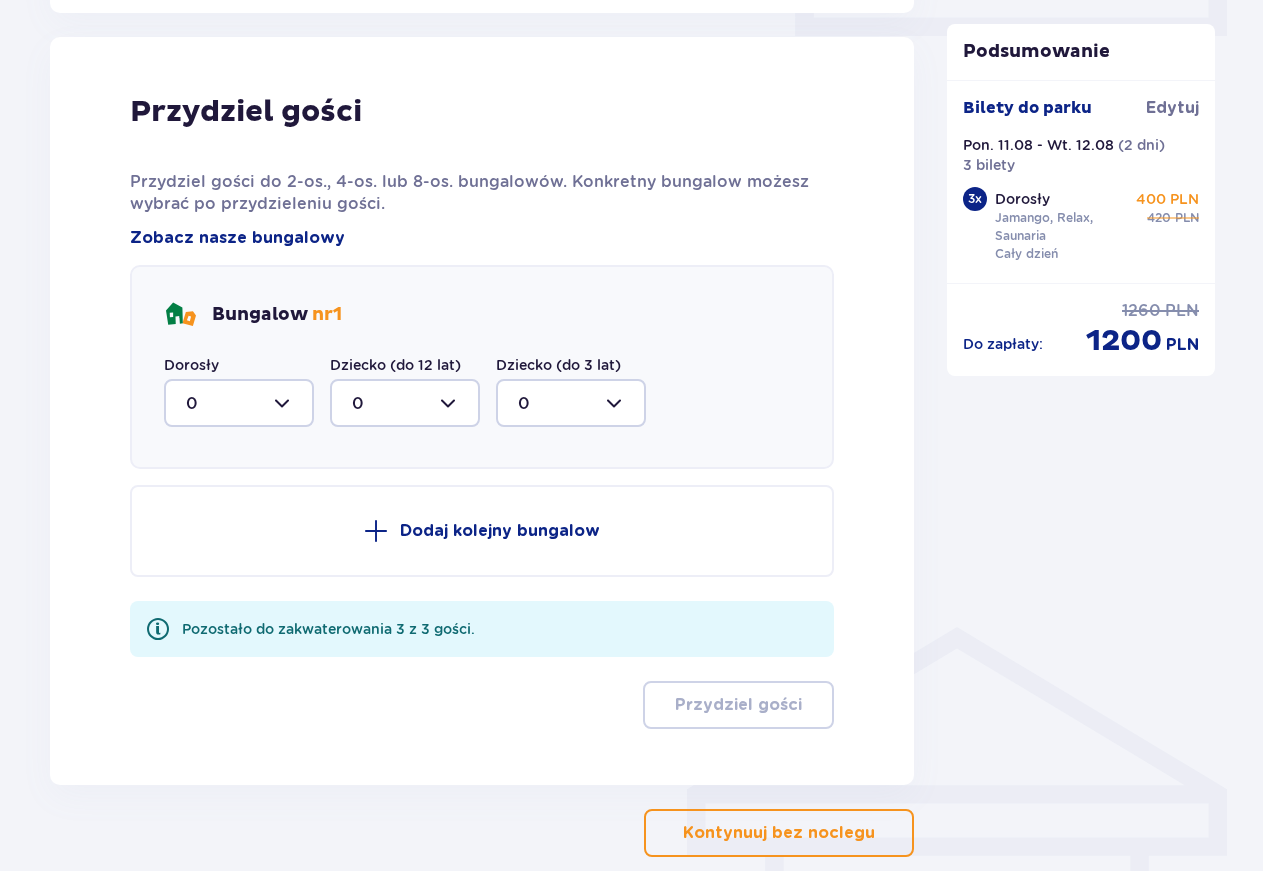 scroll, scrollTop: 1010, scrollLeft: 0, axis: vertical 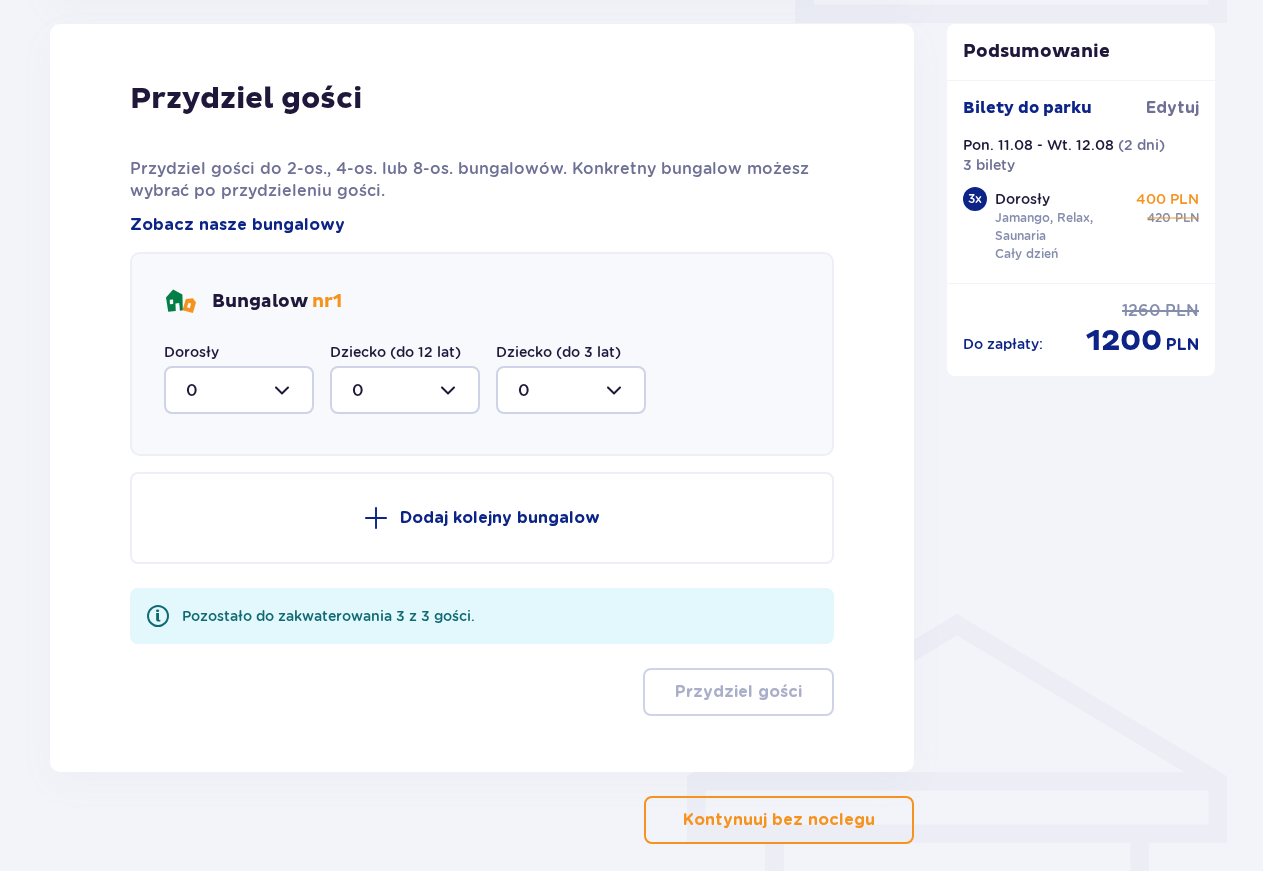 click at bounding box center (239, 390) 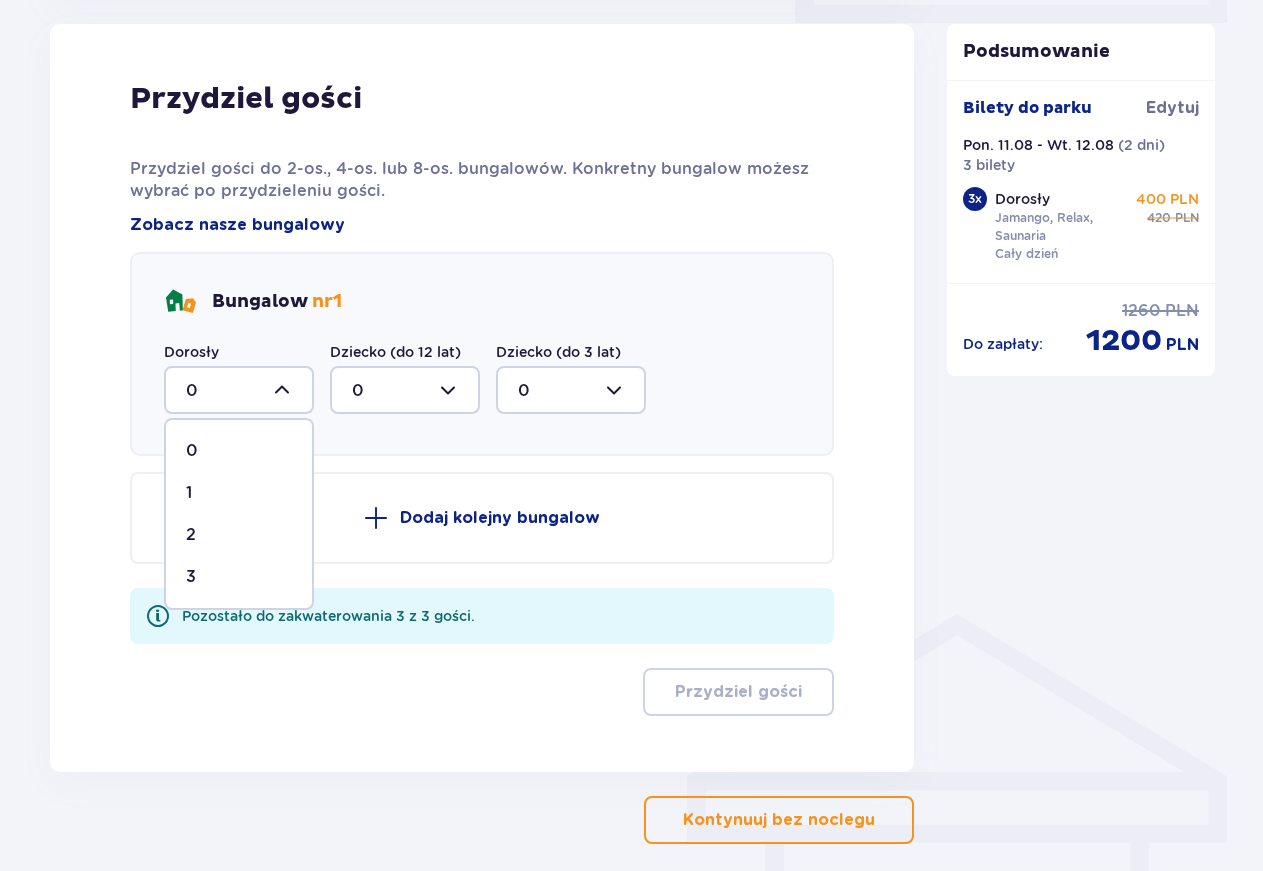 click on "3" at bounding box center (239, 577) 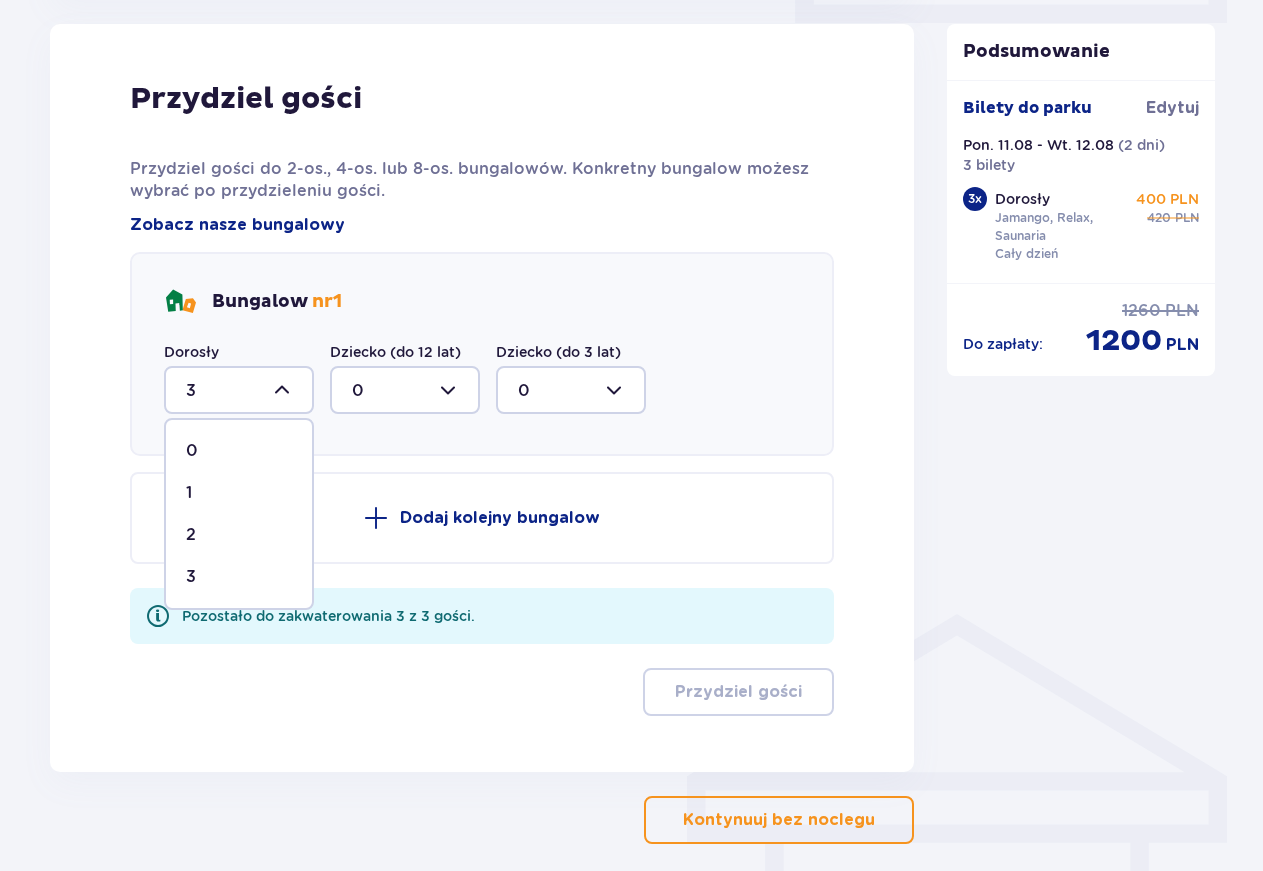 scroll, scrollTop: 907, scrollLeft: 0, axis: vertical 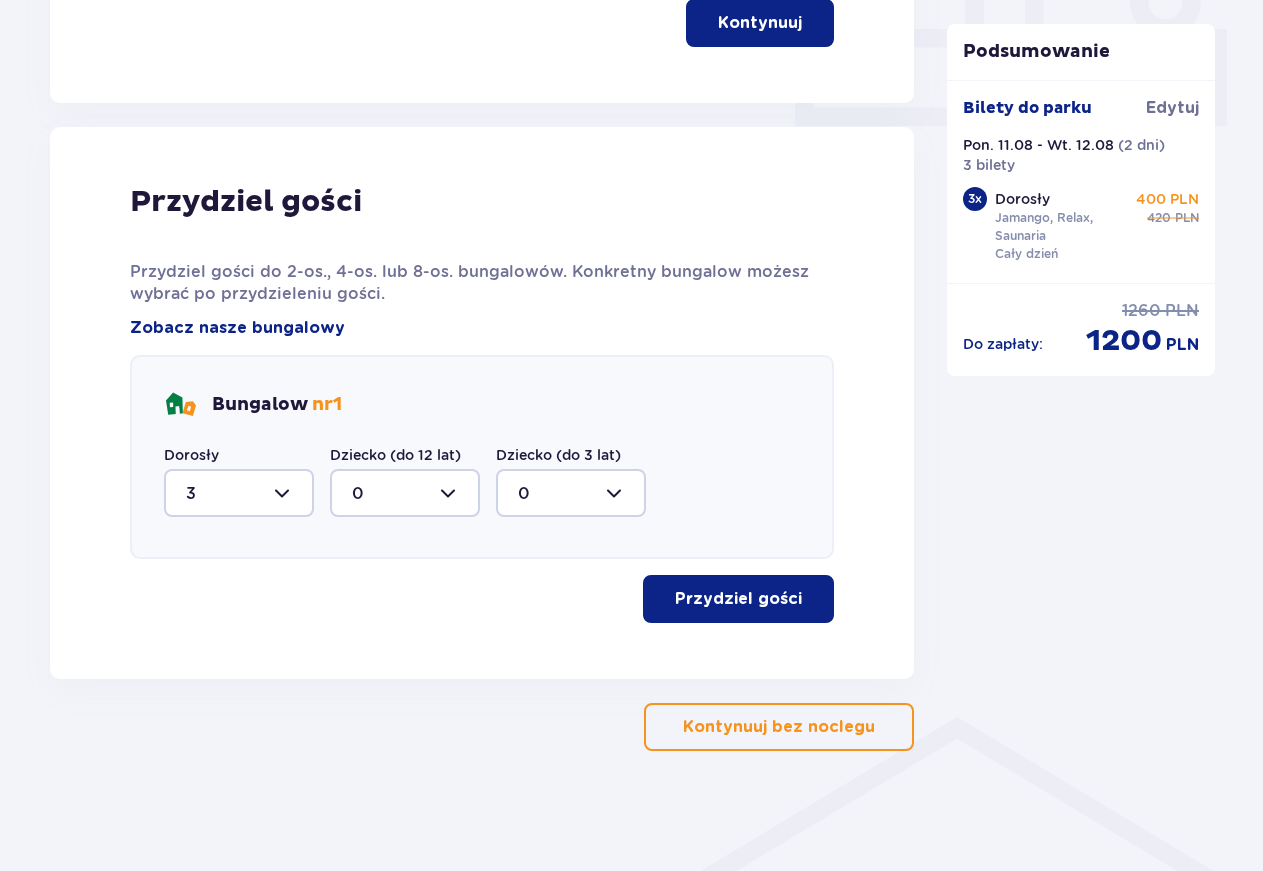 click on "Przydziel gości" at bounding box center (738, 599) 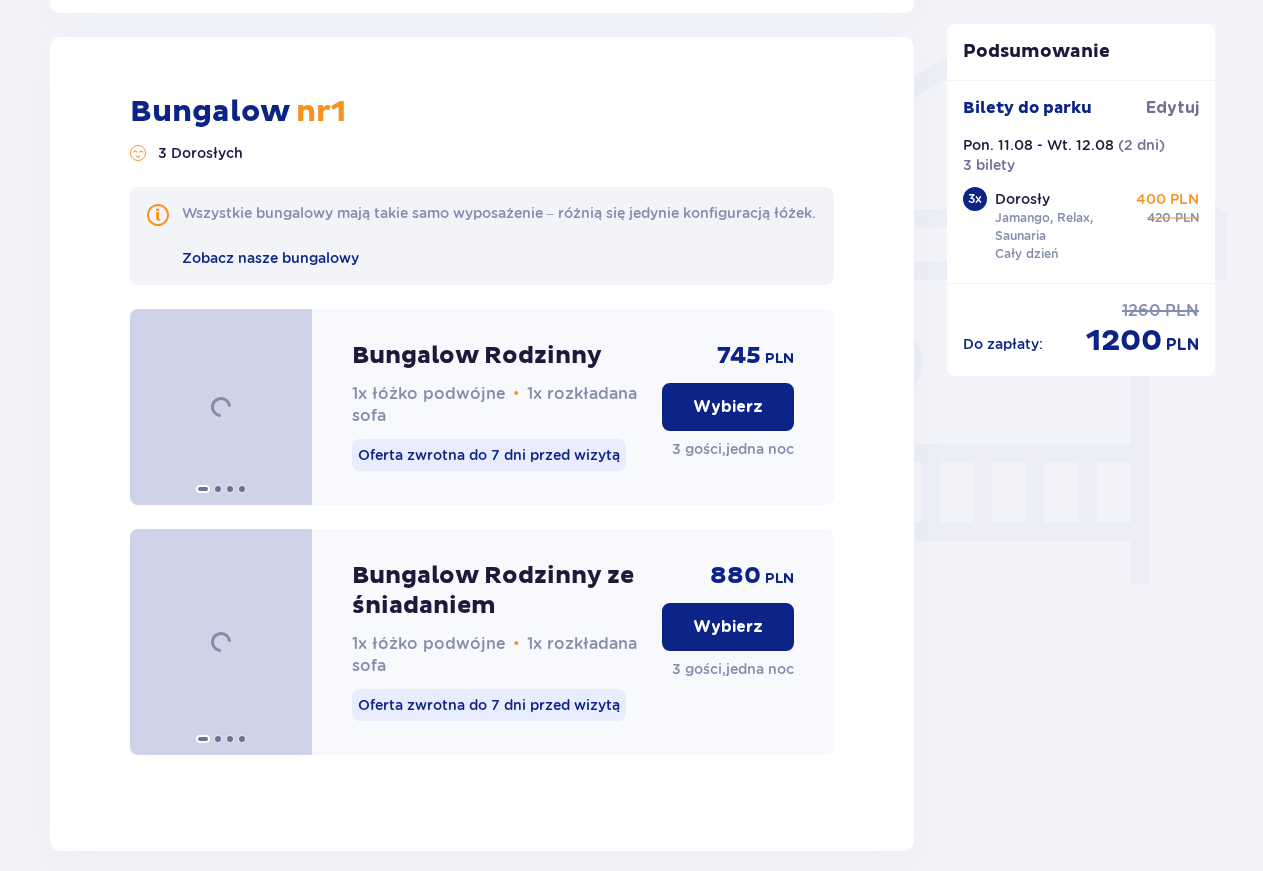 scroll, scrollTop: 1586, scrollLeft: 0, axis: vertical 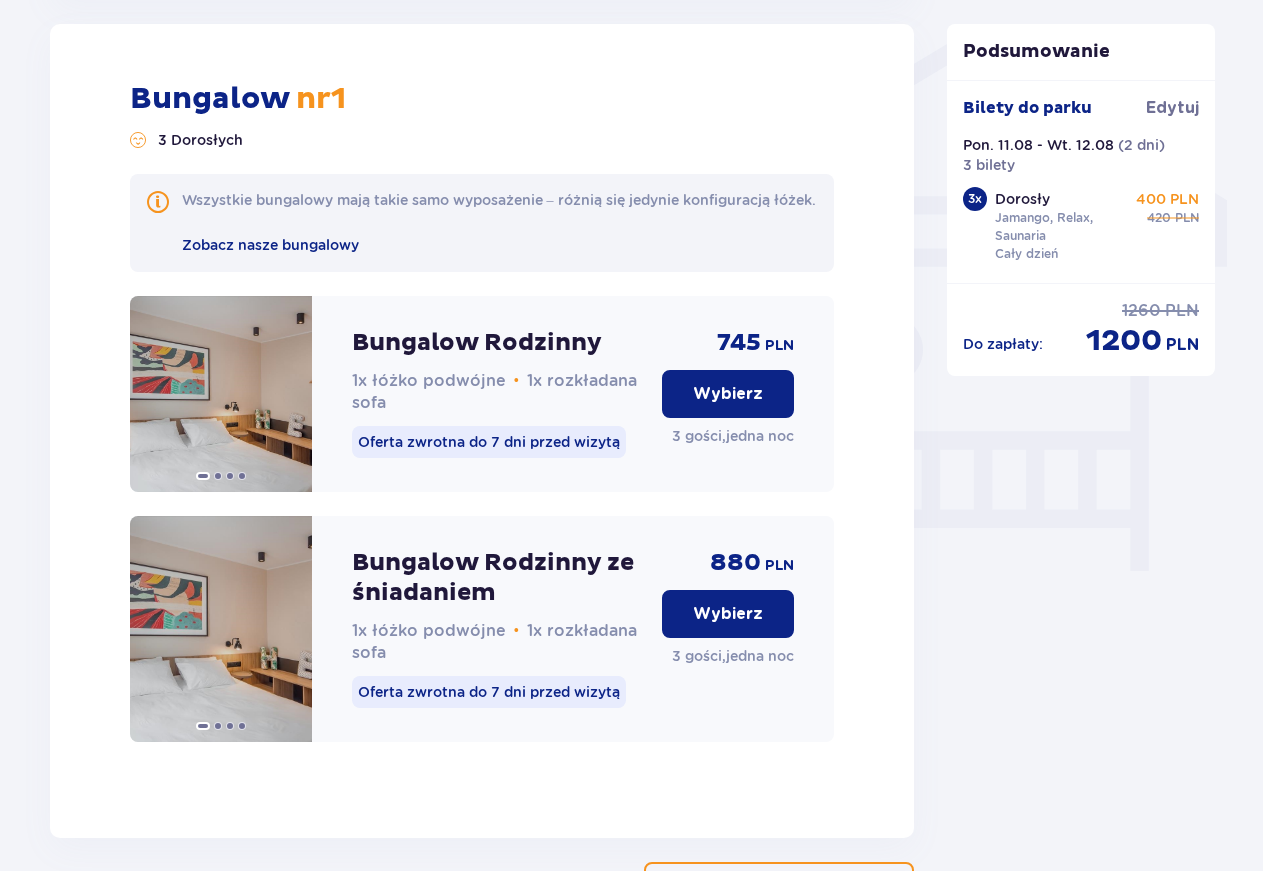 click on "Wybierz" at bounding box center (728, 614) 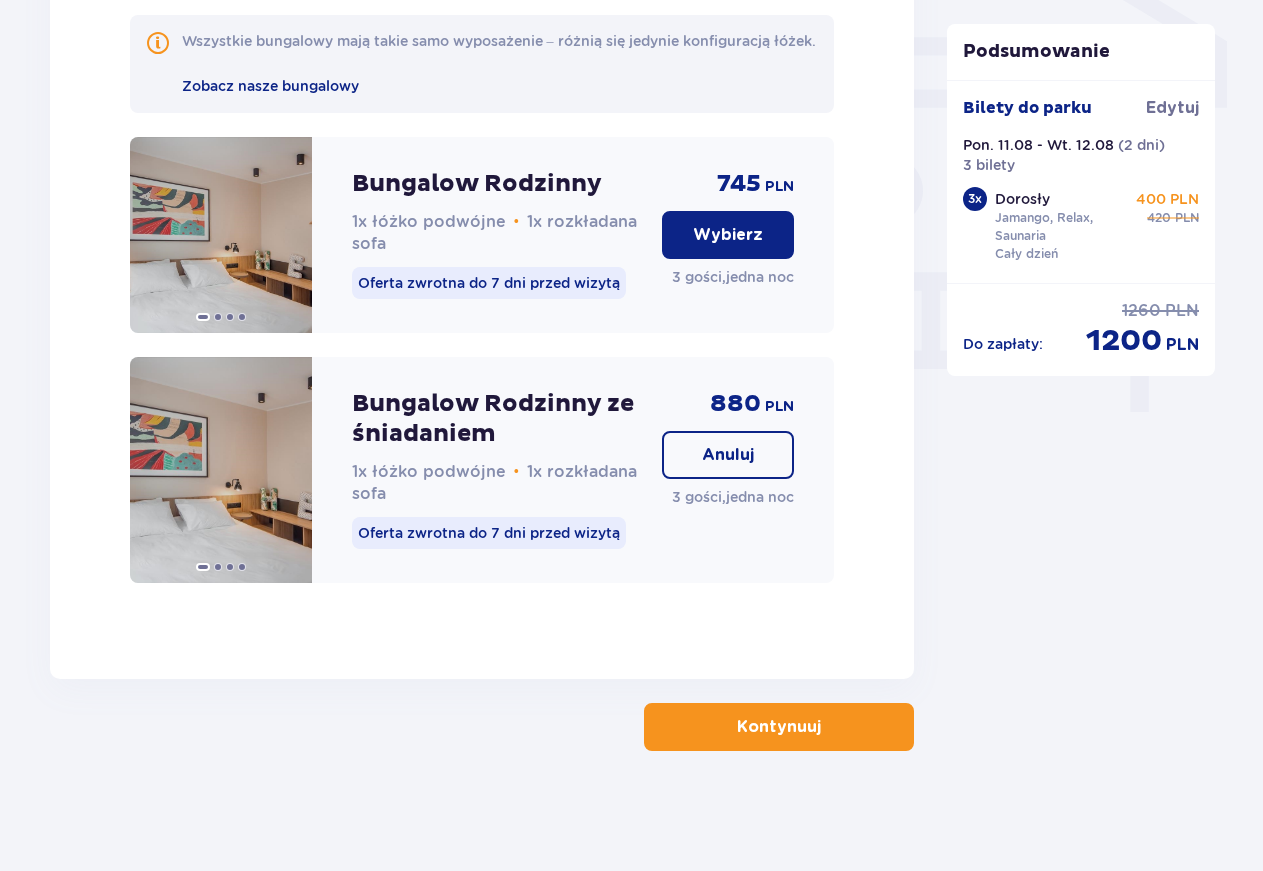 scroll, scrollTop: 1766, scrollLeft: 0, axis: vertical 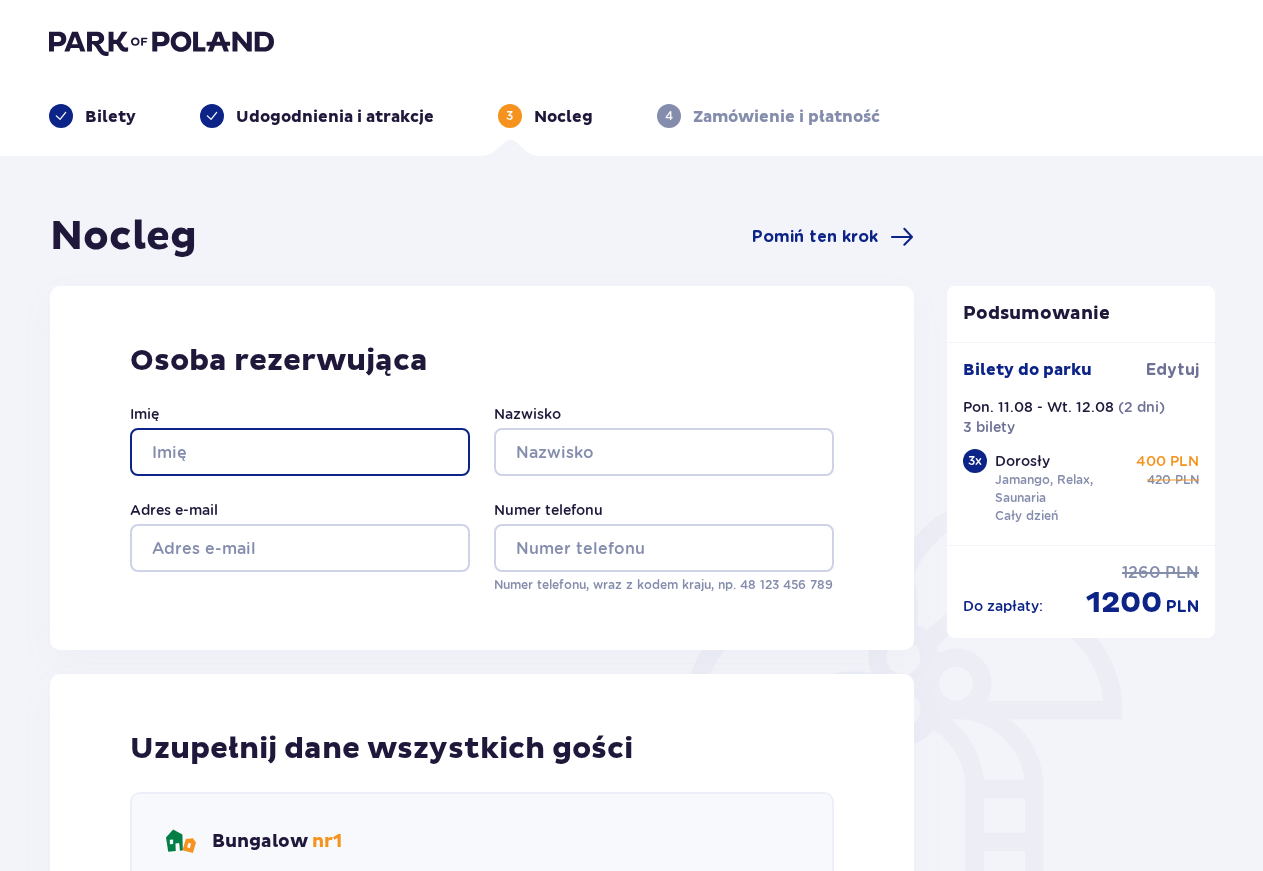 click on "Imię" at bounding box center [300, 452] 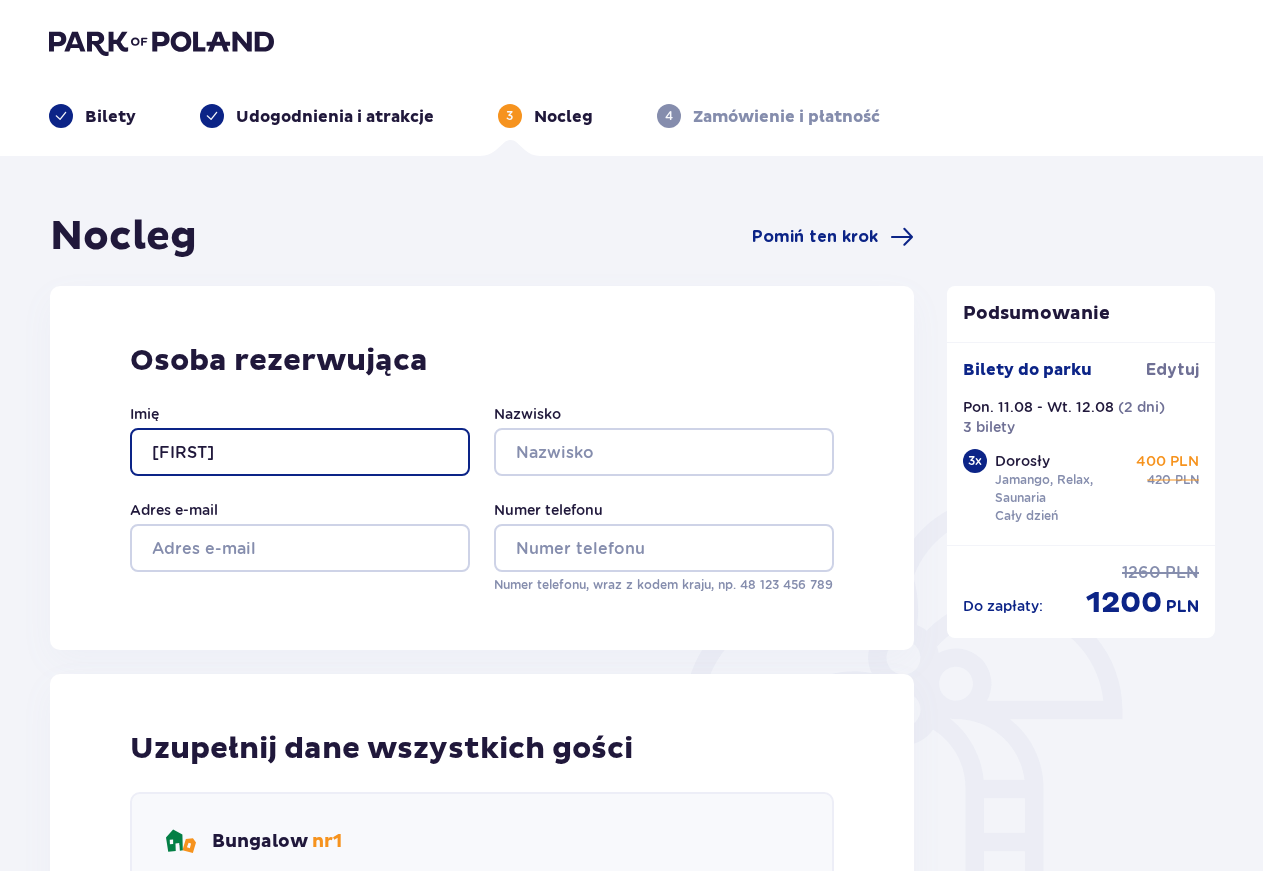 type on "Dariusz" 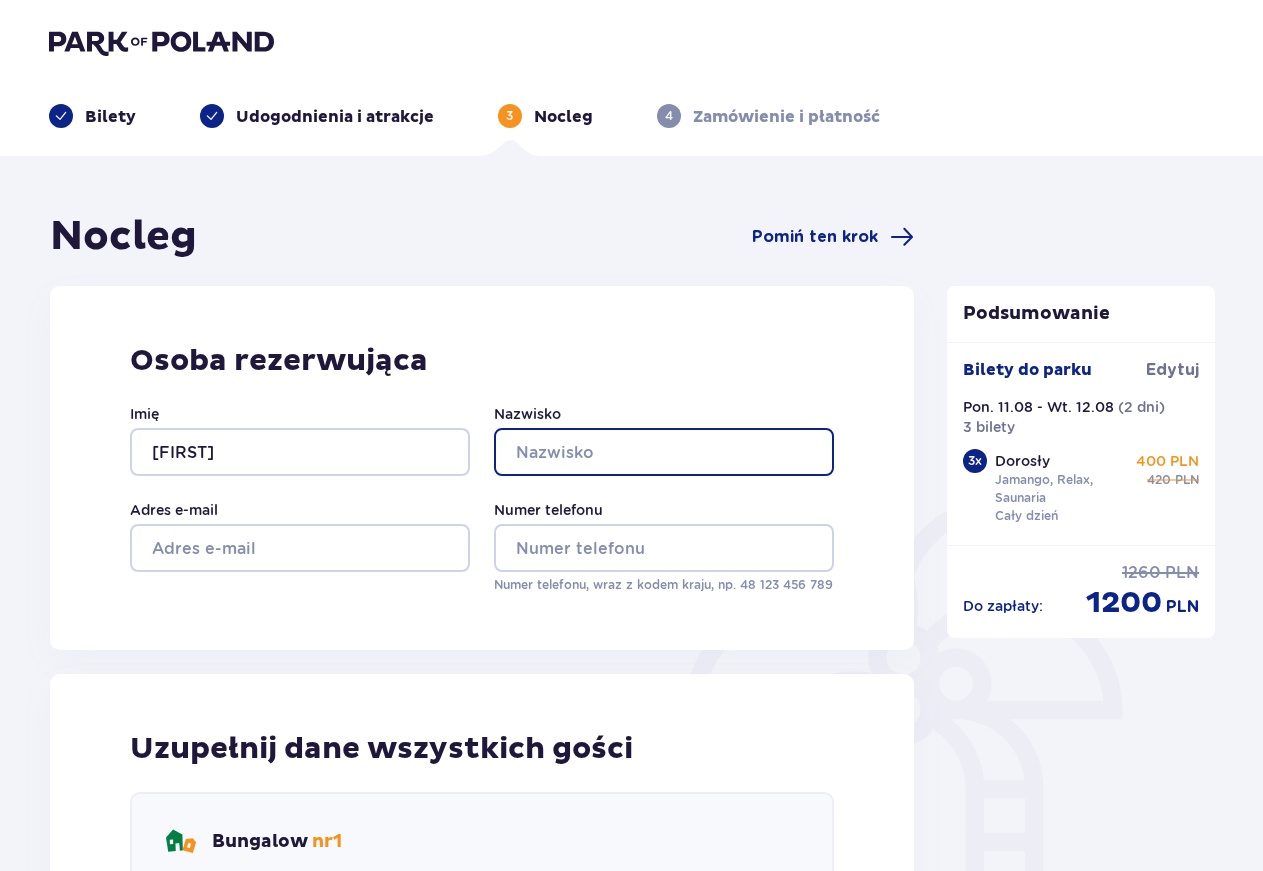 click on "Nazwisko" at bounding box center (664, 452) 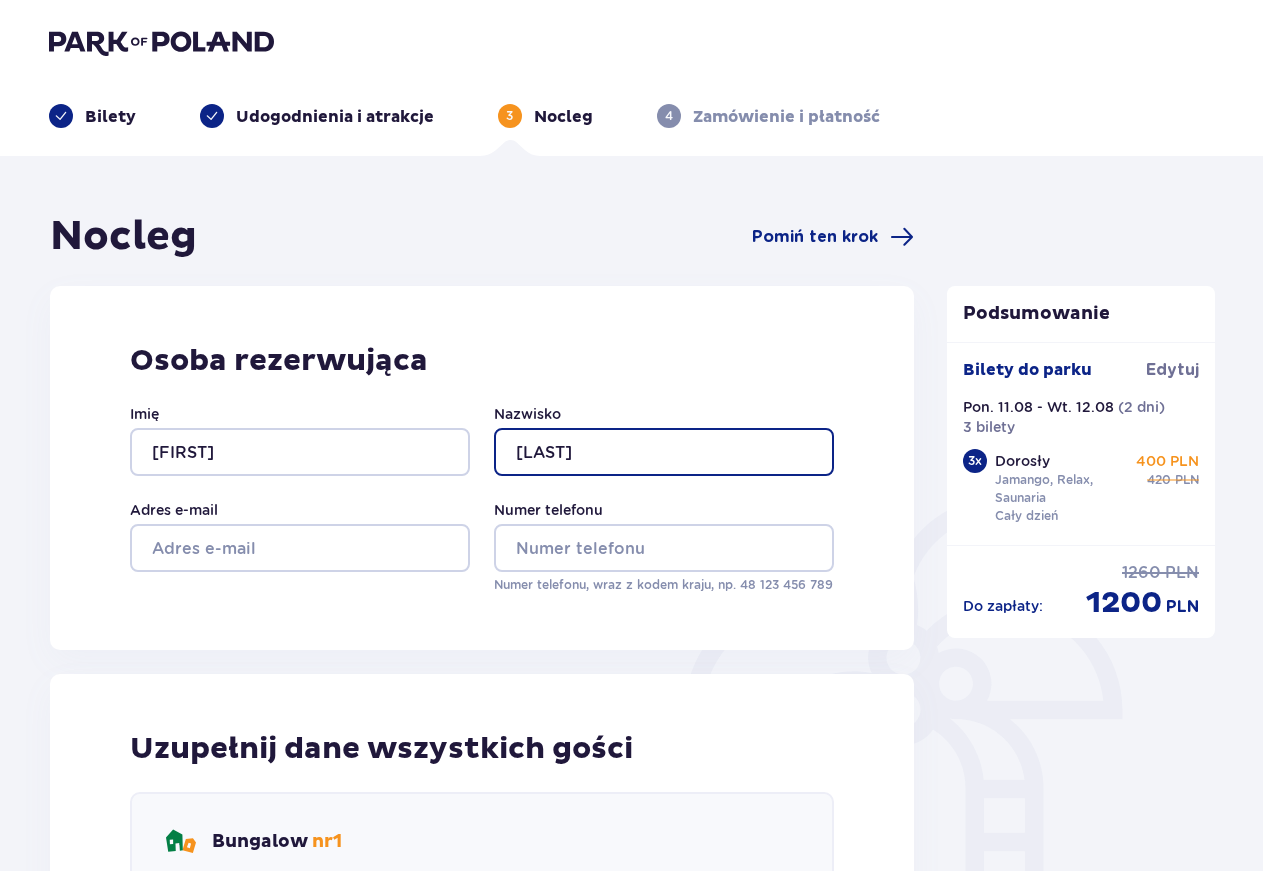 type on "Baruch" 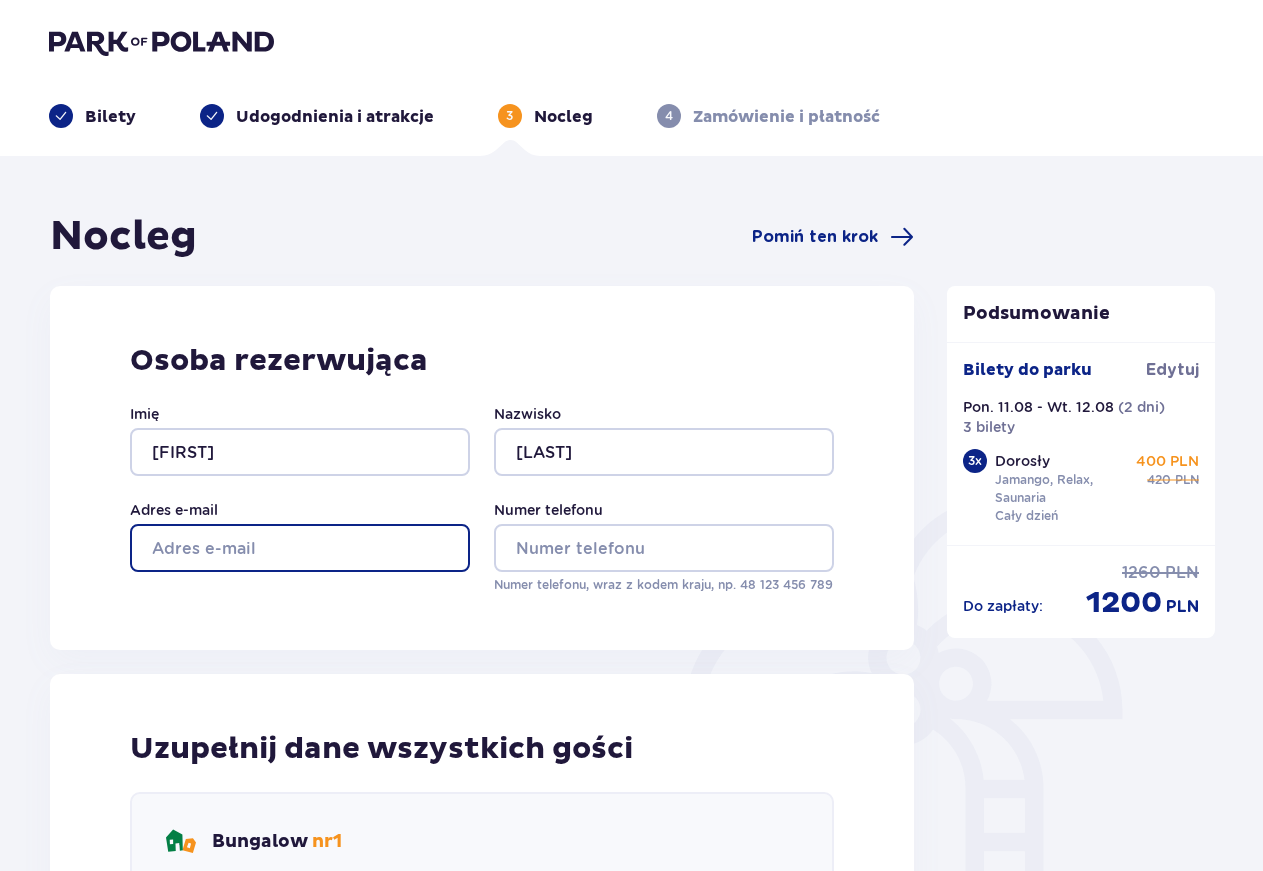 click on "Adres e-mail" at bounding box center (300, 548) 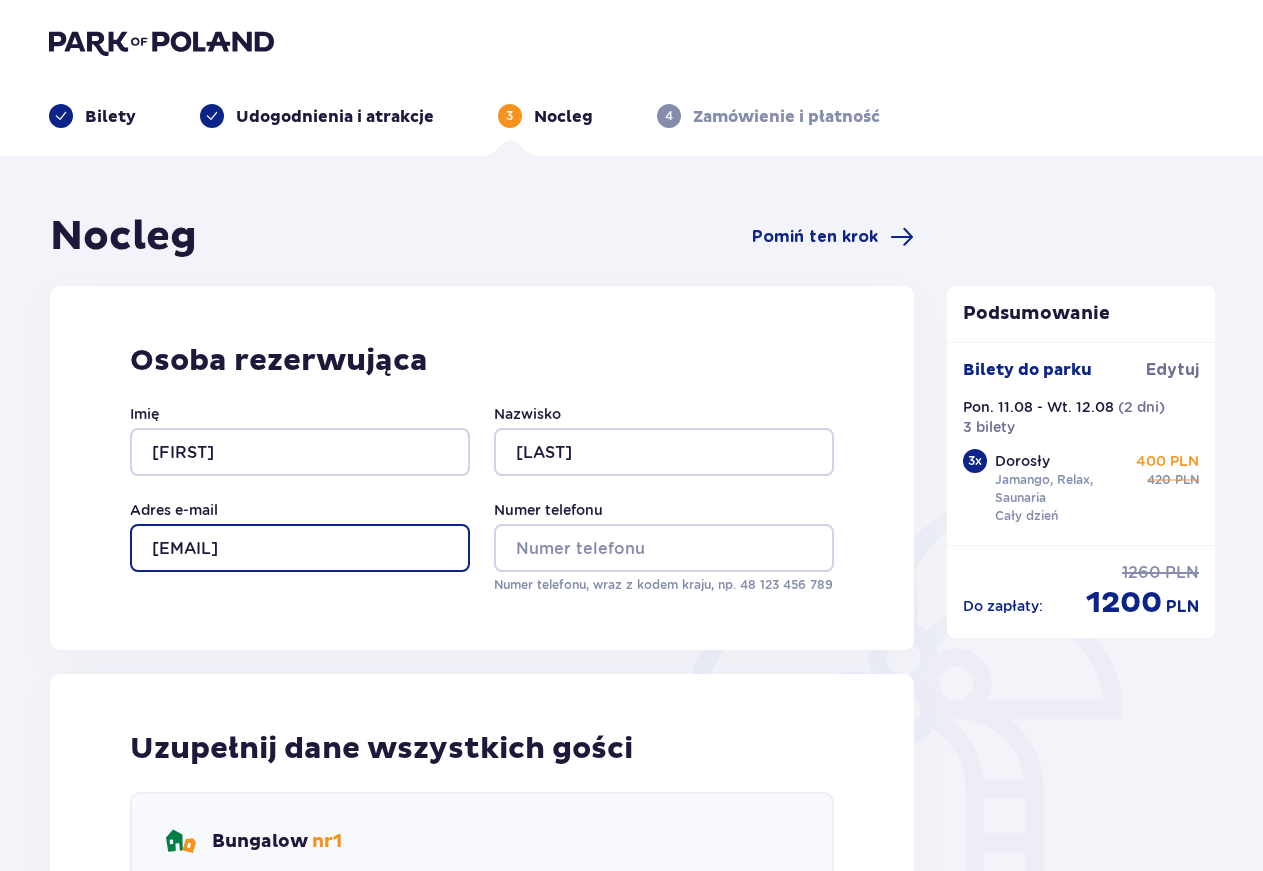 type on "dariuszbaruch@example.com" 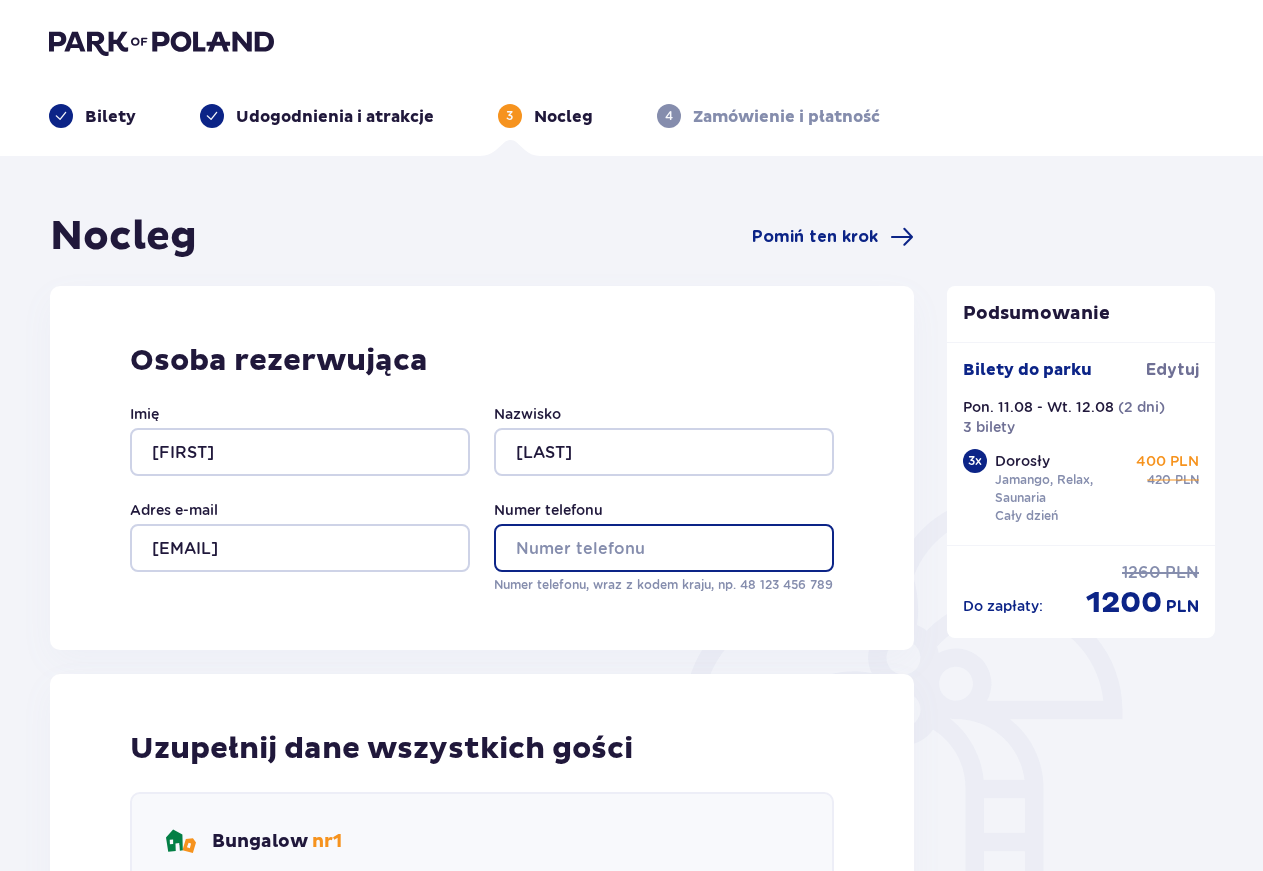 click on "Numer telefonu" at bounding box center [664, 548] 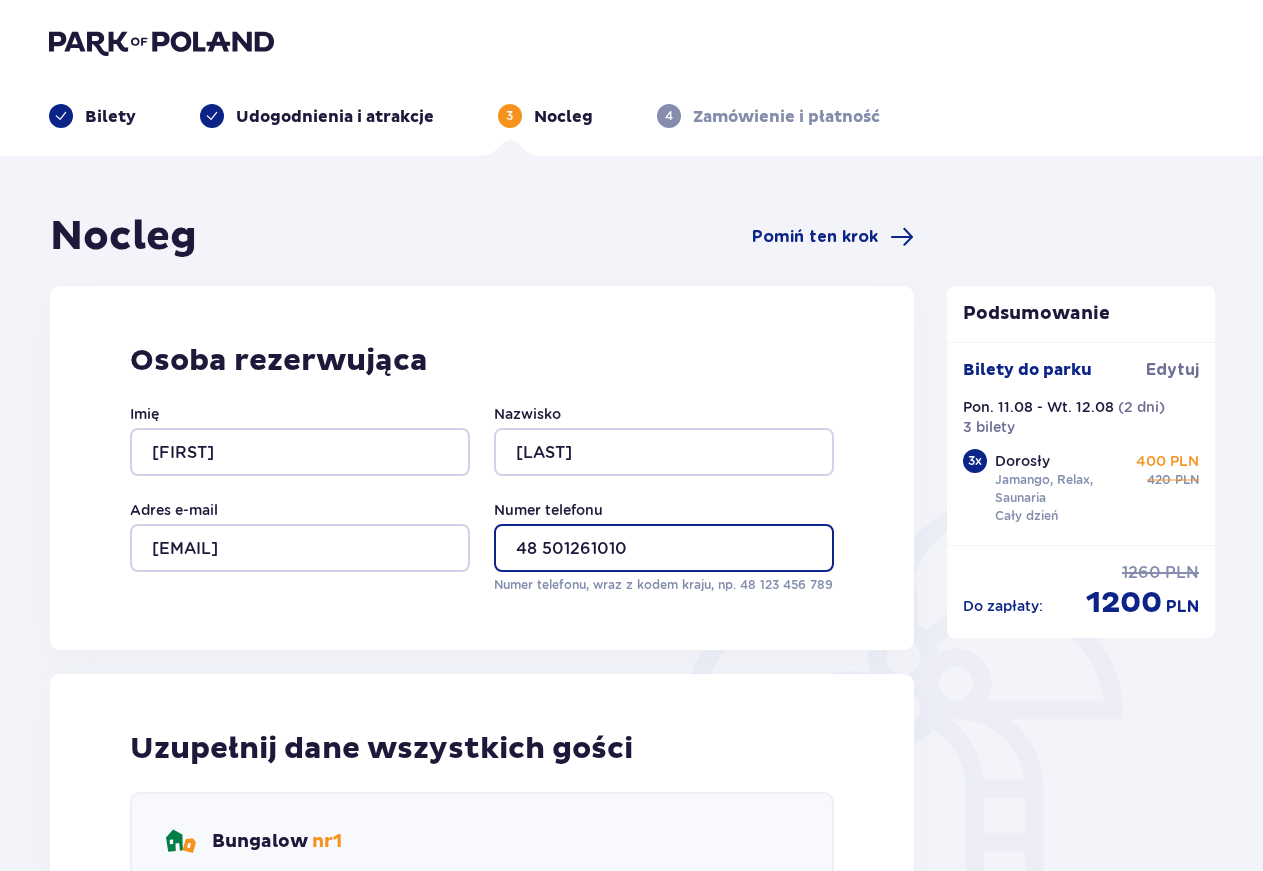 type on "48 501261010" 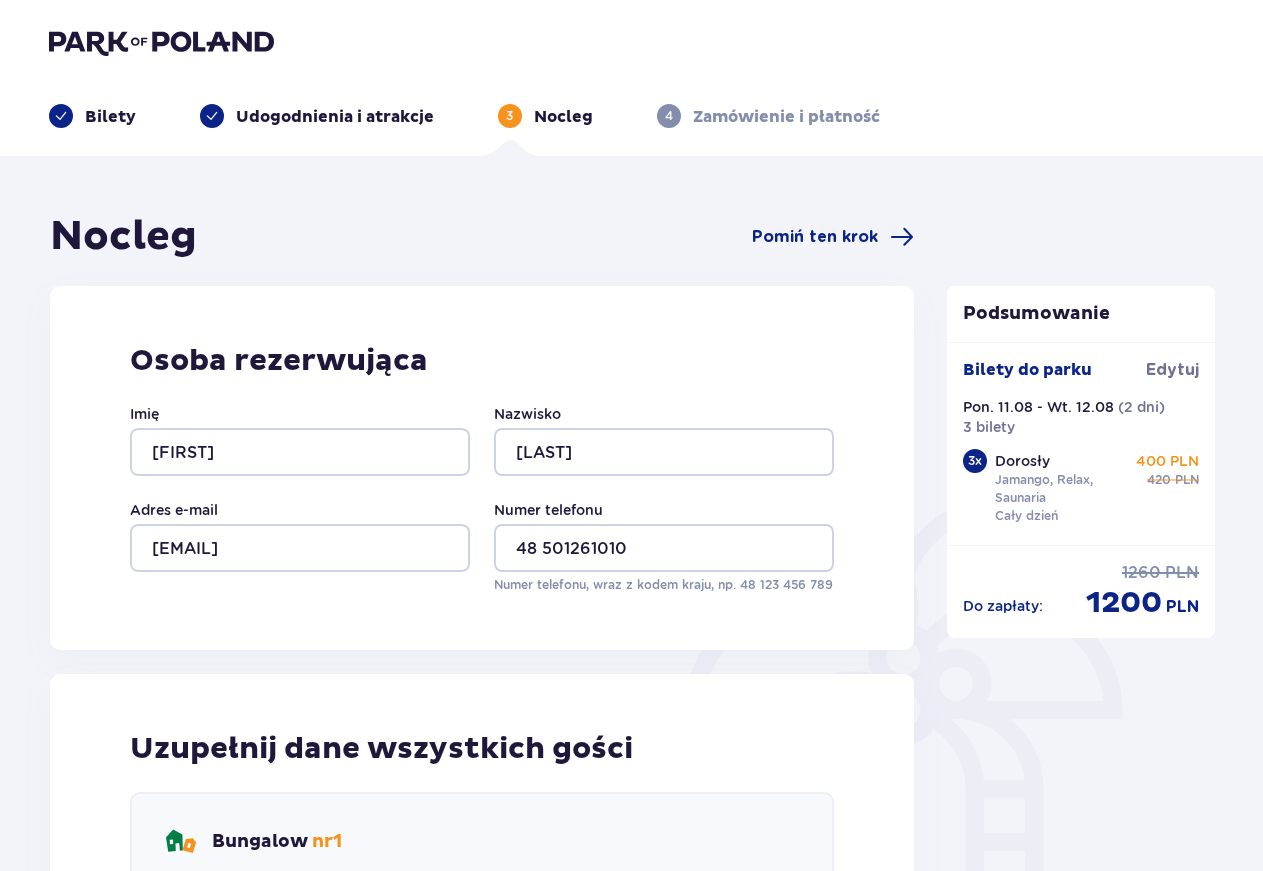 click on "Nocleg Pomiń ten krok Osoba rezerwująca Imię Dariusz Nazwisko Baruch Adres e-mail dariuszbaruch@gmail.com Numer telefonu 48 501261010 Numer telefonu, wraz z kodem kraju, np. 48 ​123 ​456 ​789 Uzupełnij dane wszystkich gości Bungalow   nr  1 Dorosły Imię Nazwisko Dorosły Imię Nazwisko Dorosły Imię Nazwisko Dodatkowe uwagi i życzenia Czy możemy Ci jeszcze w czymś pomóc? Daj nam znać! Dołożymy wszelkich starań, aby Twój pobyt u nas był wyjątkowy. 0  /  500 Kontynuuj Podsumowanie Bilety do parku Edytuj Pon. 11.08   - Wt. 12.08 ( 2 dni ) 3 bilety 3 x Dorosły Jamango, Relax, Saunaria Cały dzień 400 PLN 420 PLN Do zapłaty : 1260 PLN 1200 PLN" at bounding box center [631, 919] 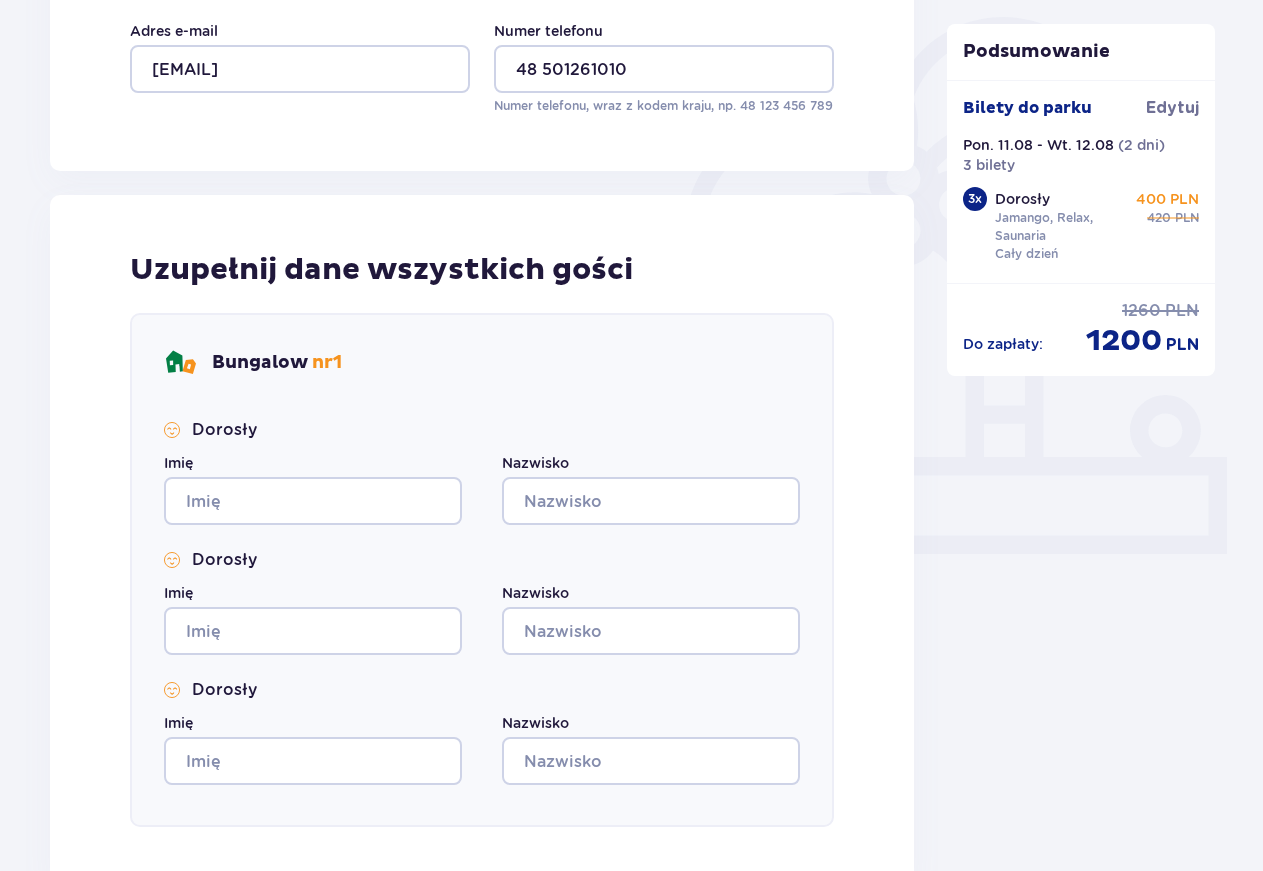 scroll, scrollTop: 480, scrollLeft: 0, axis: vertical 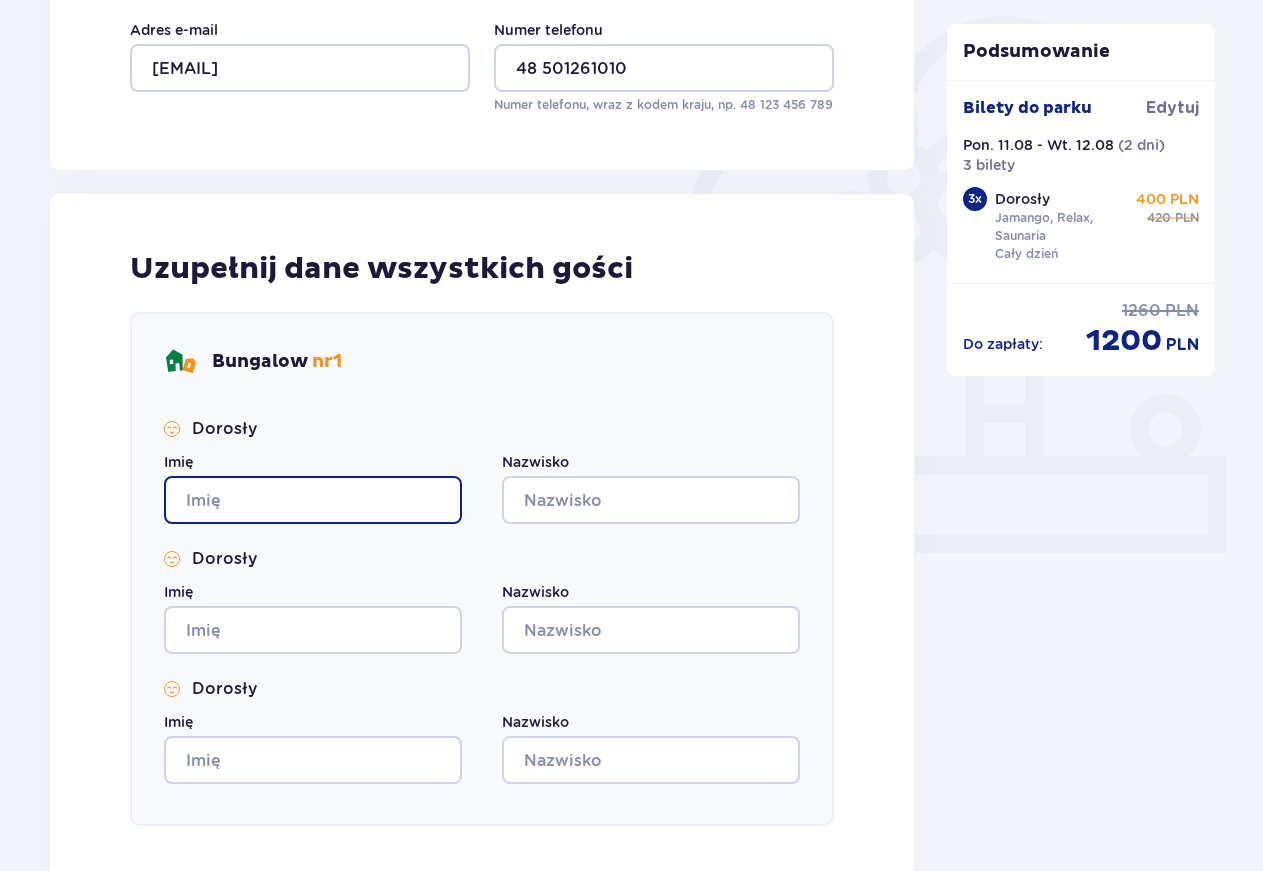click on "Imię" at bounding box center (313, 500) 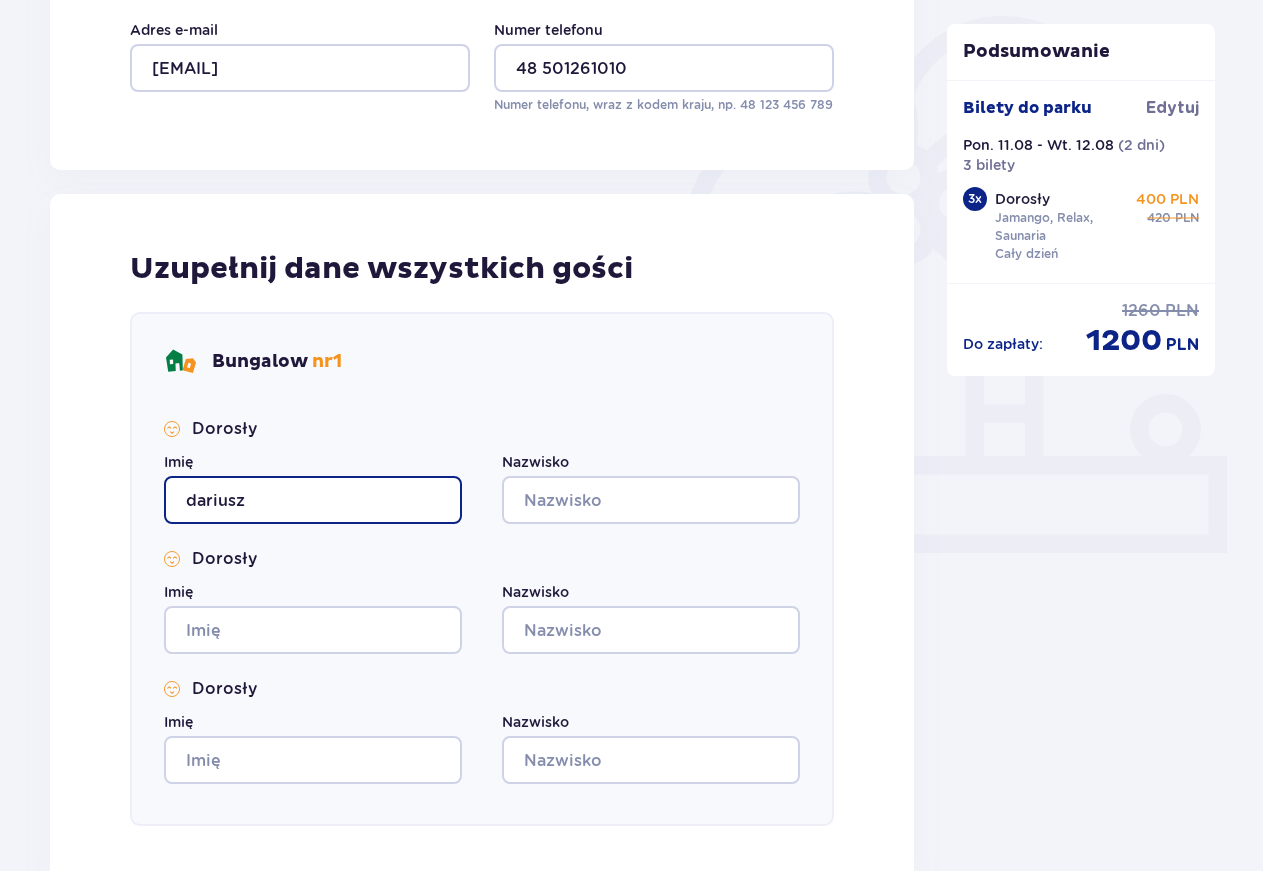 click on "dariusz" at bounding box center [313, 500] 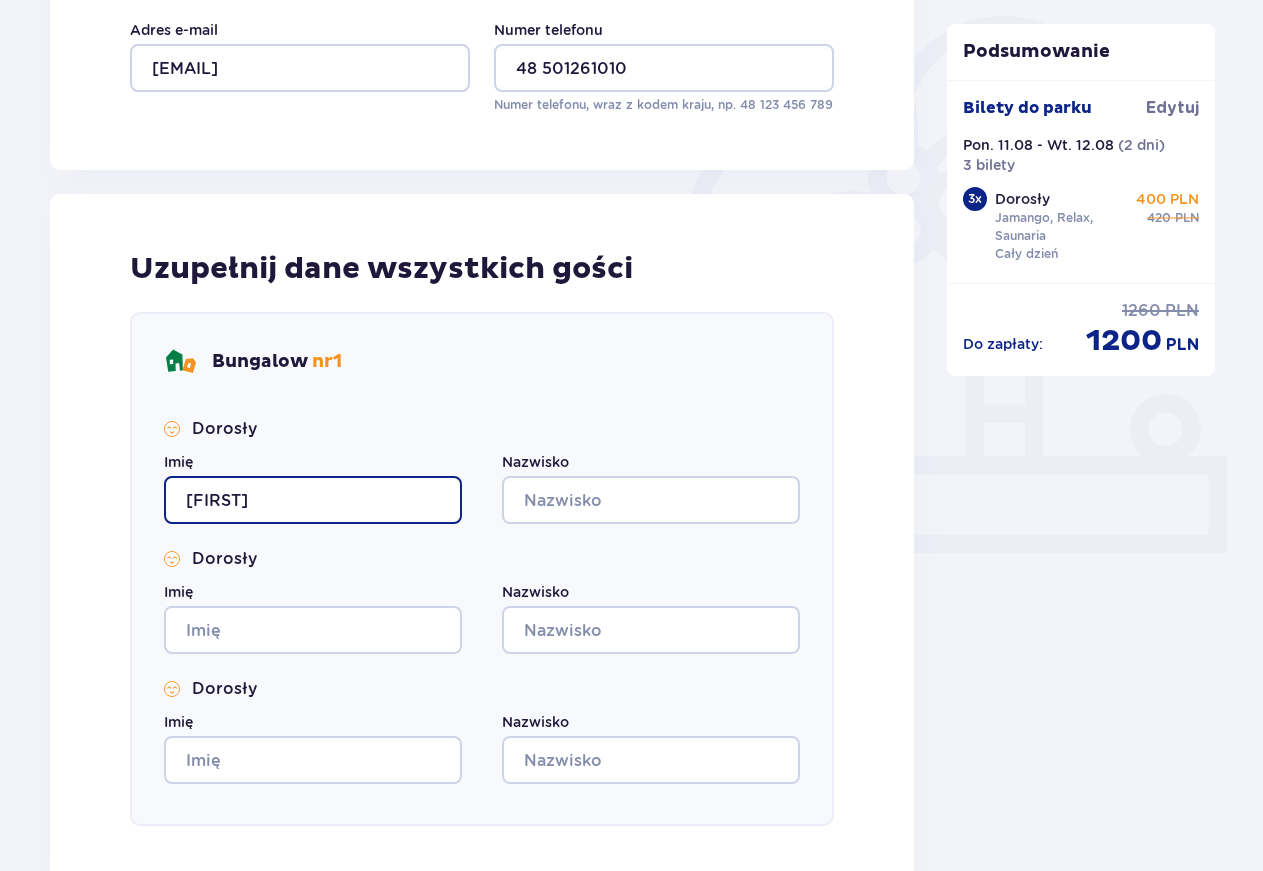 type on "Dariusz" 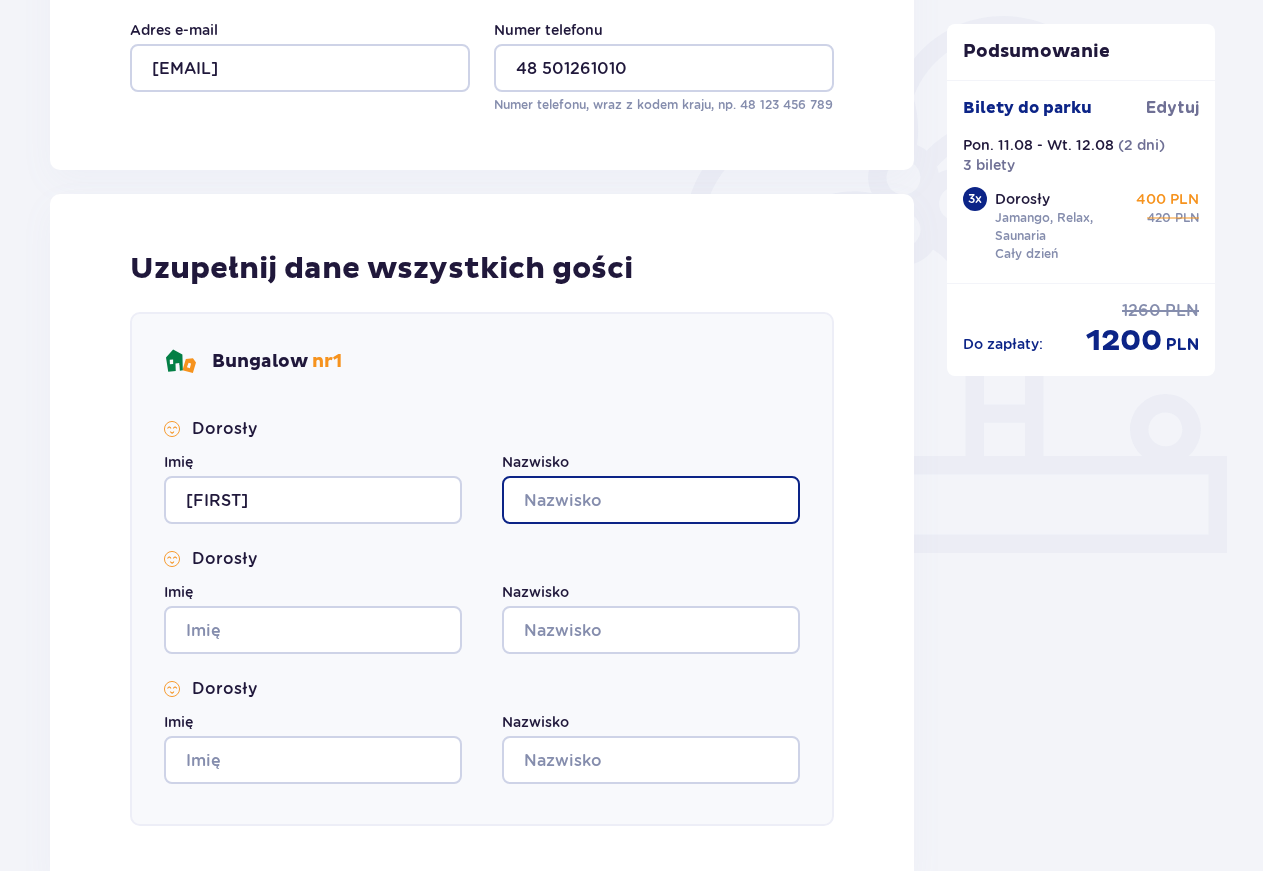 click on "Nazwisko" at bounding box center [651, 500] 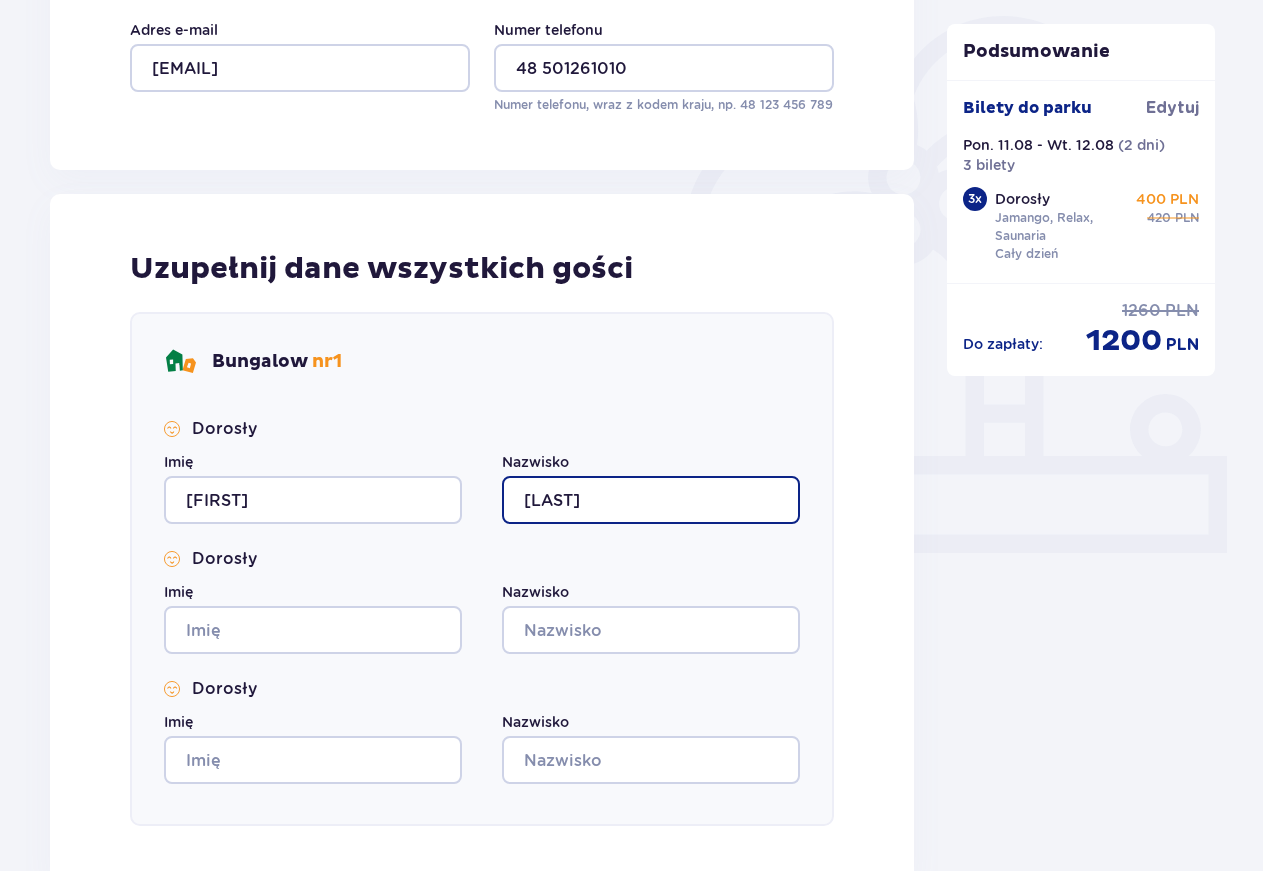 type on "Baruch" 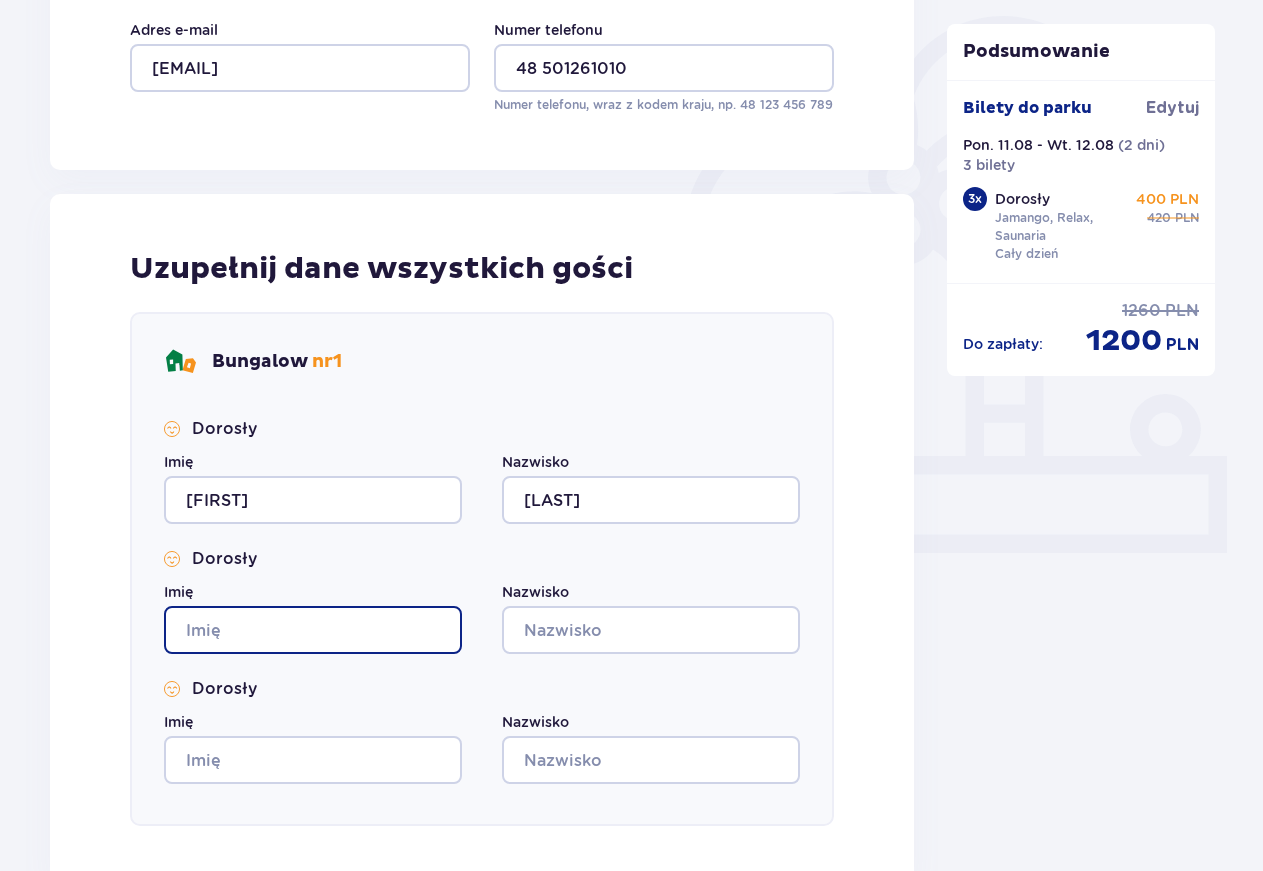 click on "Imię" at bounding box center [313, 630] 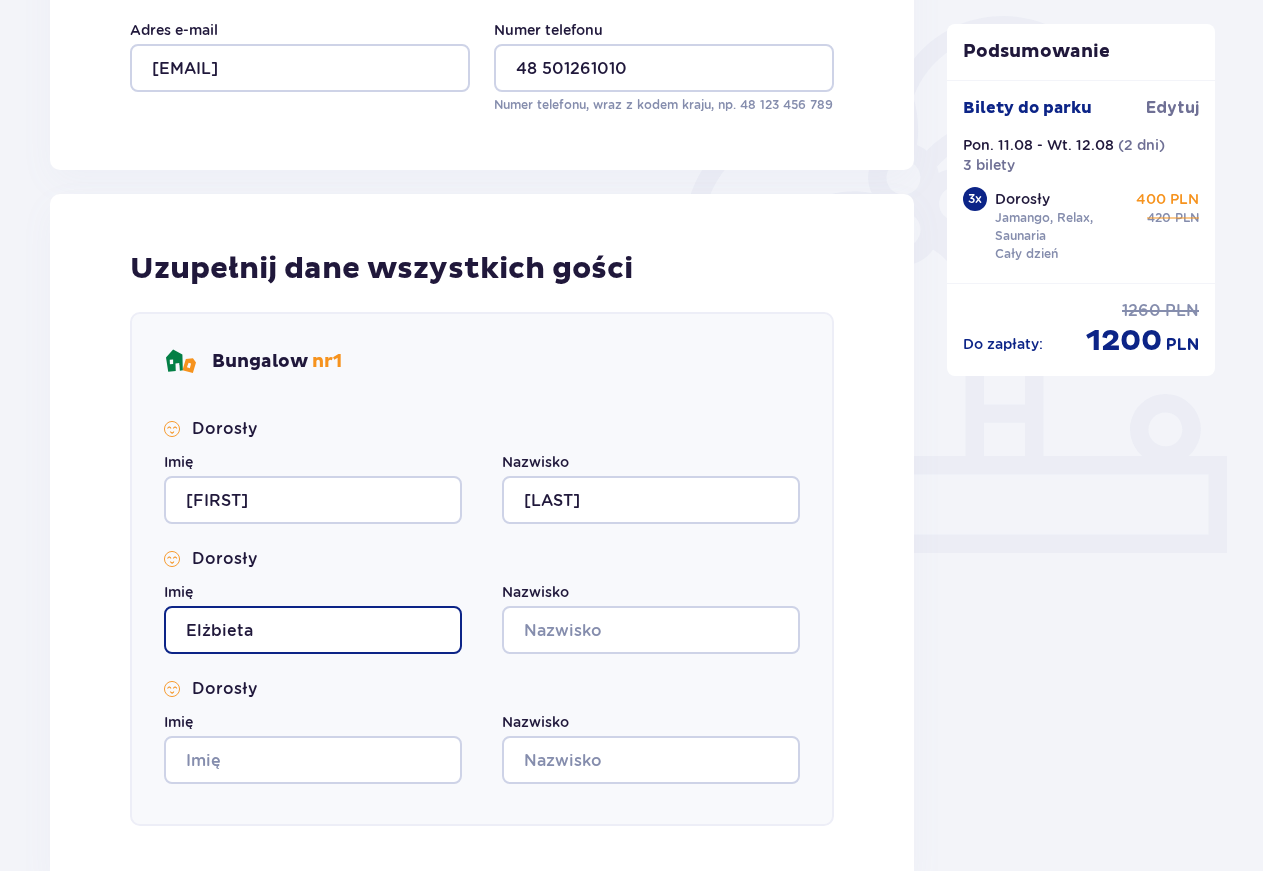 type on "Elżbieta" 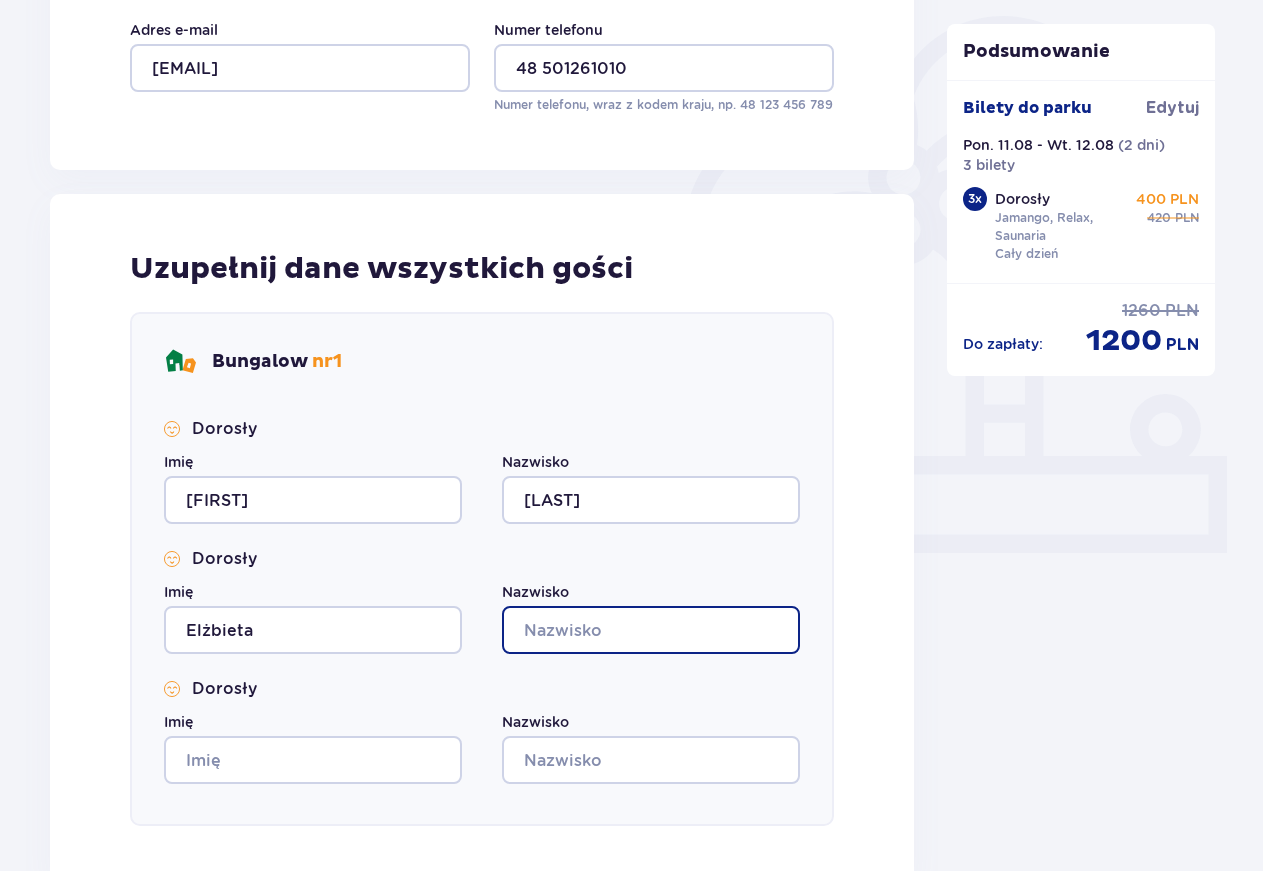 click on "Nazwisko" at bounding box center (651, 630) 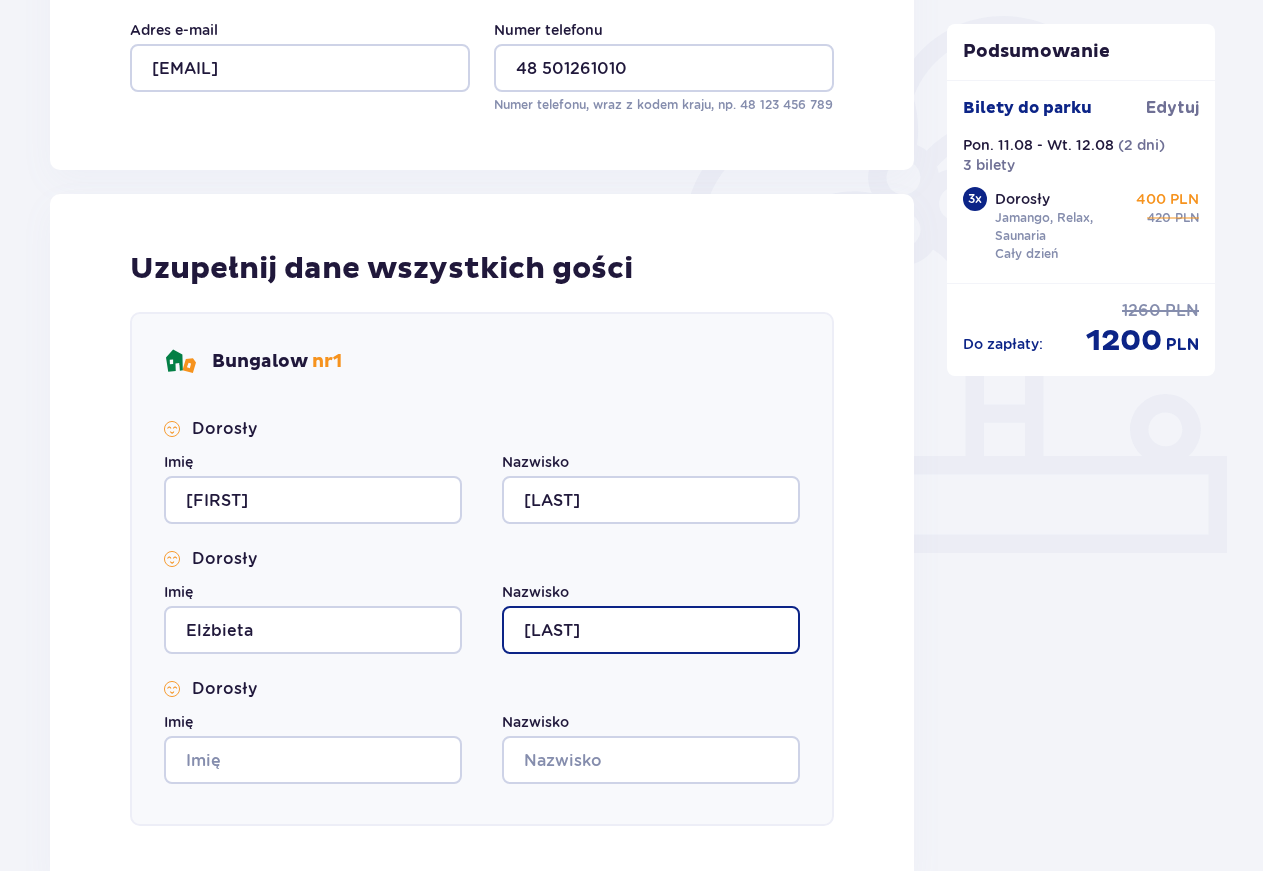 type on "Baruch" 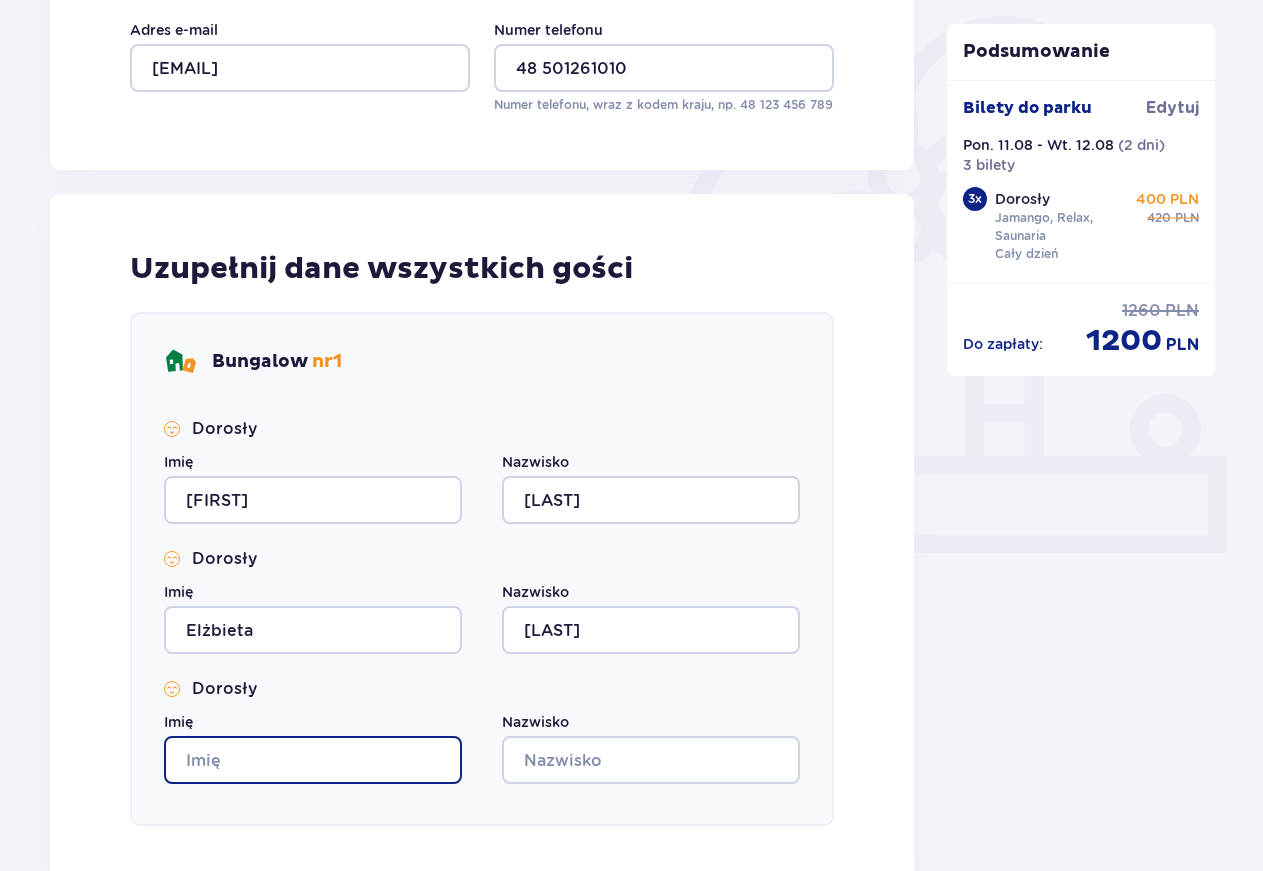 click on "Imię" at bounding box center [313, 760] 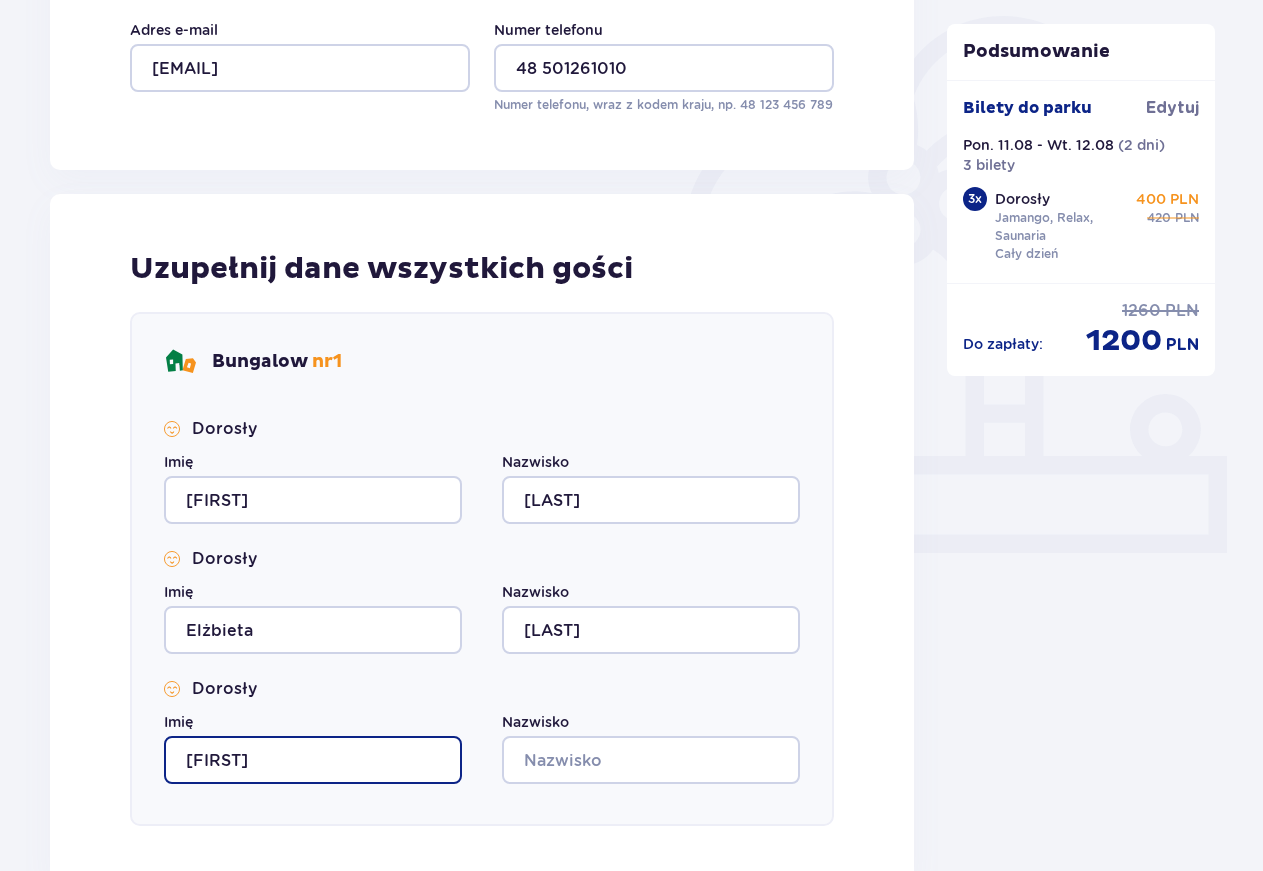 type on "Patryk" 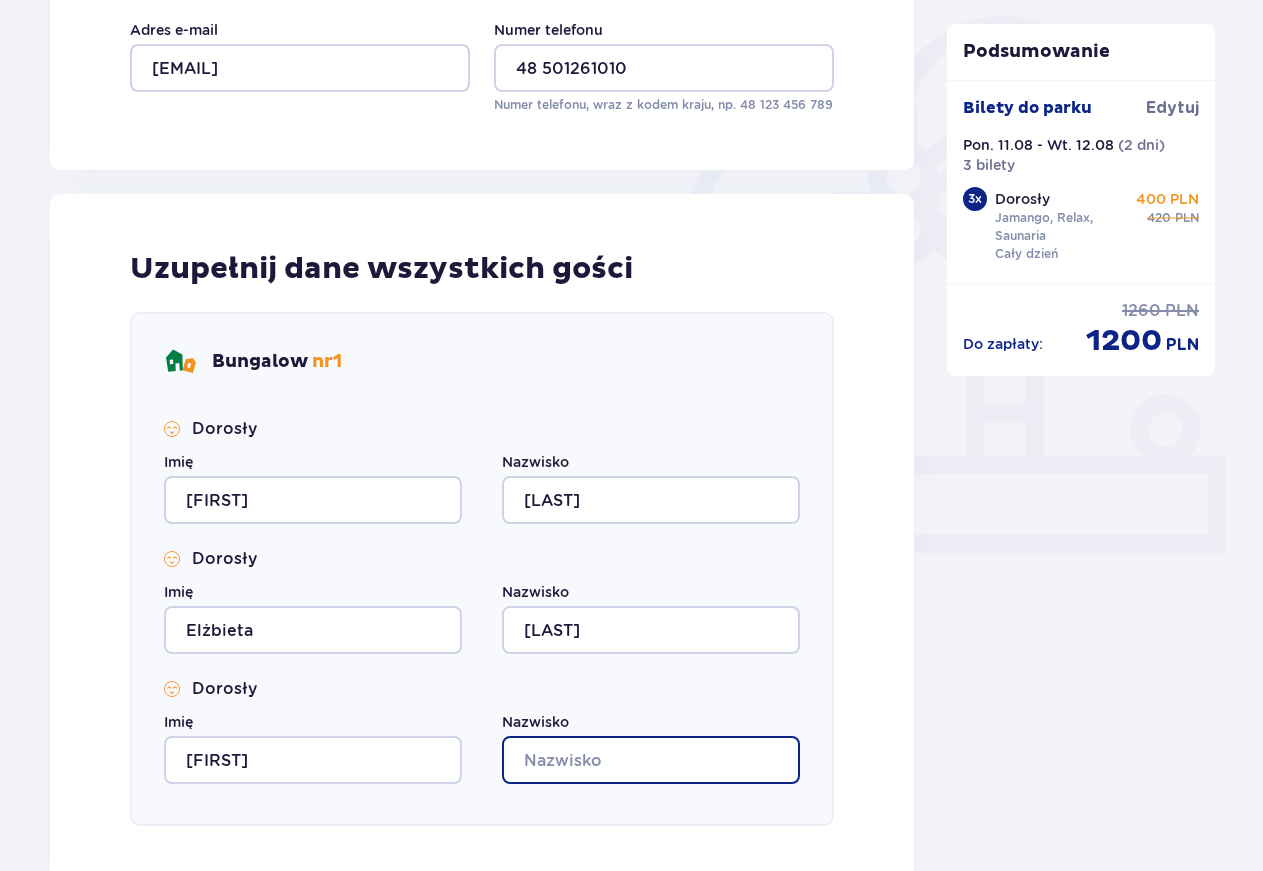 click on "Nazwisko" at bounding box center [651, 760] 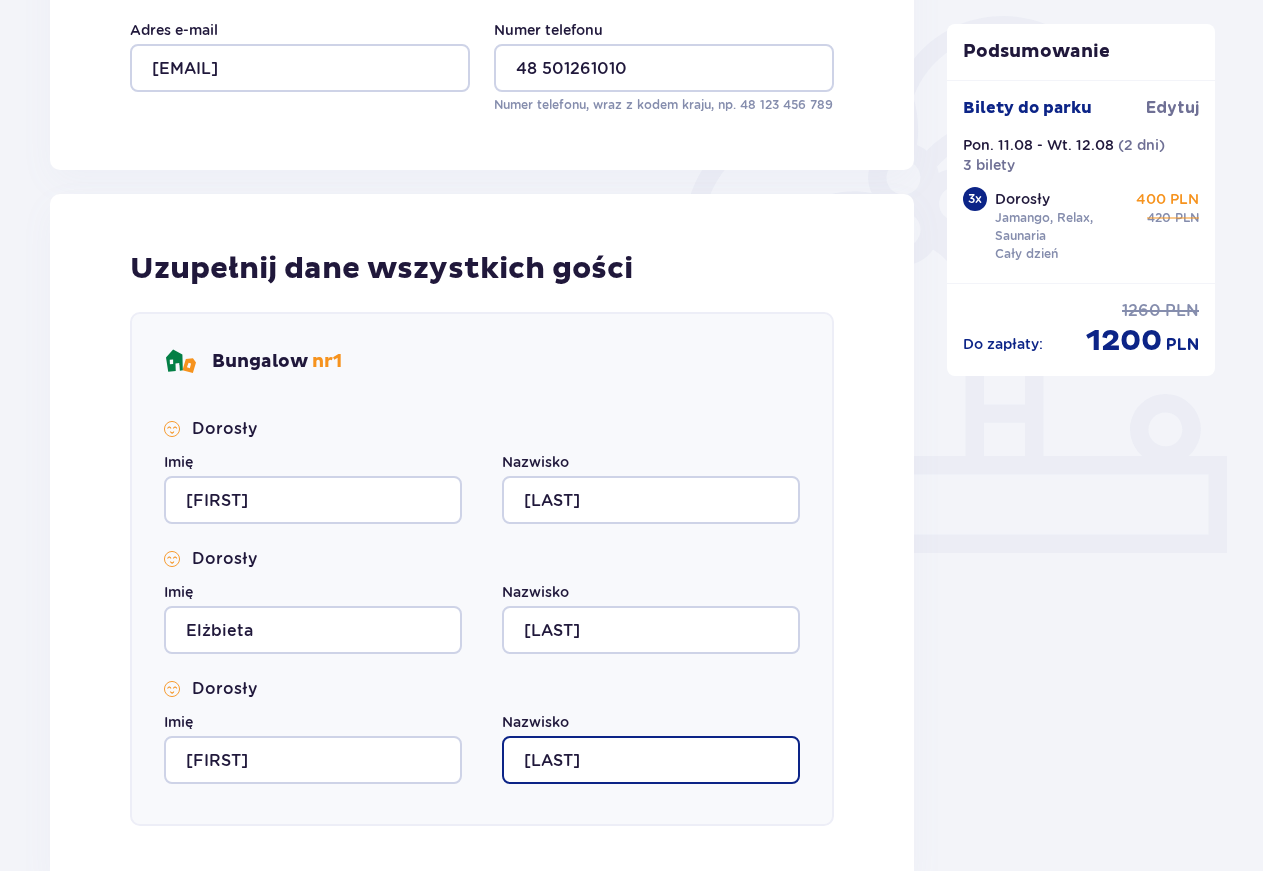 type on "Baruch" 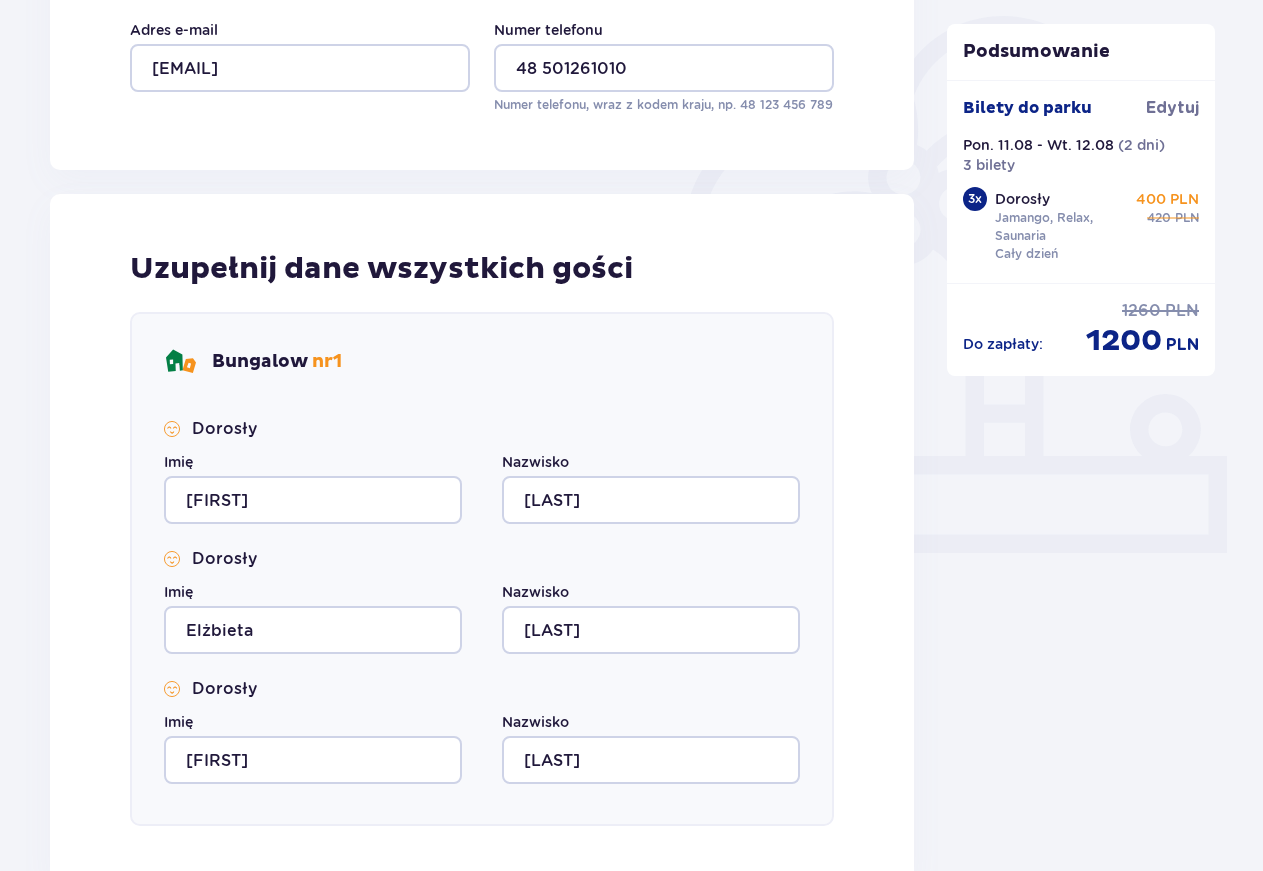 click on "Uzupełnij dane wszystkich gości Bungalow   nr  1 Dorosły Imię Dariusz Nazwisko Baruch Dorosły Imię Elżbieta Nazwisko Baruch Dorosły Imię Patryk Nazwisko Baruch" at bounding box center (482, 538) 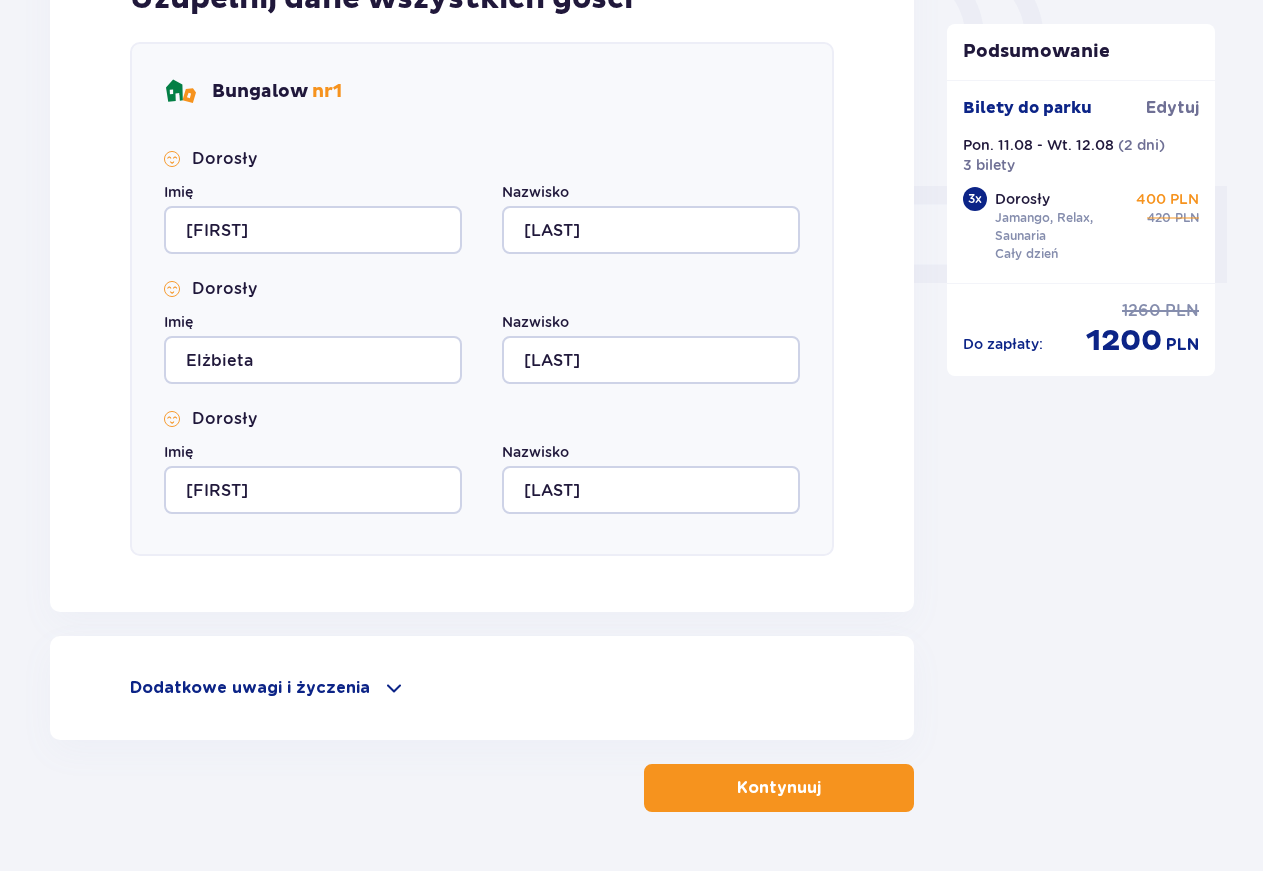 scroll, scrollTop: 811, scrollLeft: 0, axis: vertical 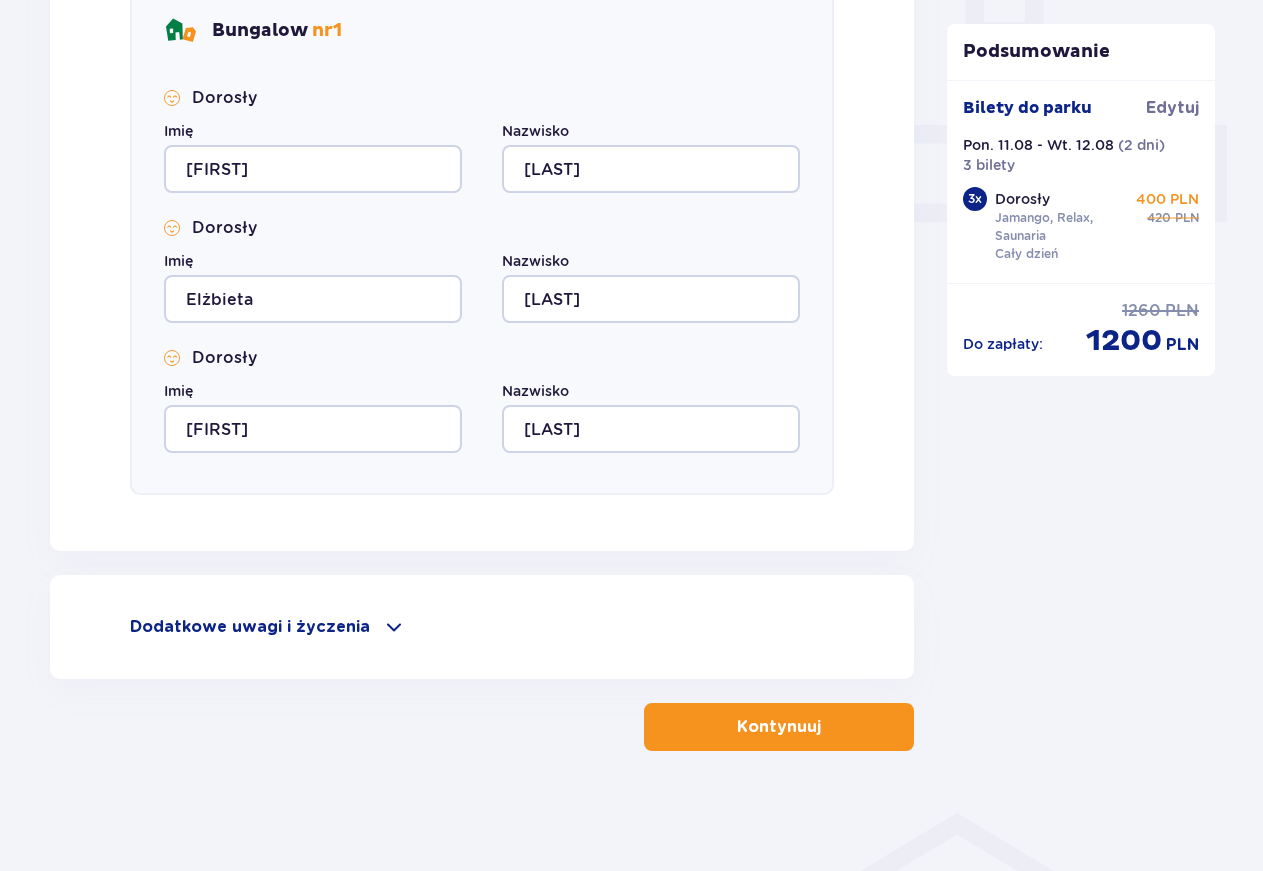 click on "Kontynuuj" at bounding box center (779, 727) 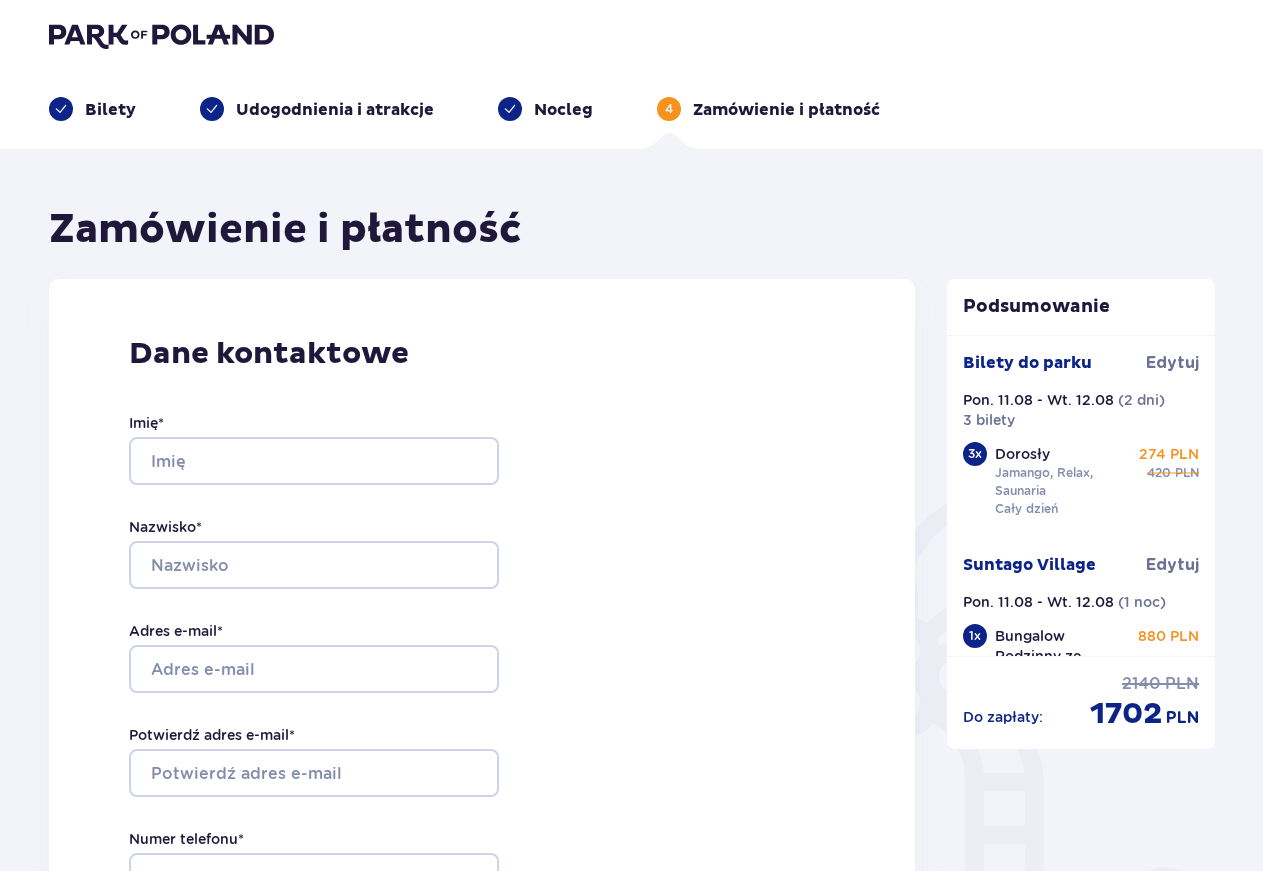 scroll, scrollTop: 0, scrollLeft: 0, axis: both 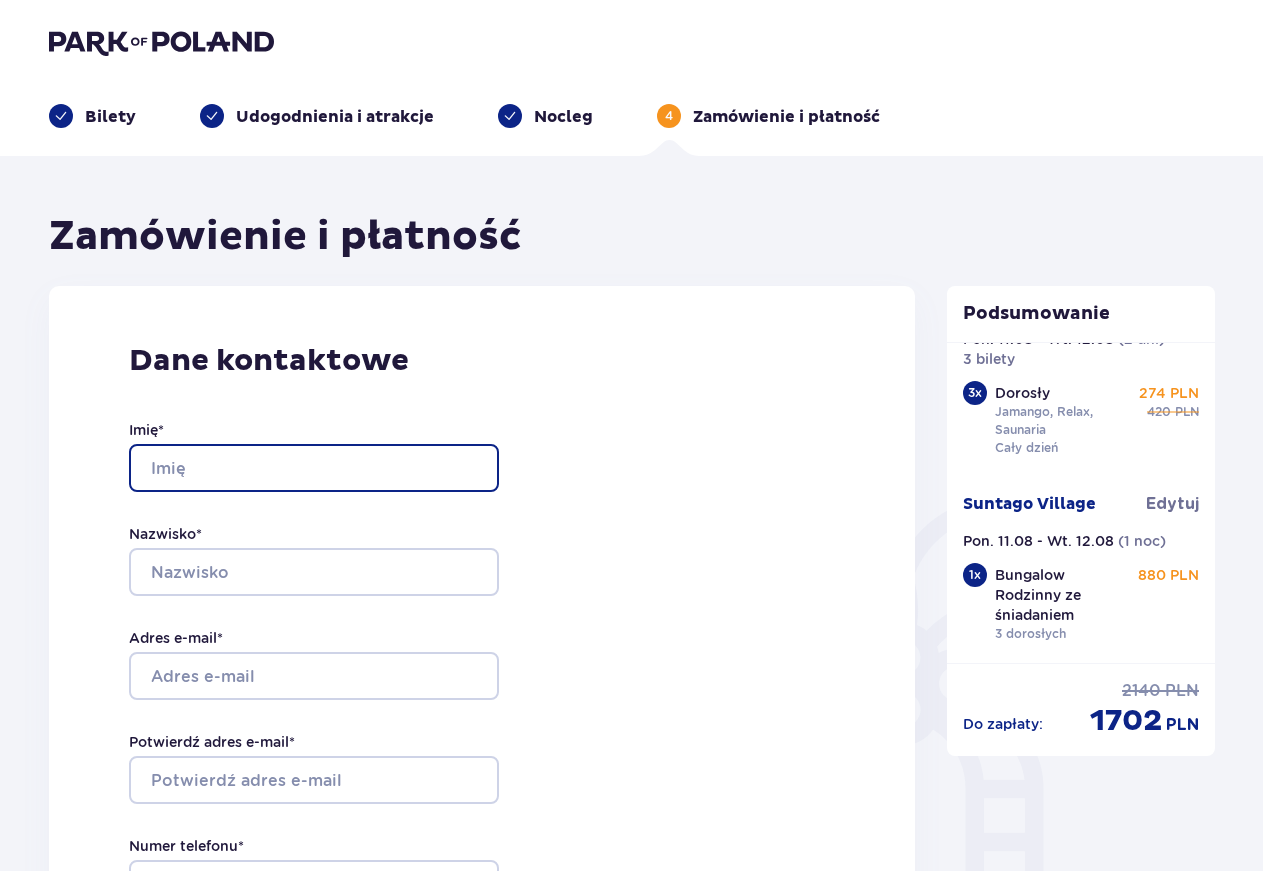 click on "Imię *" at bounding box center (314, 468) 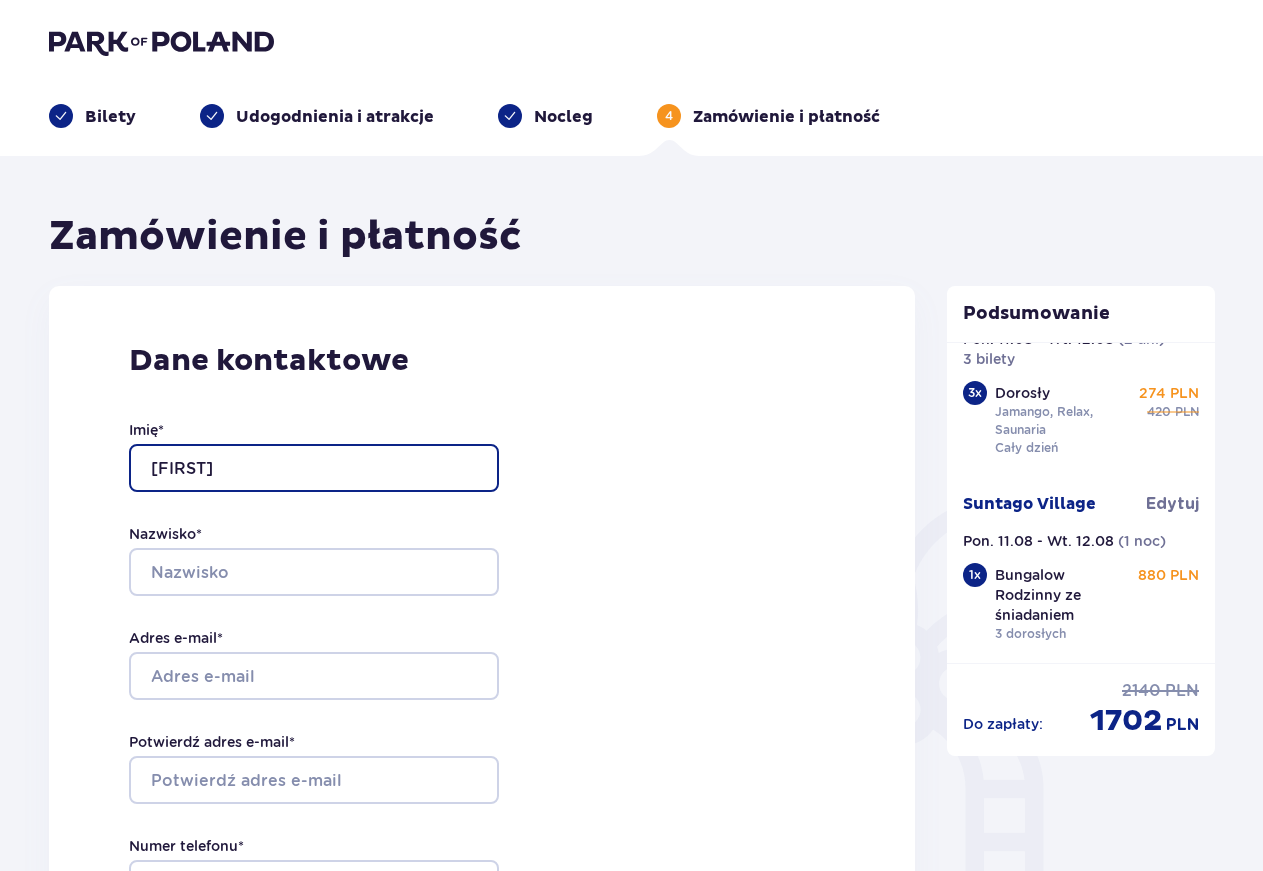 type on "Dariusz" 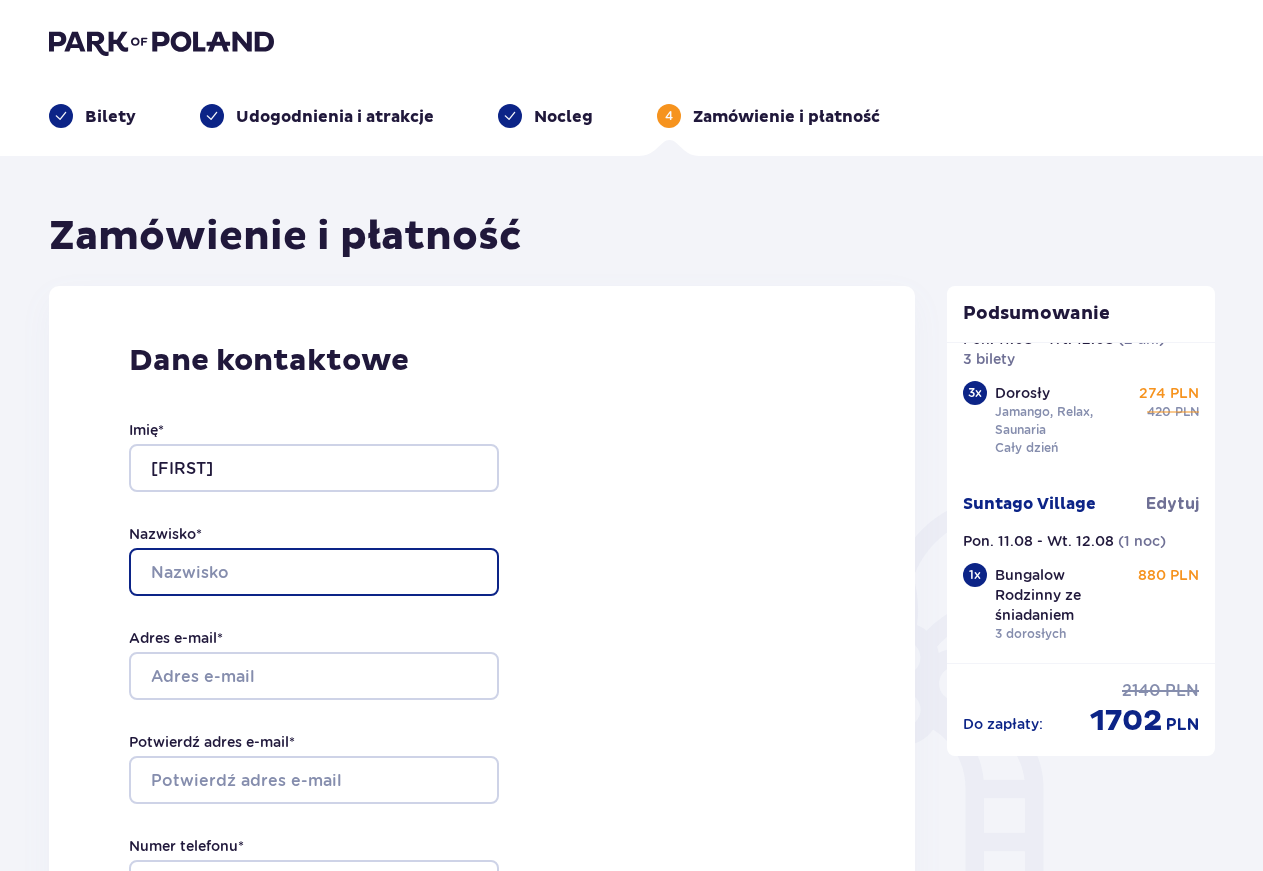 click on "Nazwisko *" at bounding box center [314, 572] 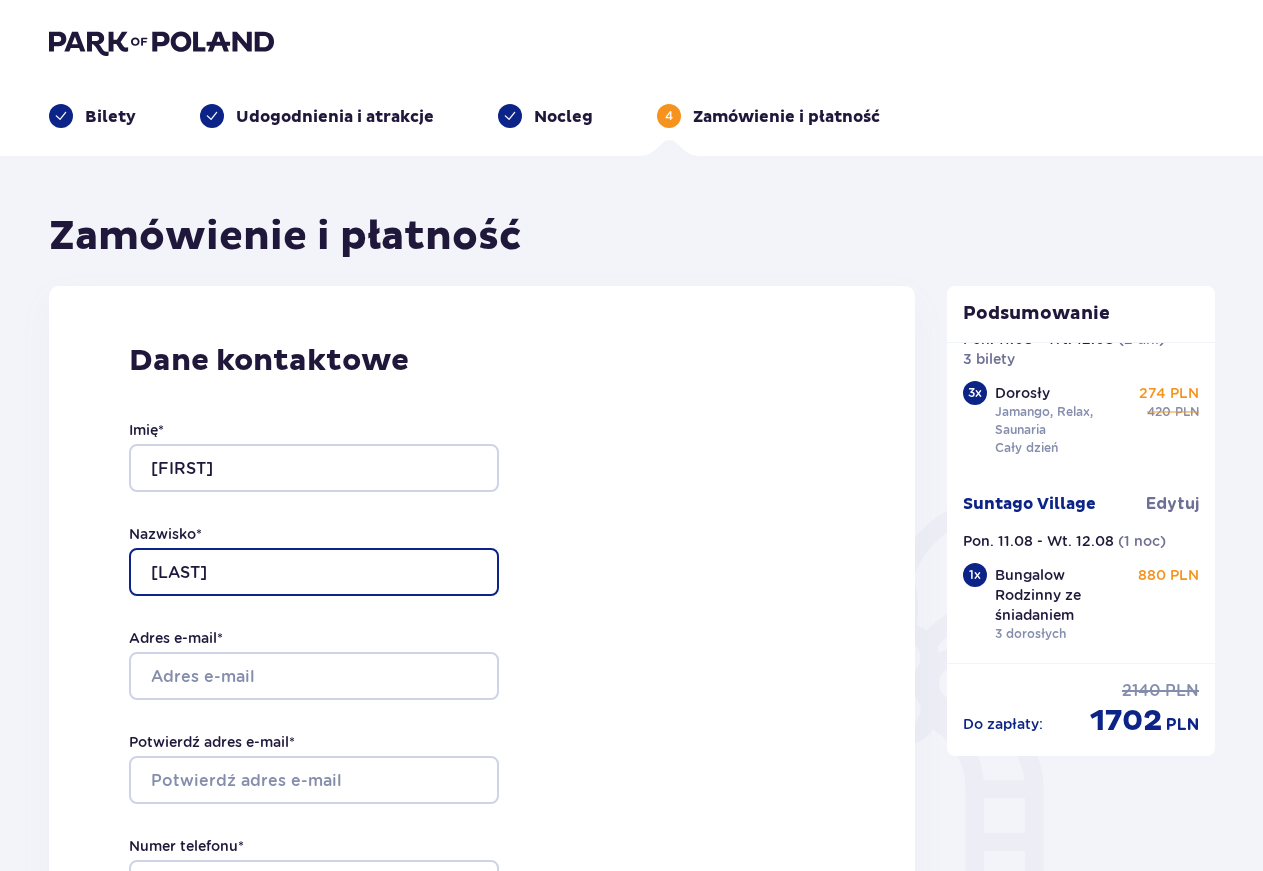 type on "Baruch" 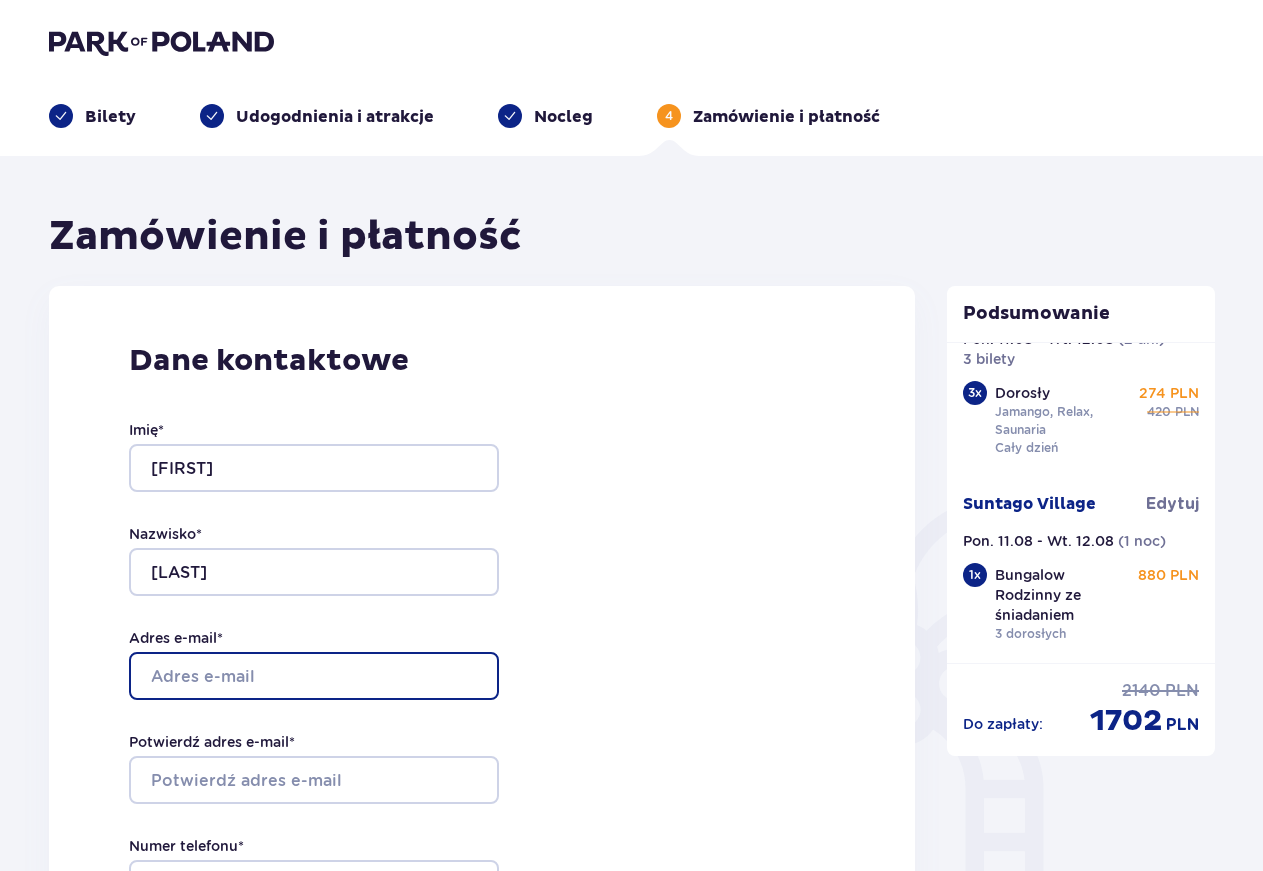 click on "Adres e-mail *" at bounding box center [314, 676] 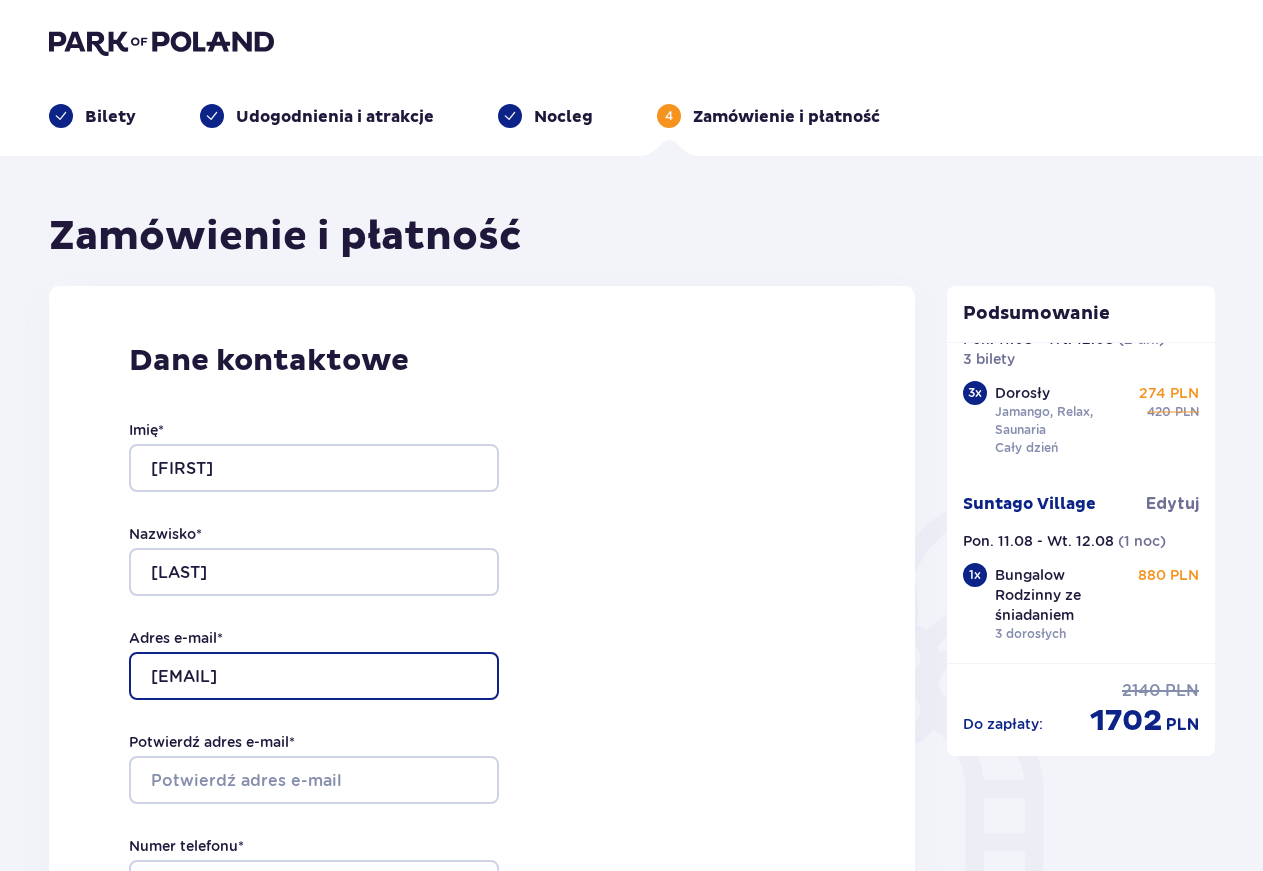 type on "dariuszbaruch@example.com" 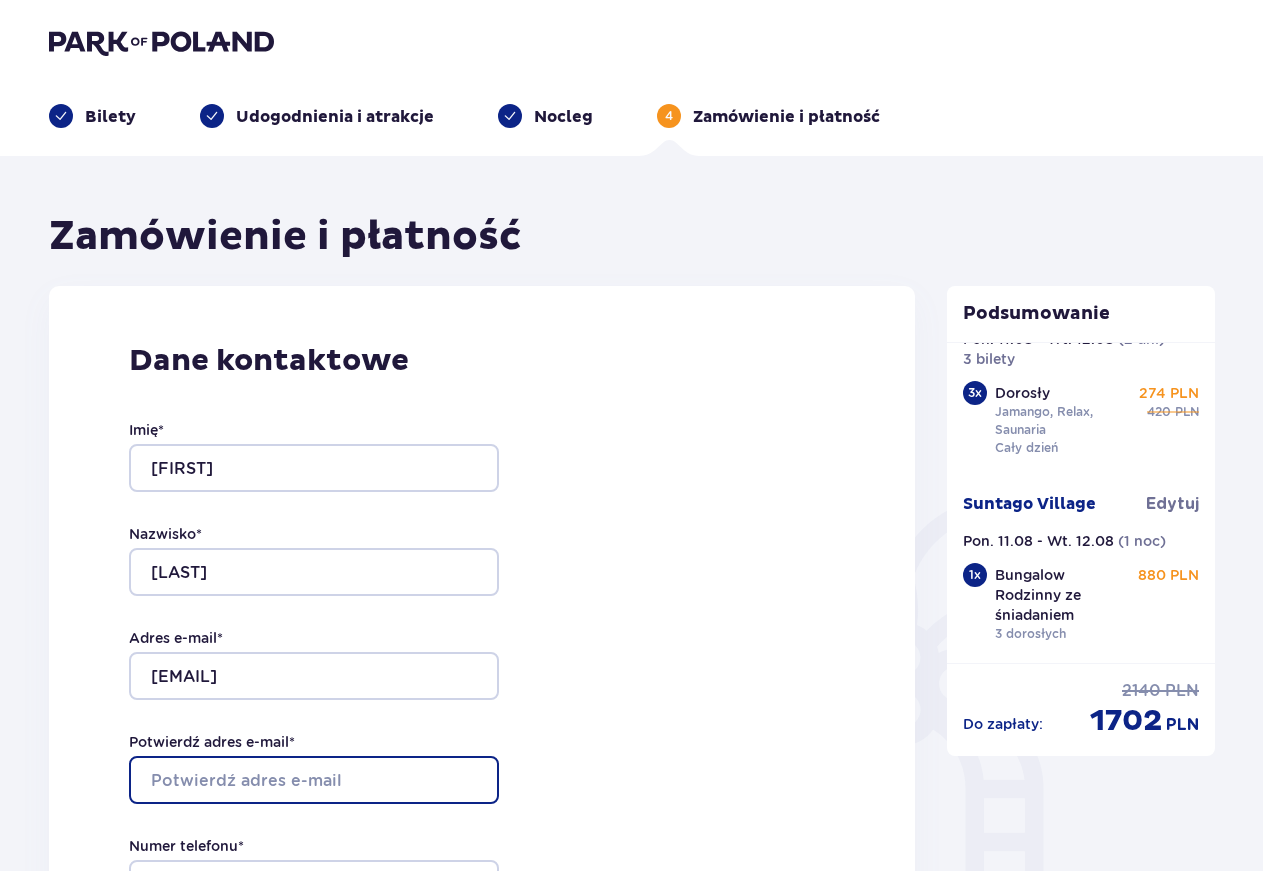 click on "Potwierdź adres e-mail *" at bounding box center (314, 780) 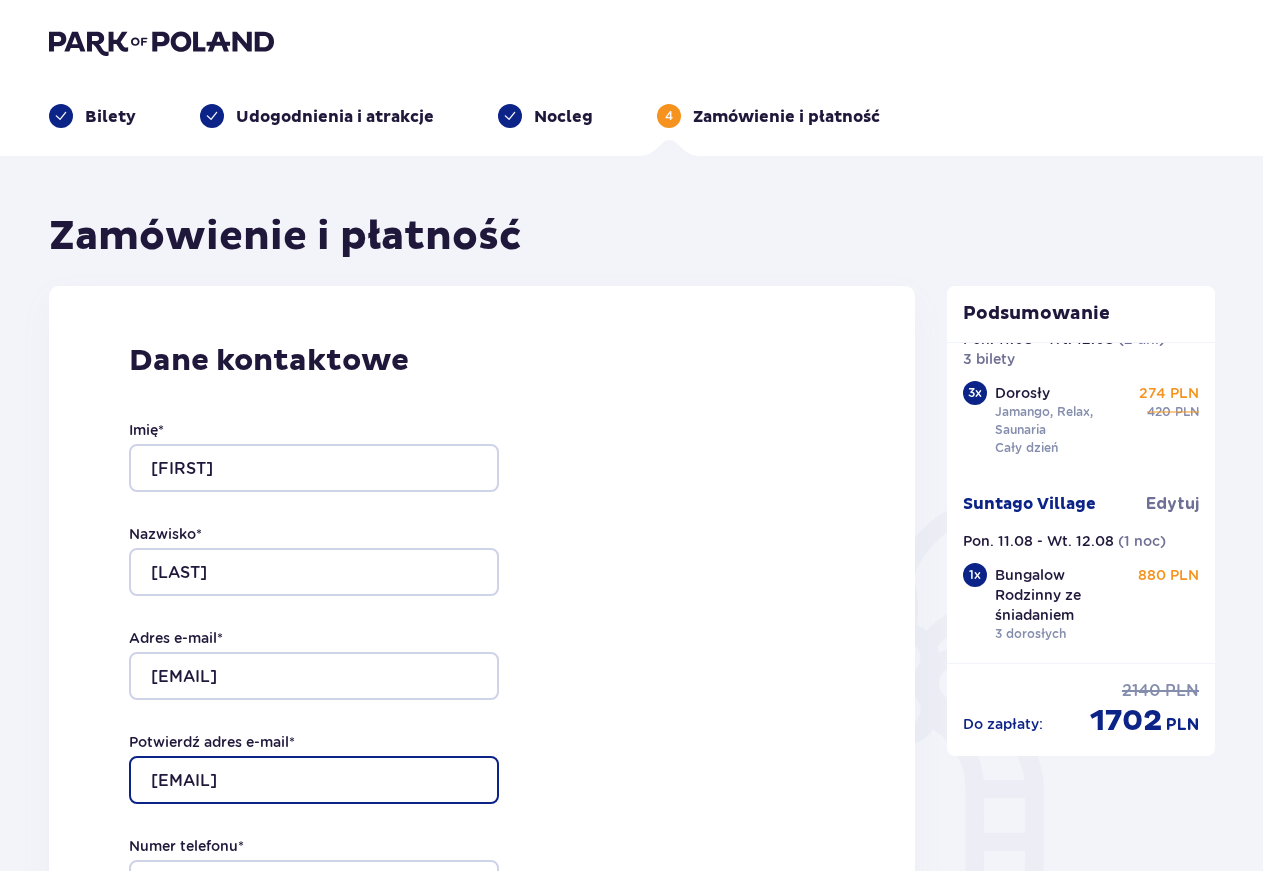 type on "dariuszbaruch@example.com" 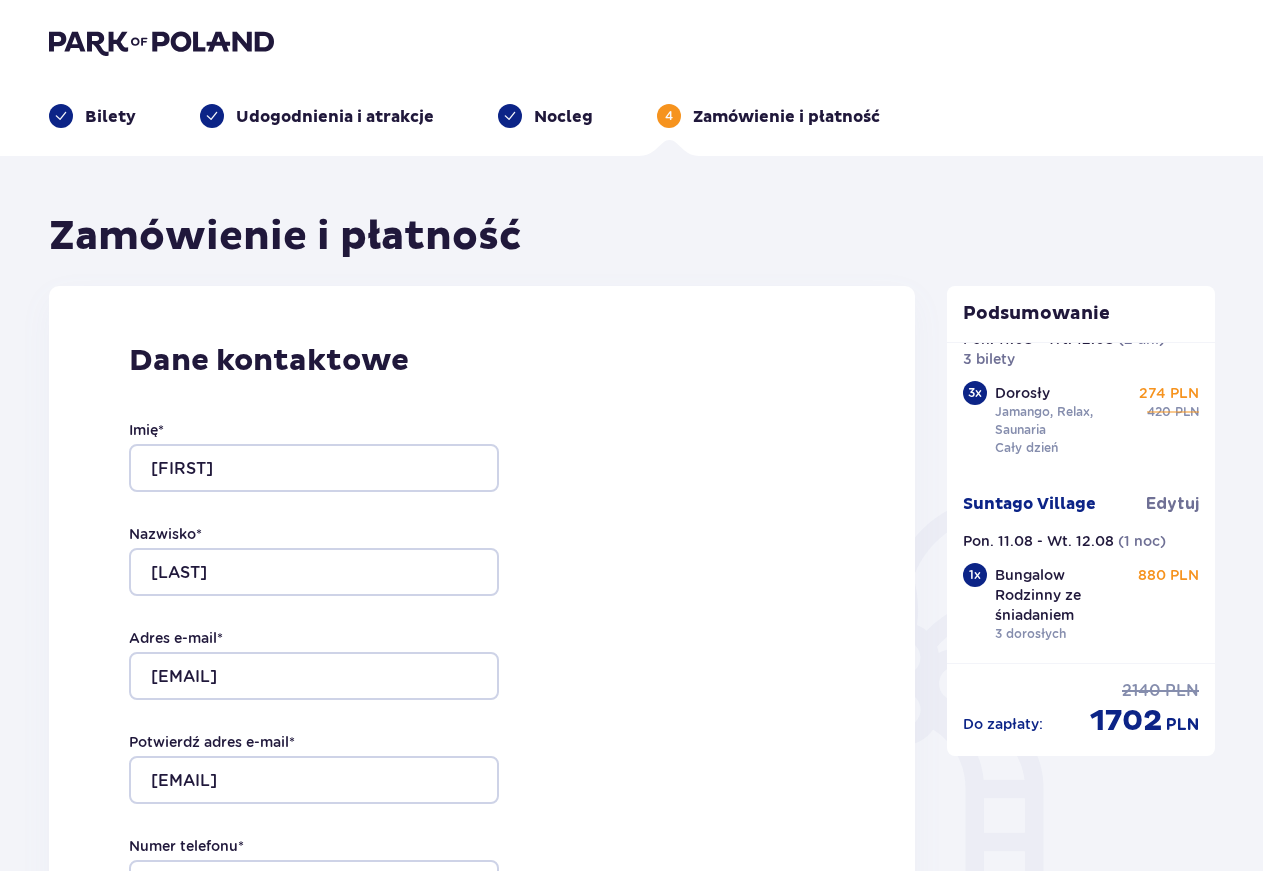 click on "Dane kontaktowe Imię * Dariusz Nazwisko * Baruch Adres e-mail * dariuszbaruch@gmail.com Potwierdź adres e-mail * dariuszbaruch@gmail.com Numer telefonu * Numer telefonu, wraz z kodem kraju, np. 48 ​123 ​456 ​789 Chcę fakturę na firmę Jeśli nie prowadzisz działalności gospodarczej lub innej spółki, automatycznie wystawimy Ci fakturę imienną. Dodaj adres do faktury imiennej" at bounding box center (482, 706) 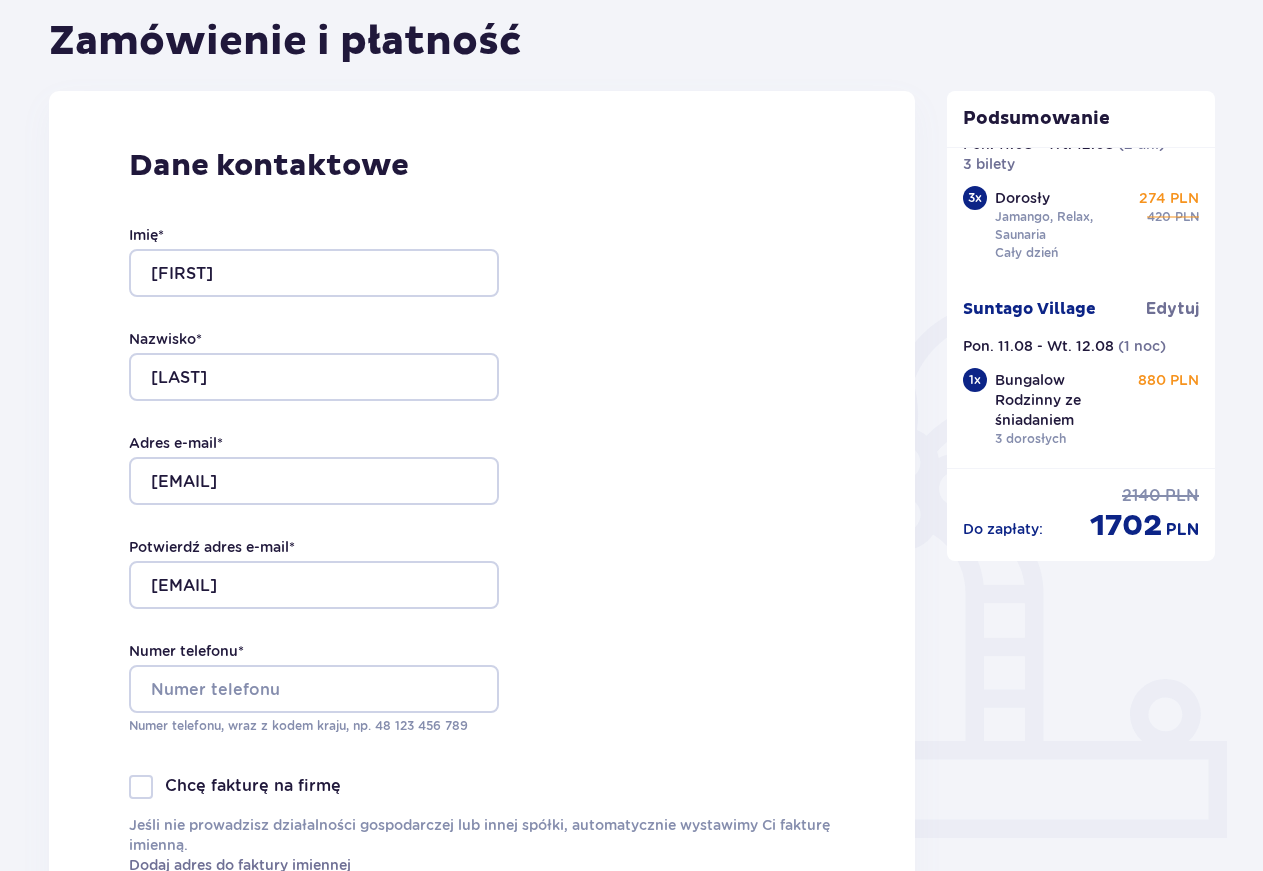 scroll, scrollTop: 240, scrollLeft: 0, axis: vertical 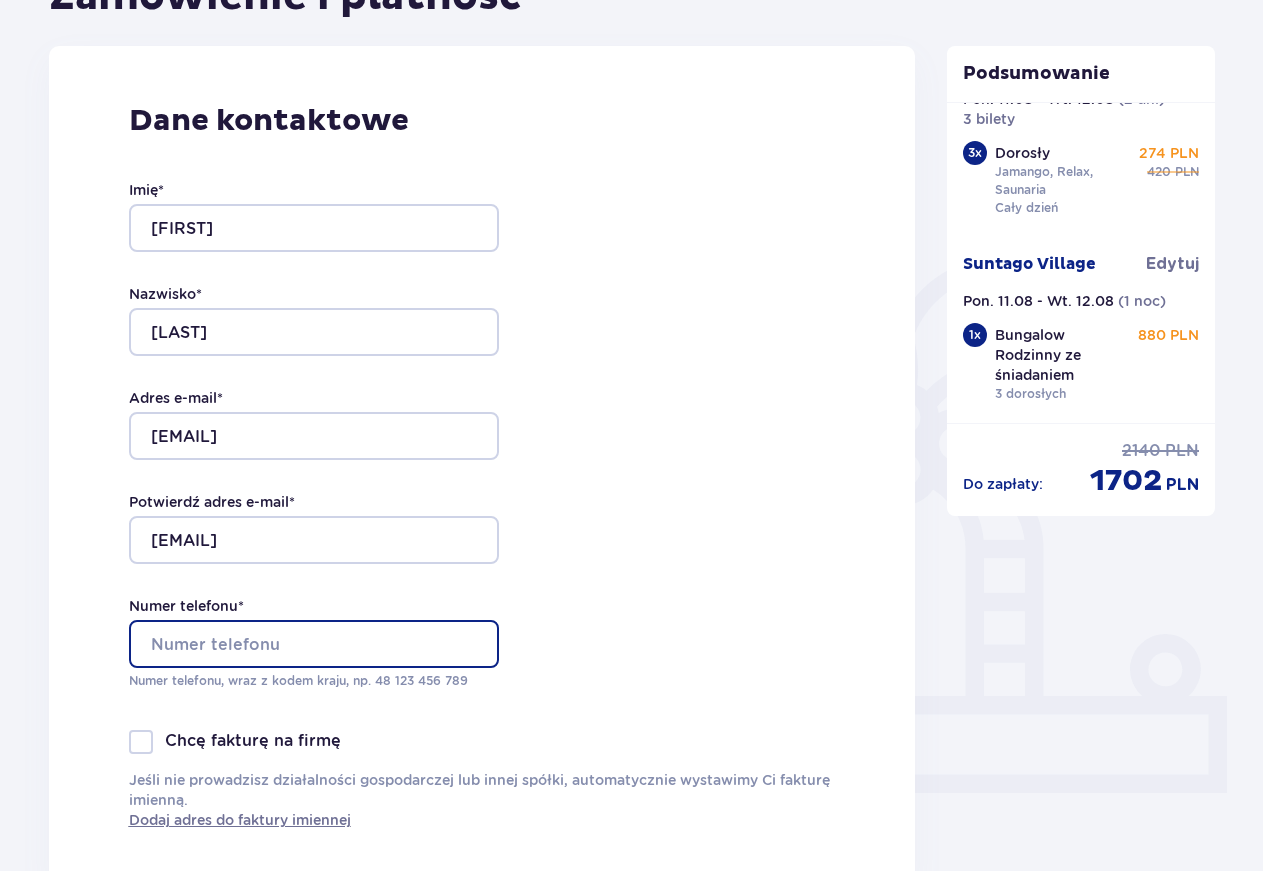 click on "Numer telefonu *" at bounding box center (314, 644) 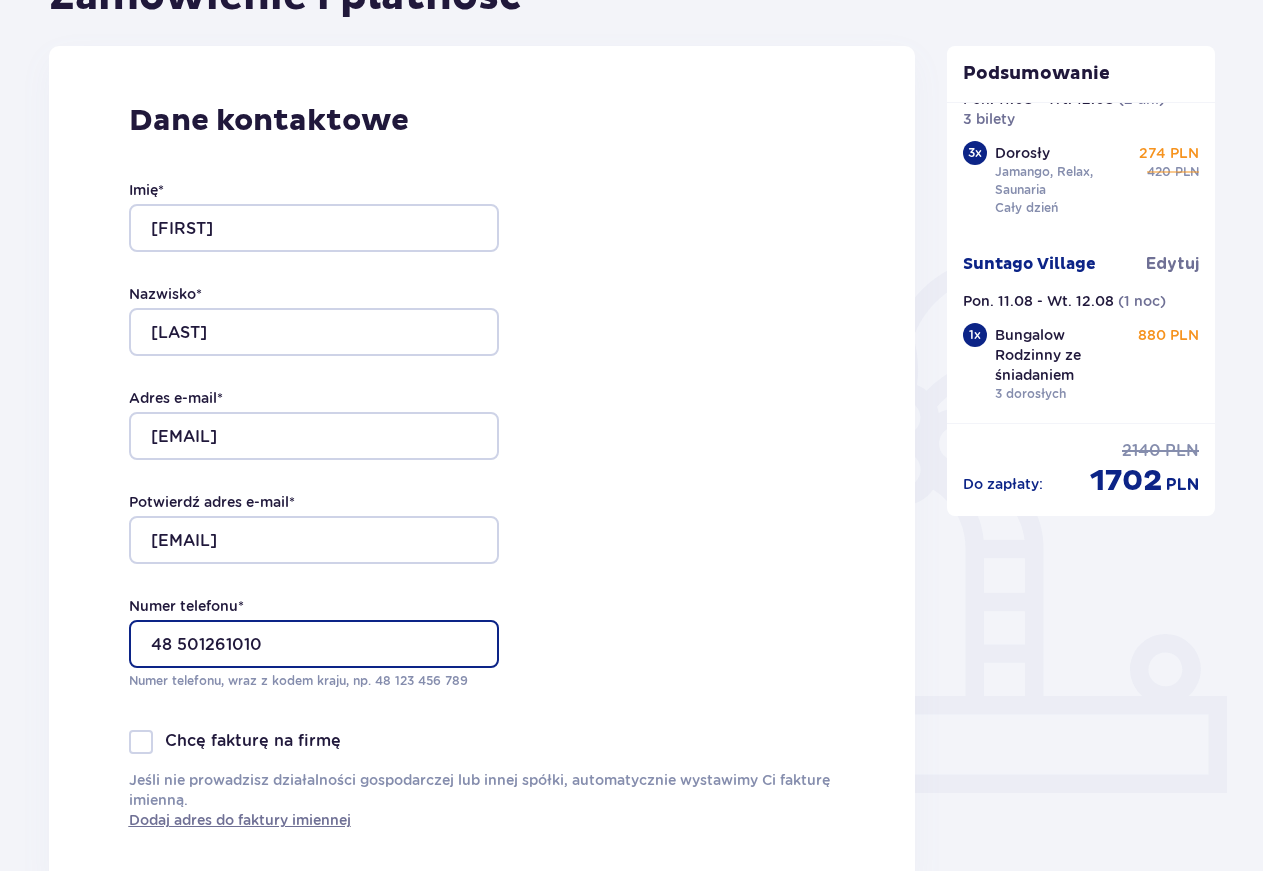 type on "48 501261010" 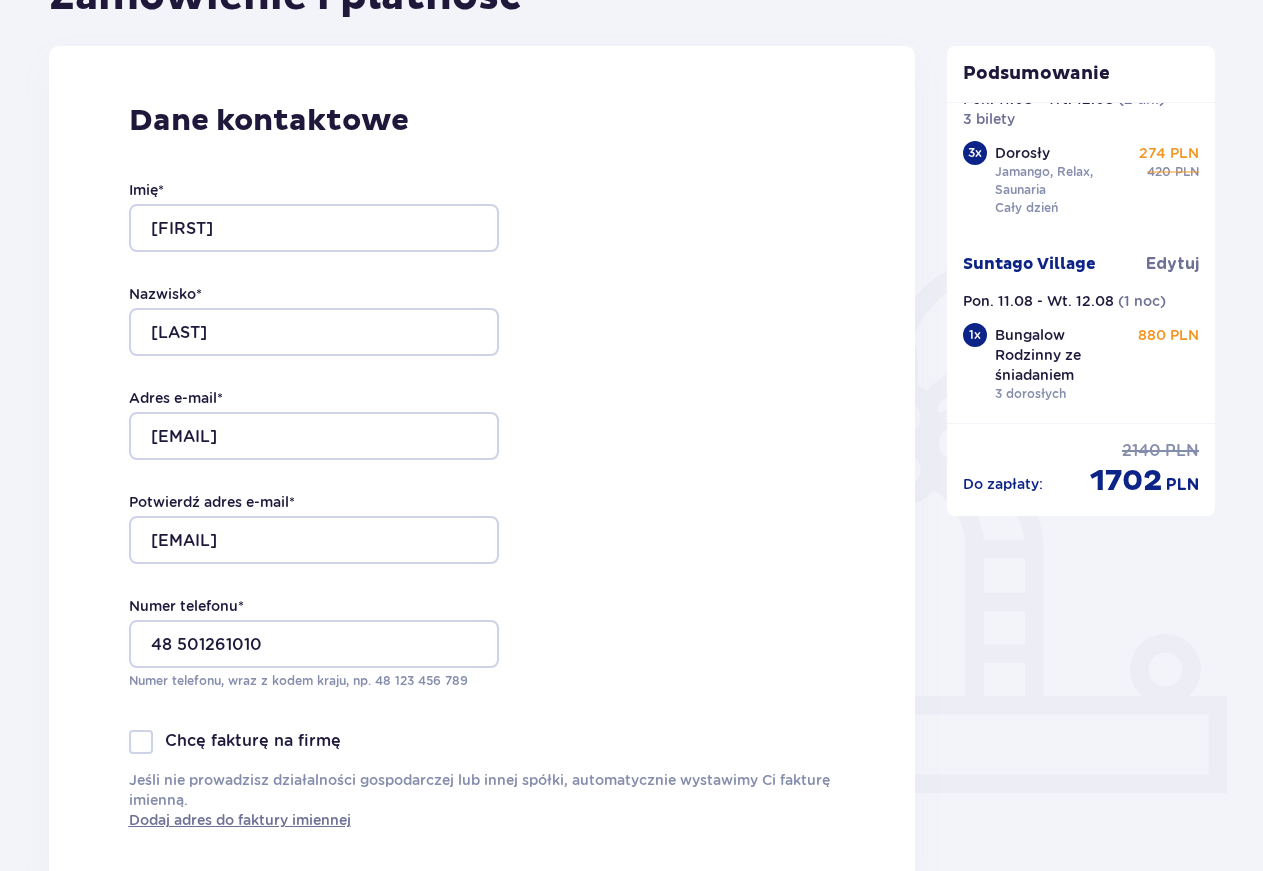 click on "Dane kontaktowe Imię * Dariusz Nazwisko * Baruch Adres e-mail * dariuszbaruch@gmail.com Potwierdź adres e-mail * dariuszbaruch@gmail.com Numer telefonu * 48 501261010 Numer telefonu, wraz z kodem kraju, np. 48 ​123 ​456 ​789 Chcę fakturę na firmę Jeśli nie prowadzisz działalności gospodarczej lub innej spółki, automatycznie wystawimy Ci fakturę imienną. Dodaj adres do faktury imiennej" at bounding box center (482, 466) 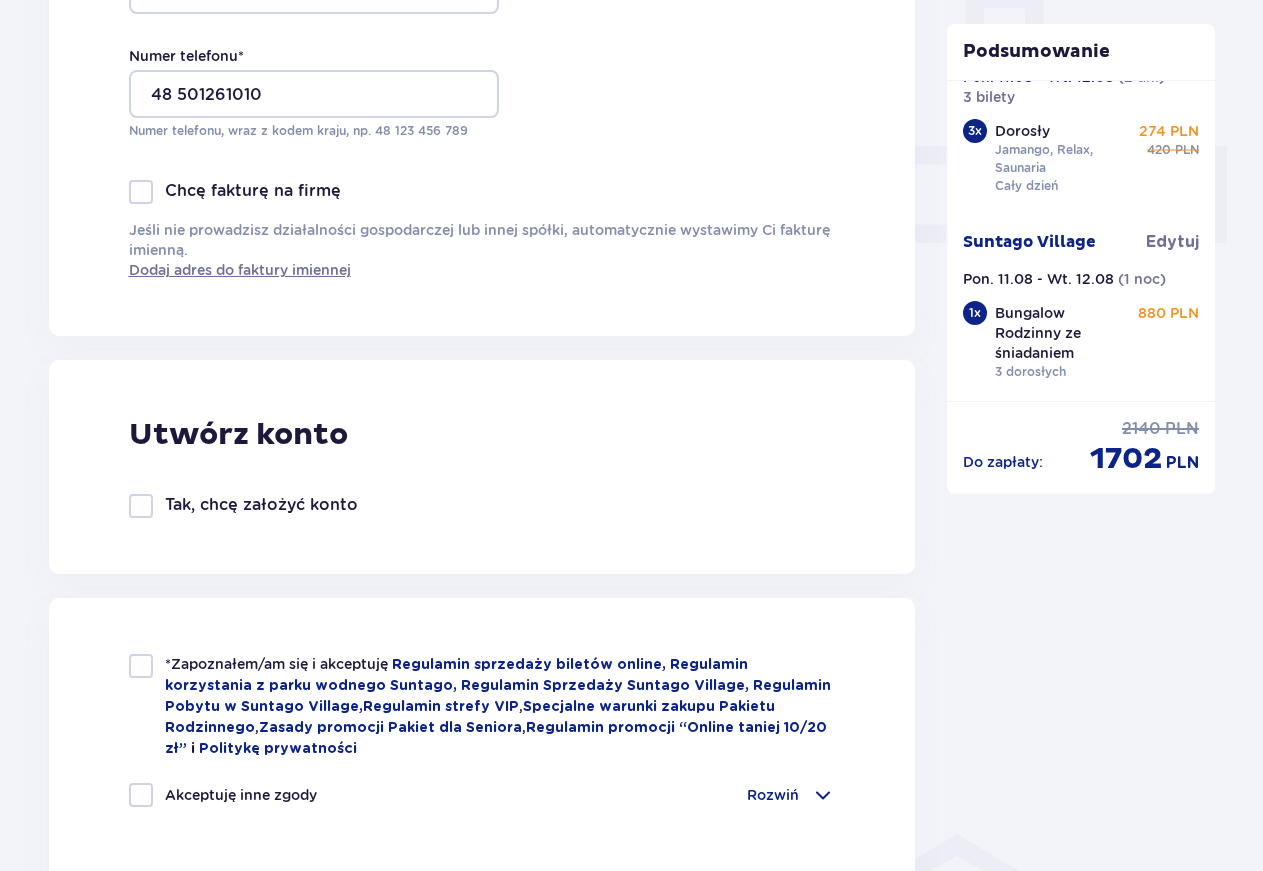 scroll, scrollTop: 840, scrollLeft: 0, axis: vertical 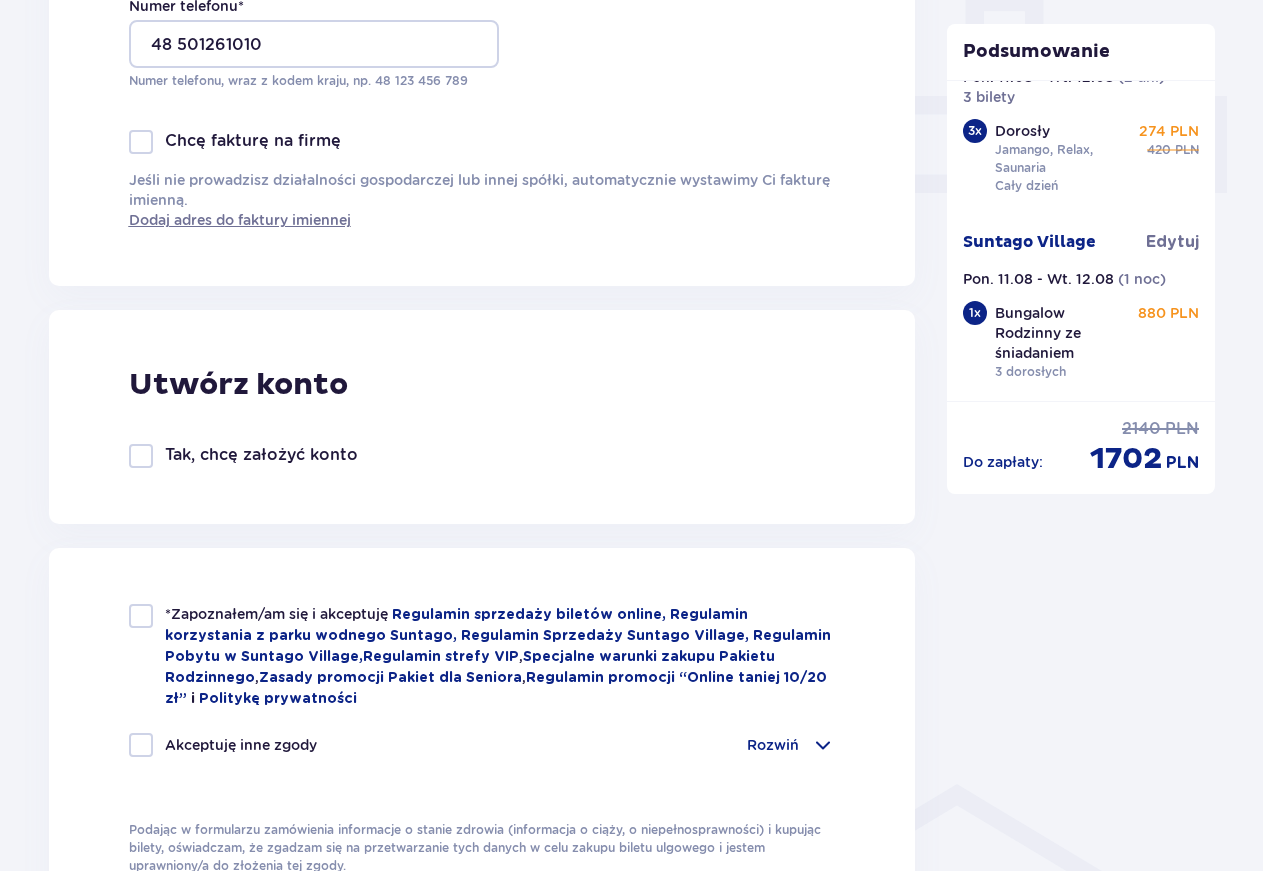 click at bounding box center [141, 456] 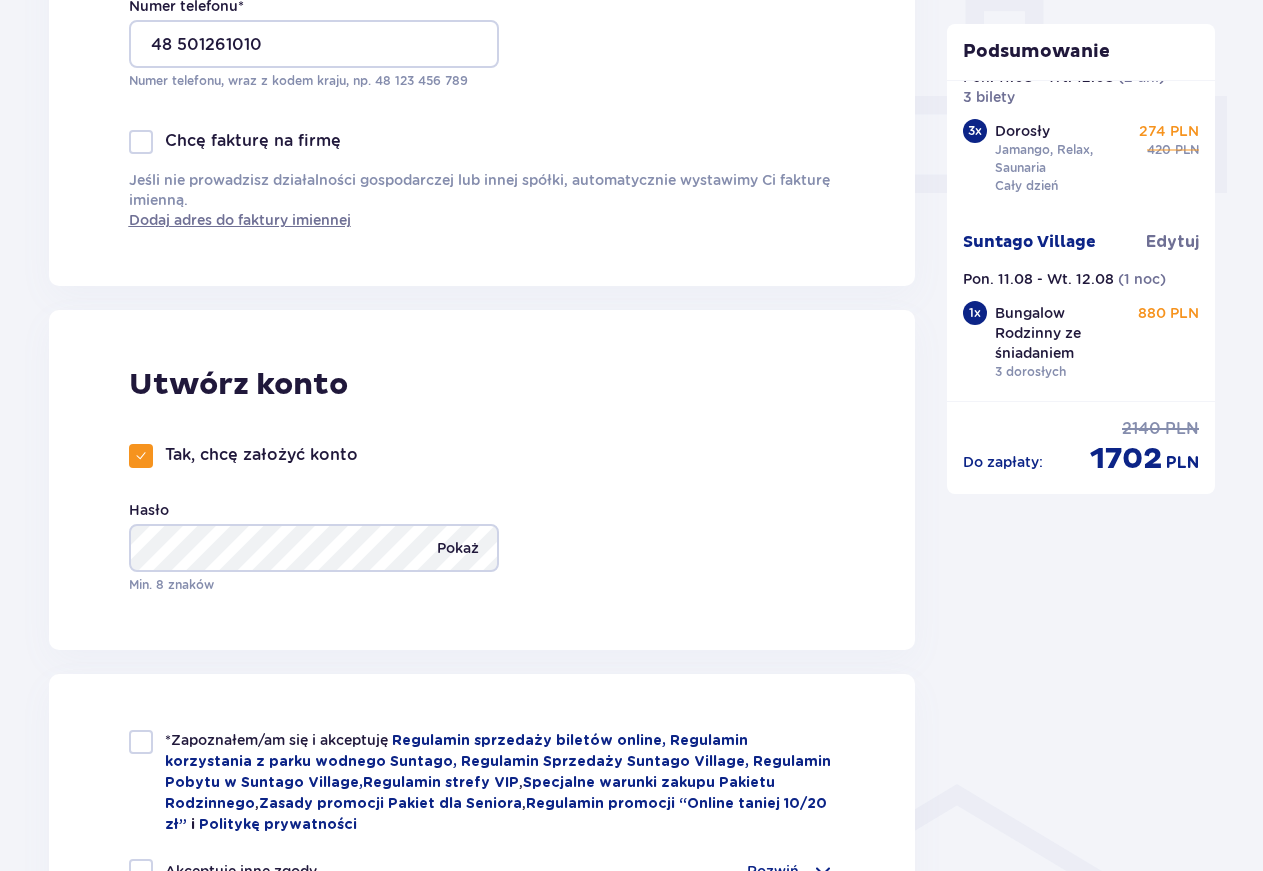 click on "Pokaż" at bounding box center [458, 548] 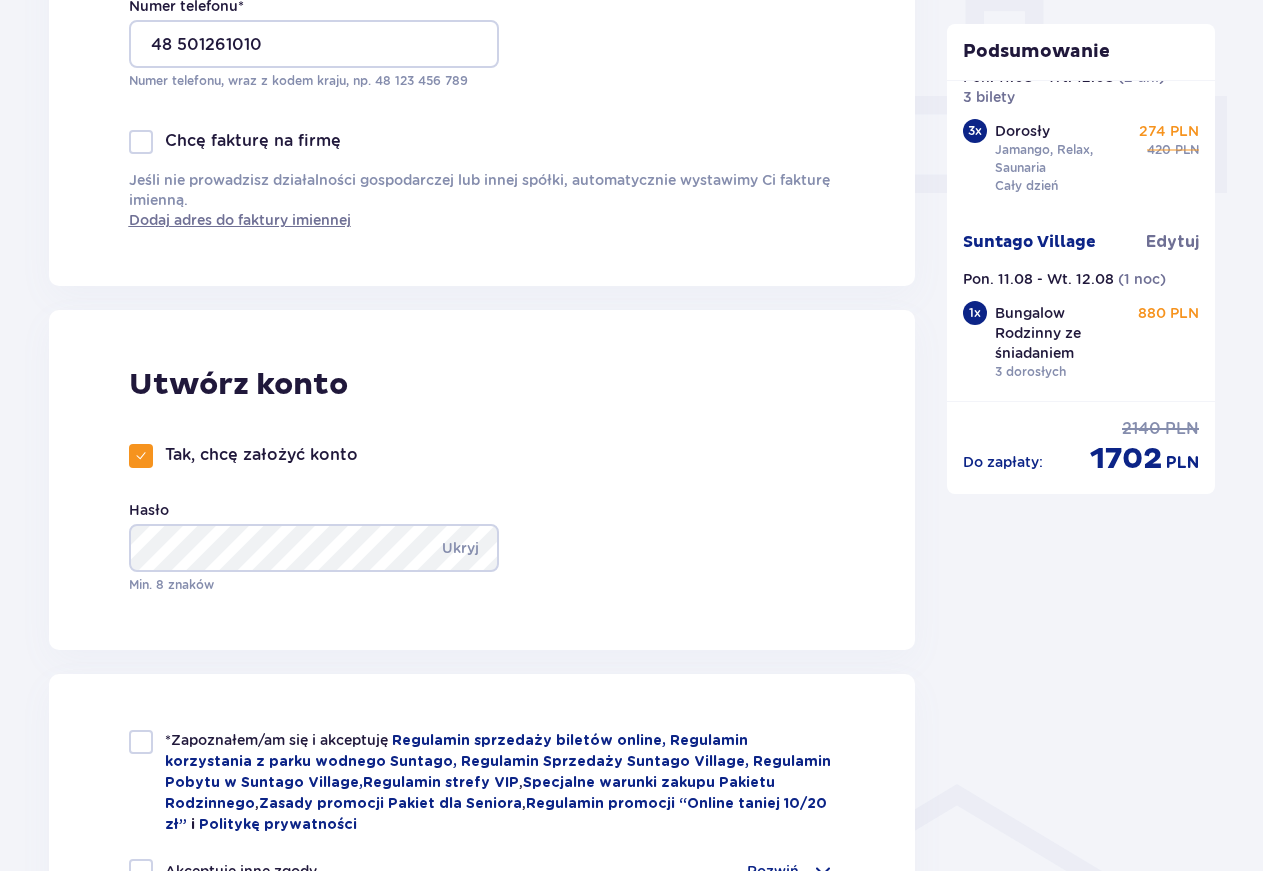 click on "Utwórz konto Tak, chcę założyć konto Hasło Ukryj Min. 8 znaków" at bounding box center [482, 480] 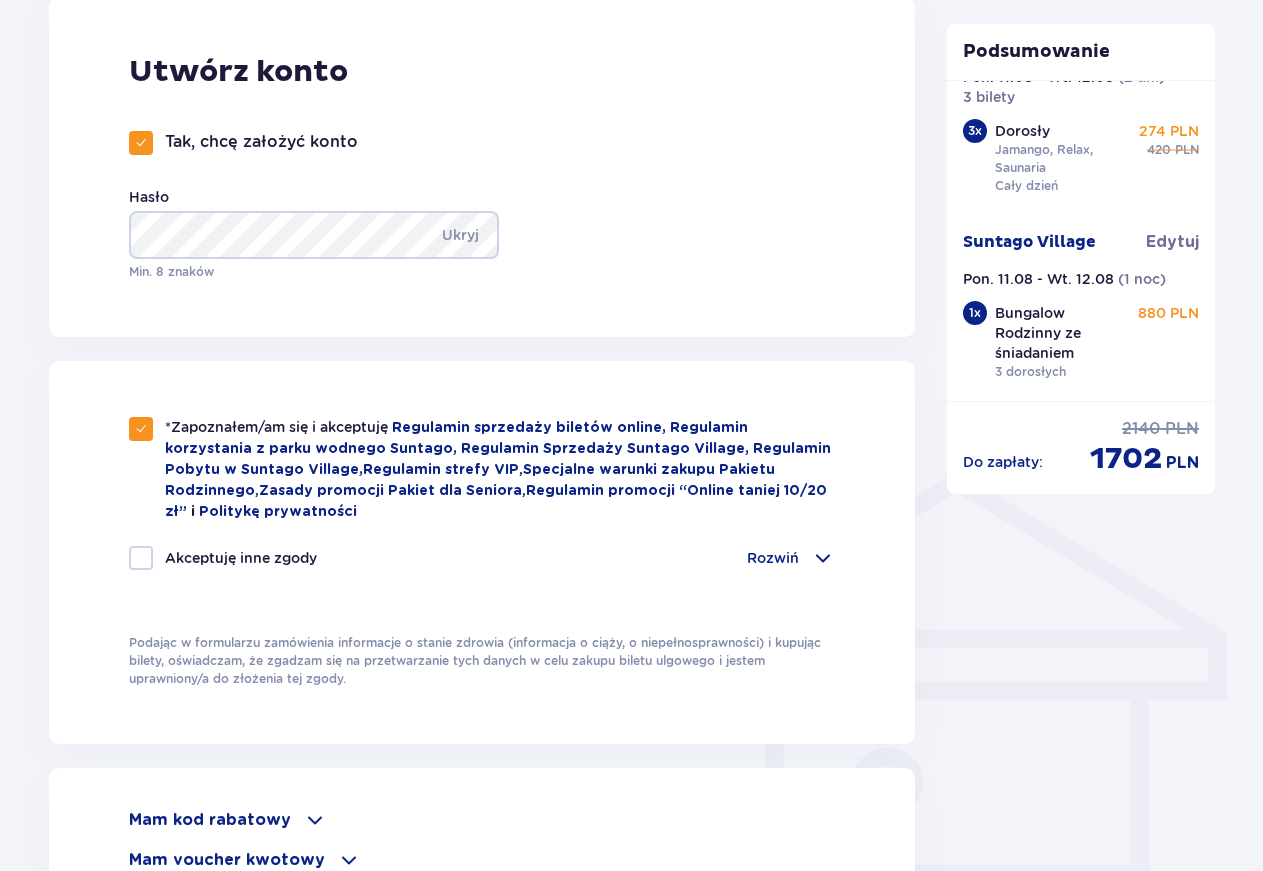 scroll, scrollTop: 1320, scrollLeft: 0, axis: vertical 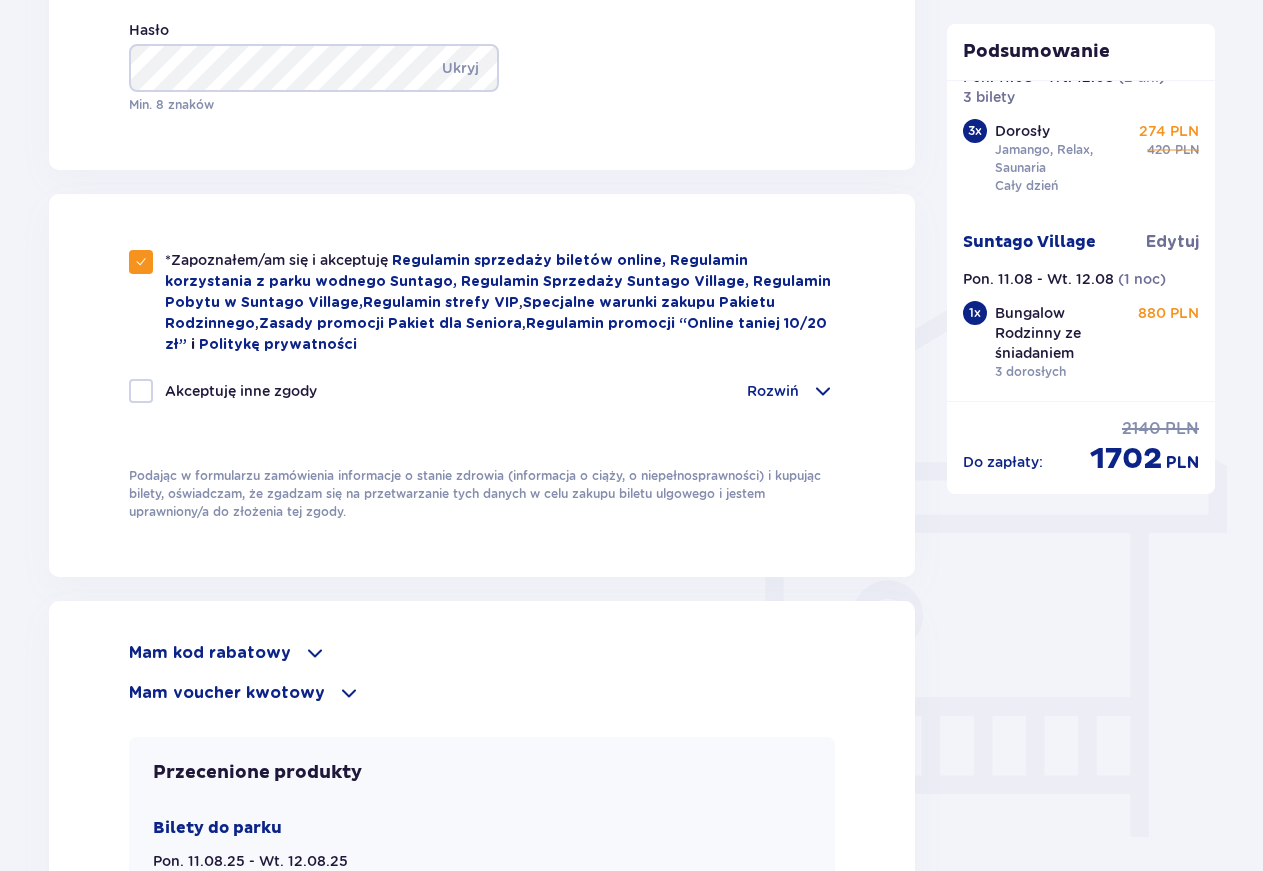 click on "Rozwiń" at bounding box center [773, 391] 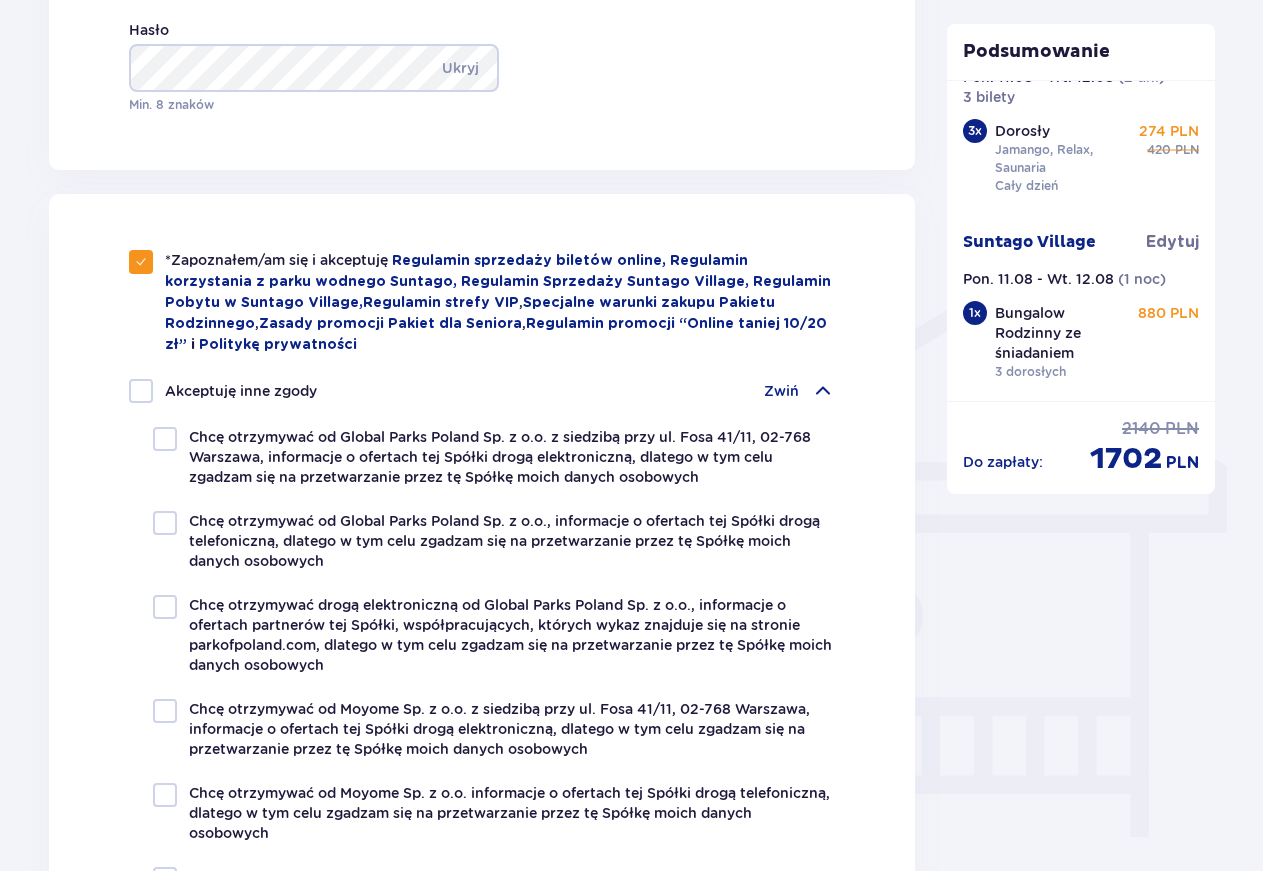 click on "Zwiń" at bounding box center [781, 391] 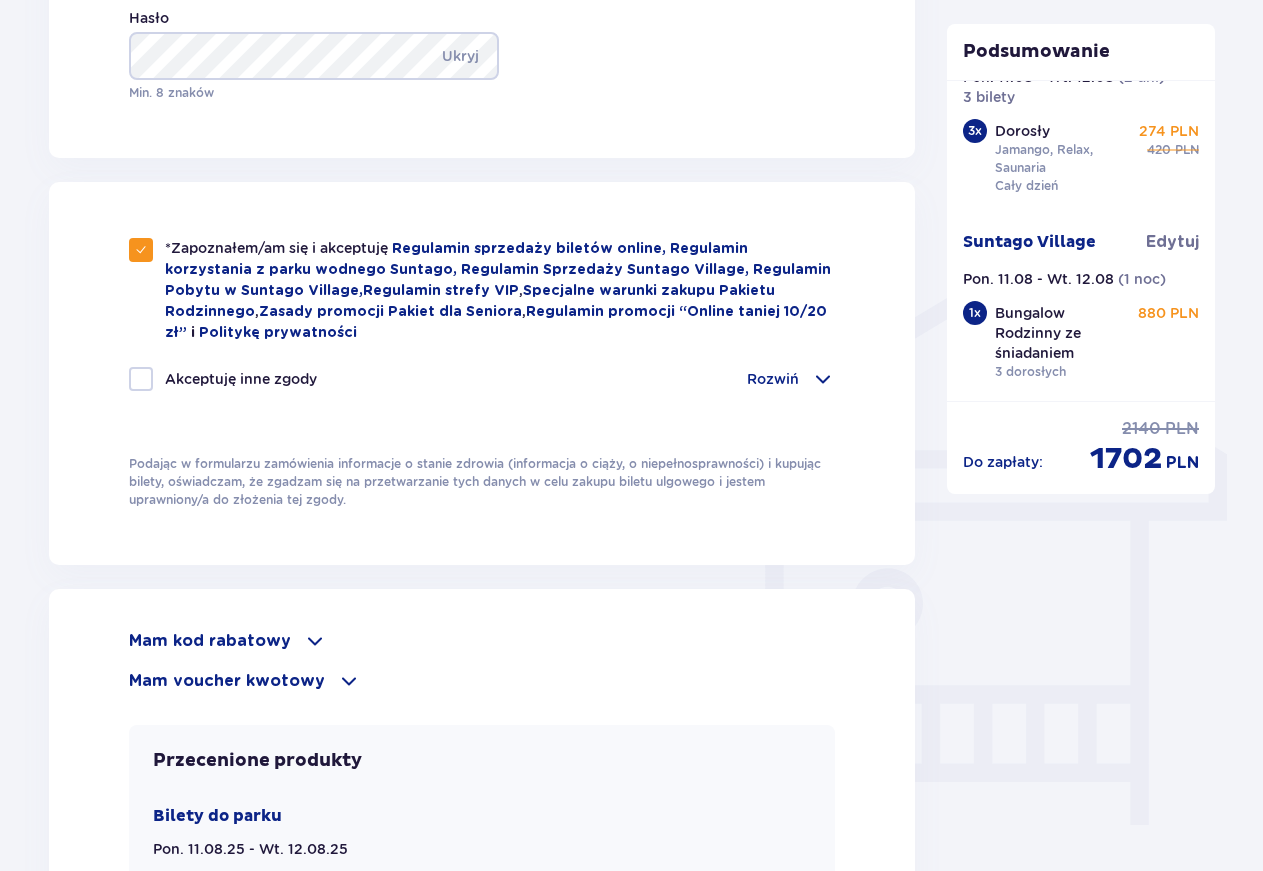 scroll, scrollTop: 1320, scrollLeft: 0, axis: vertical 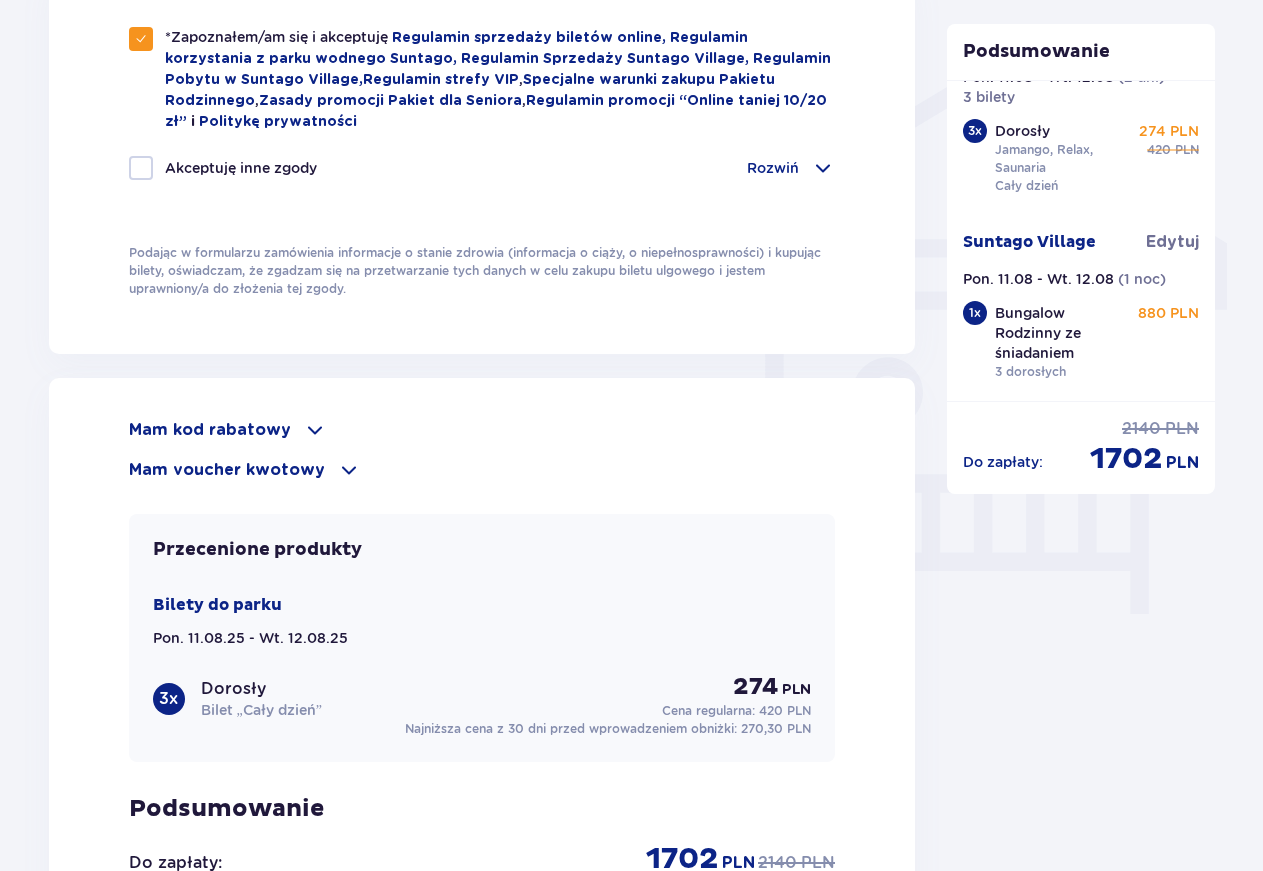 click at bounding box center [141, 168] 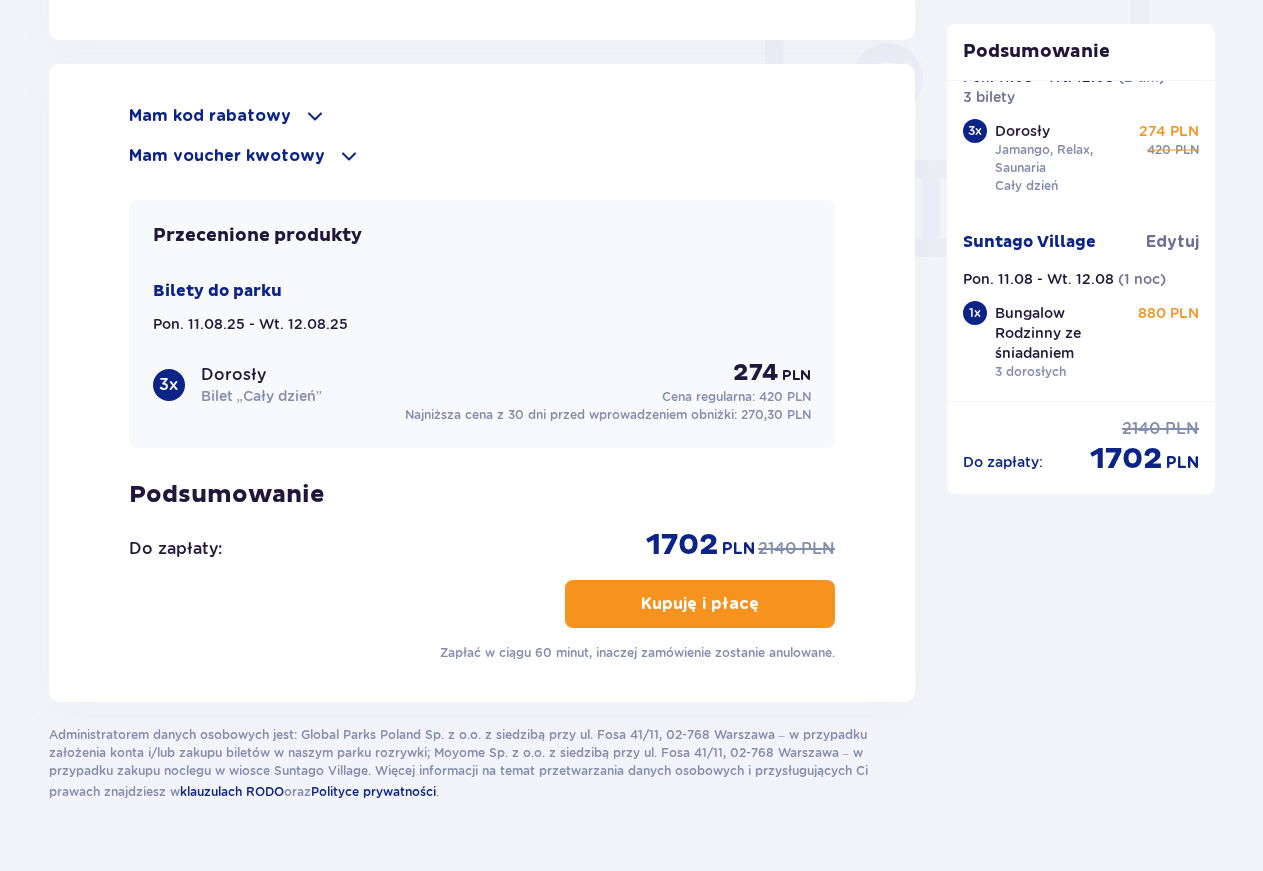 scroll, scrollTop: 1903, scrollLeft: 0, axis: vertical 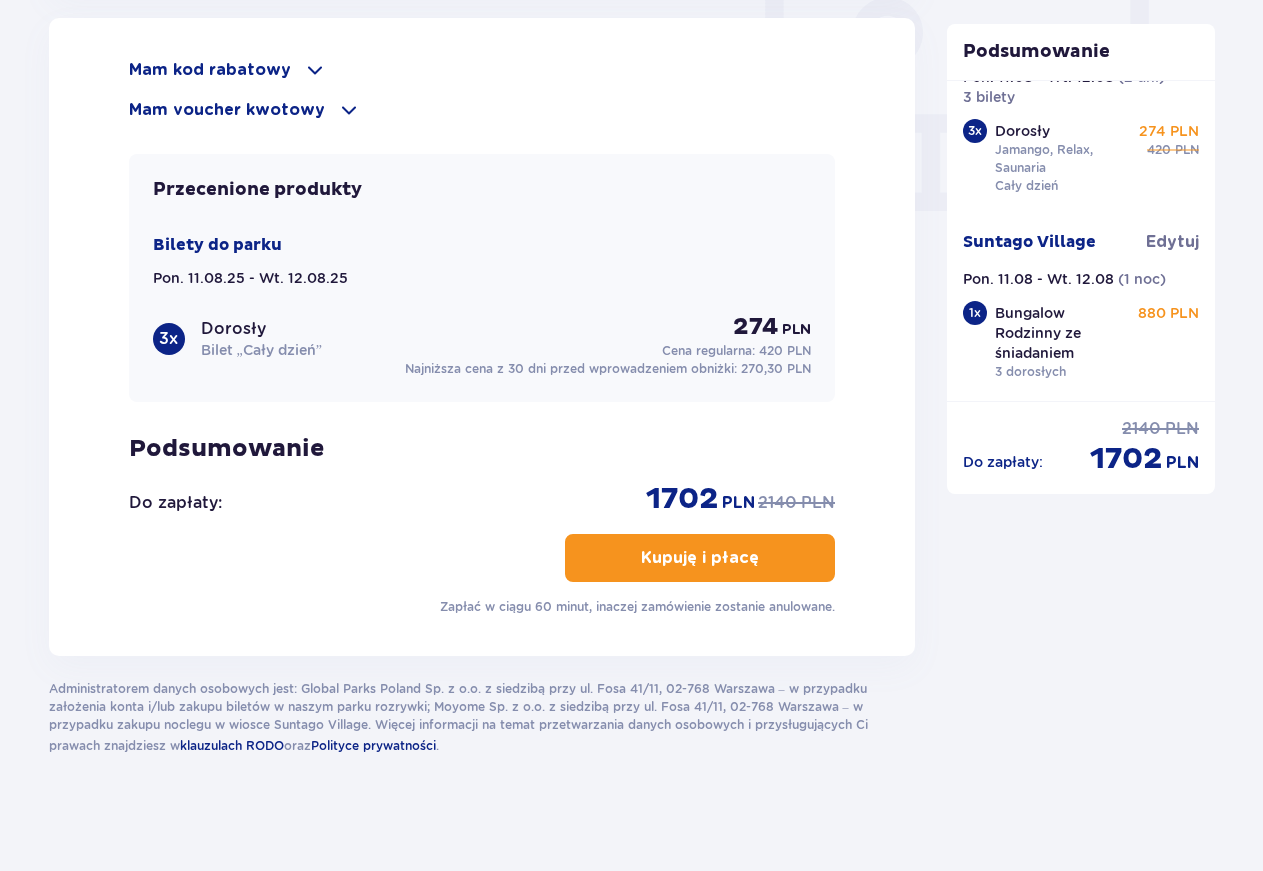 click on "Kupuję i płacę" at bounding box center [700, 558] 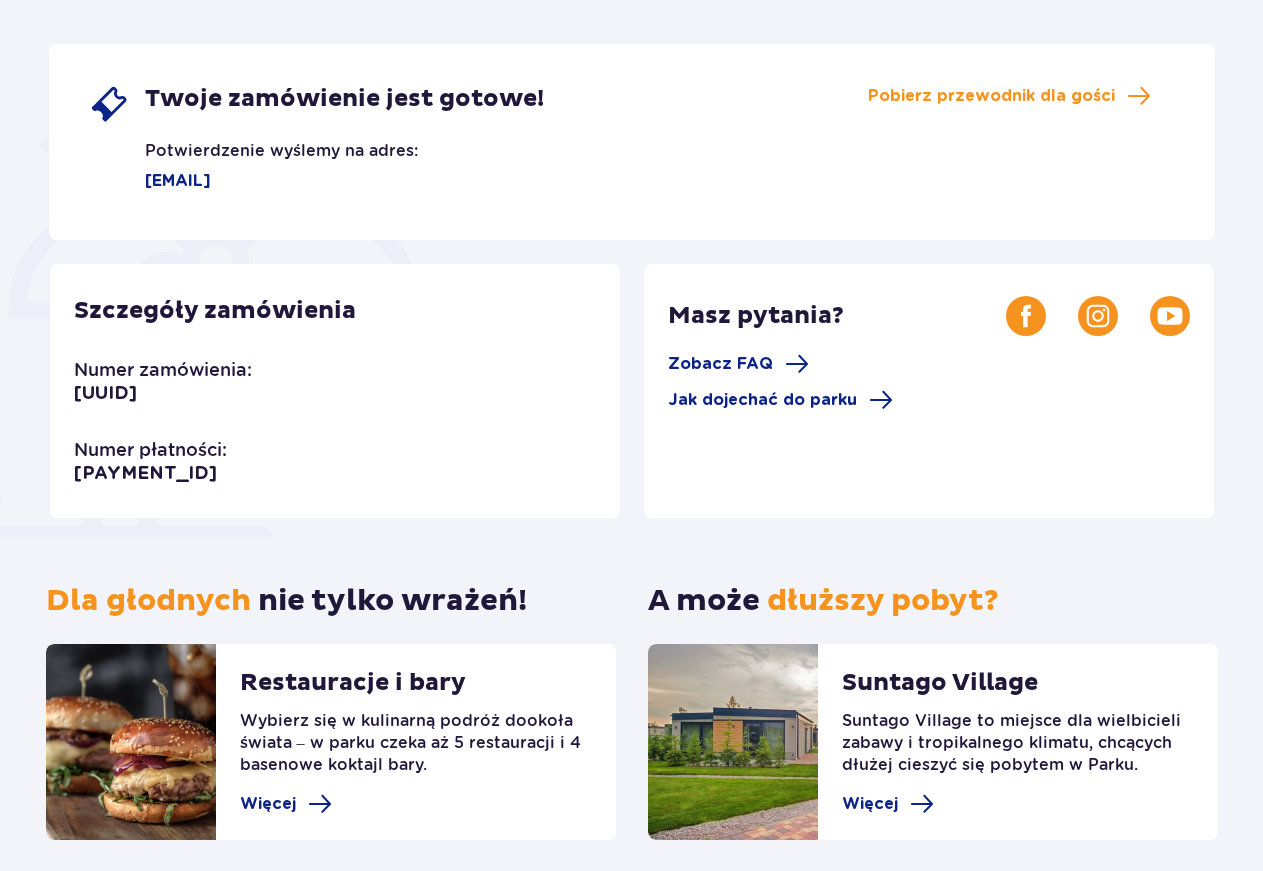 scroll, scrollTop: 360, scrollLeft: 0, axis: vertical 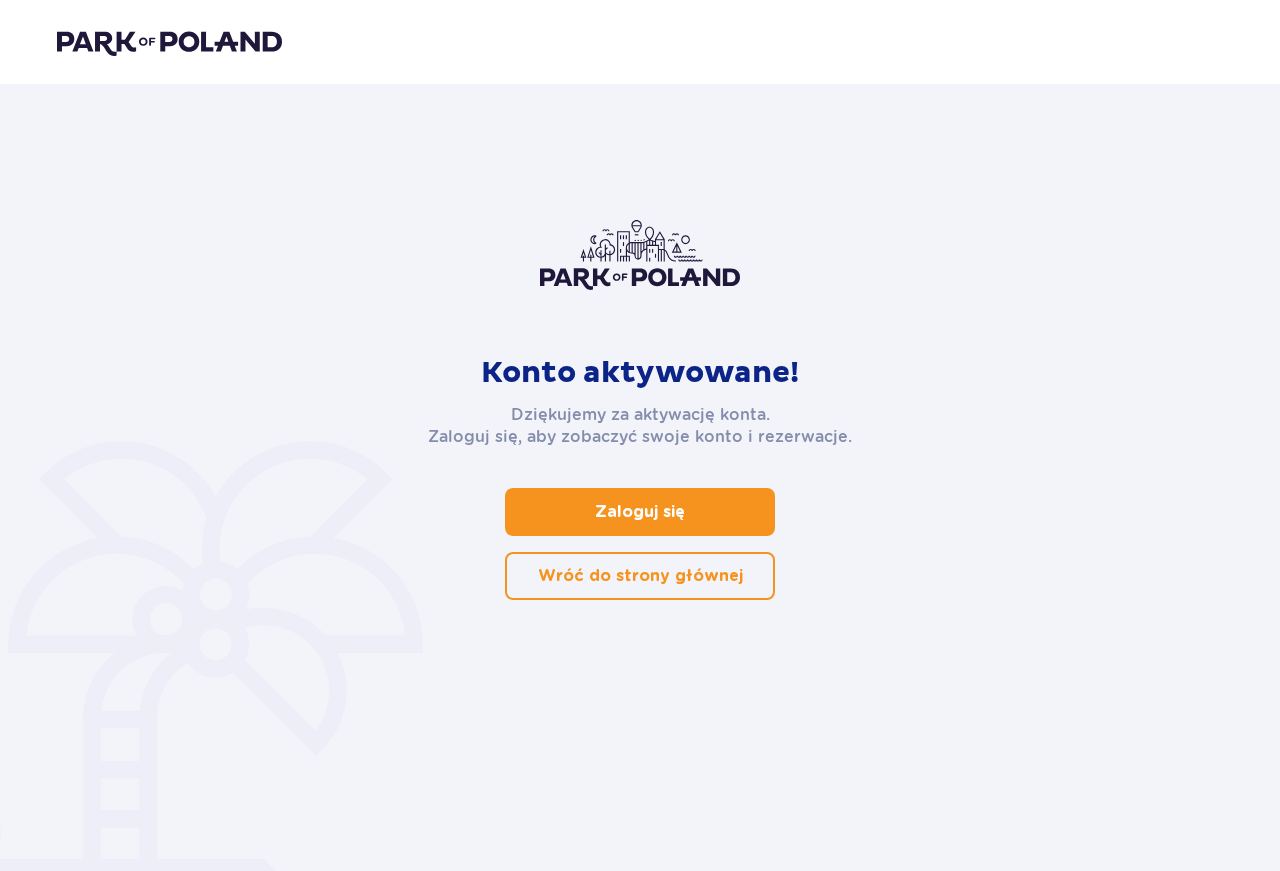 click on "Zaloguj się" at bounding box center [640, 512] 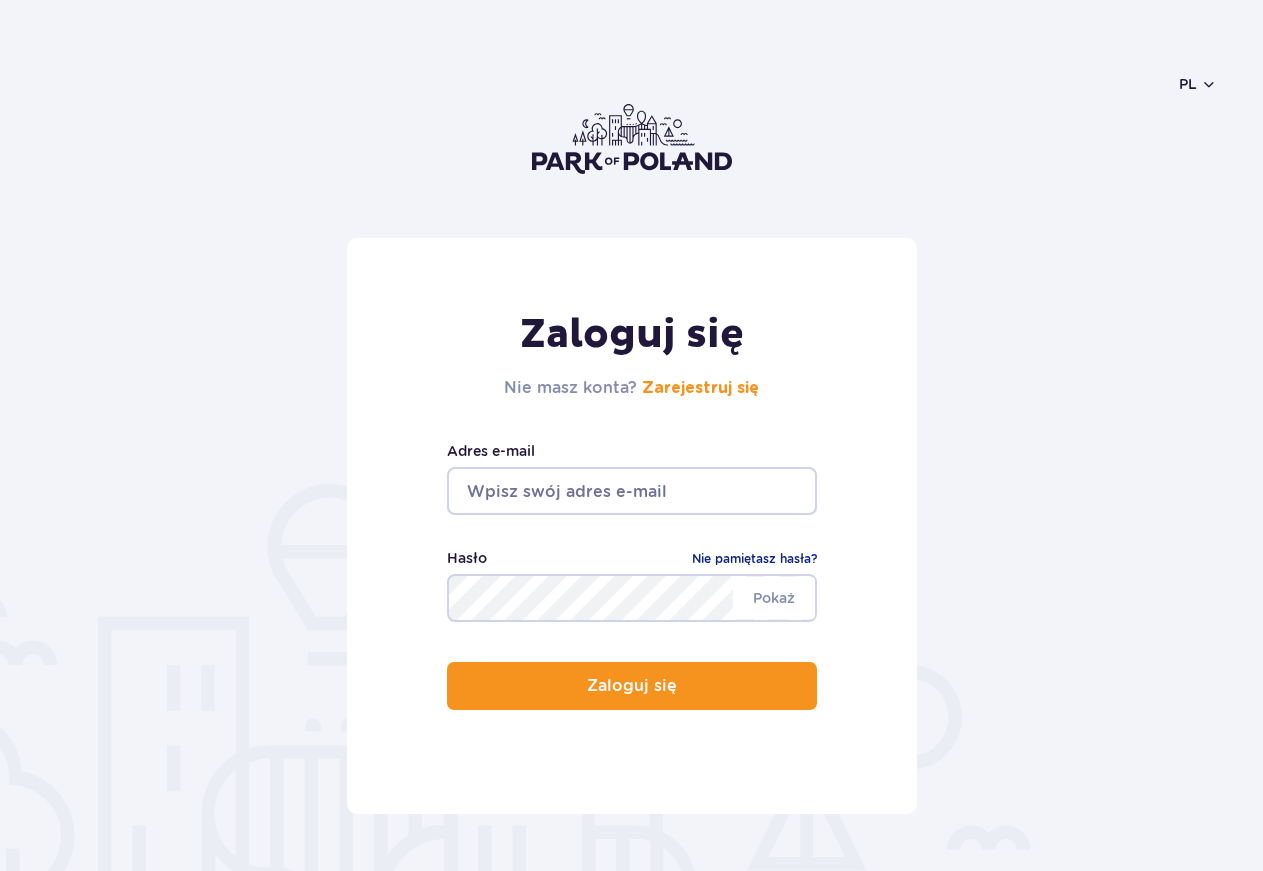 scroll, scrollTop: 0, scrollLeft: 0, axis: both 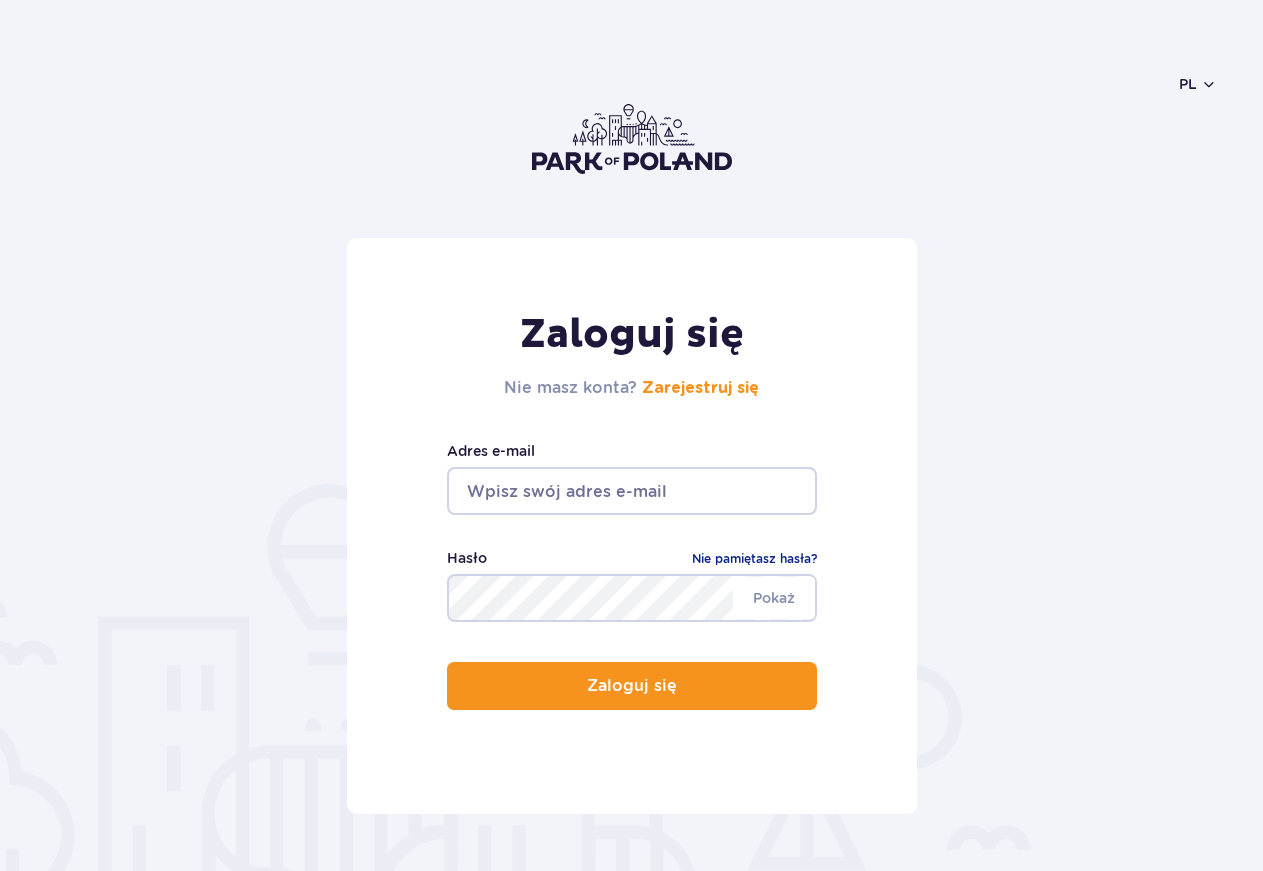 click at bounding box center [632, 491] 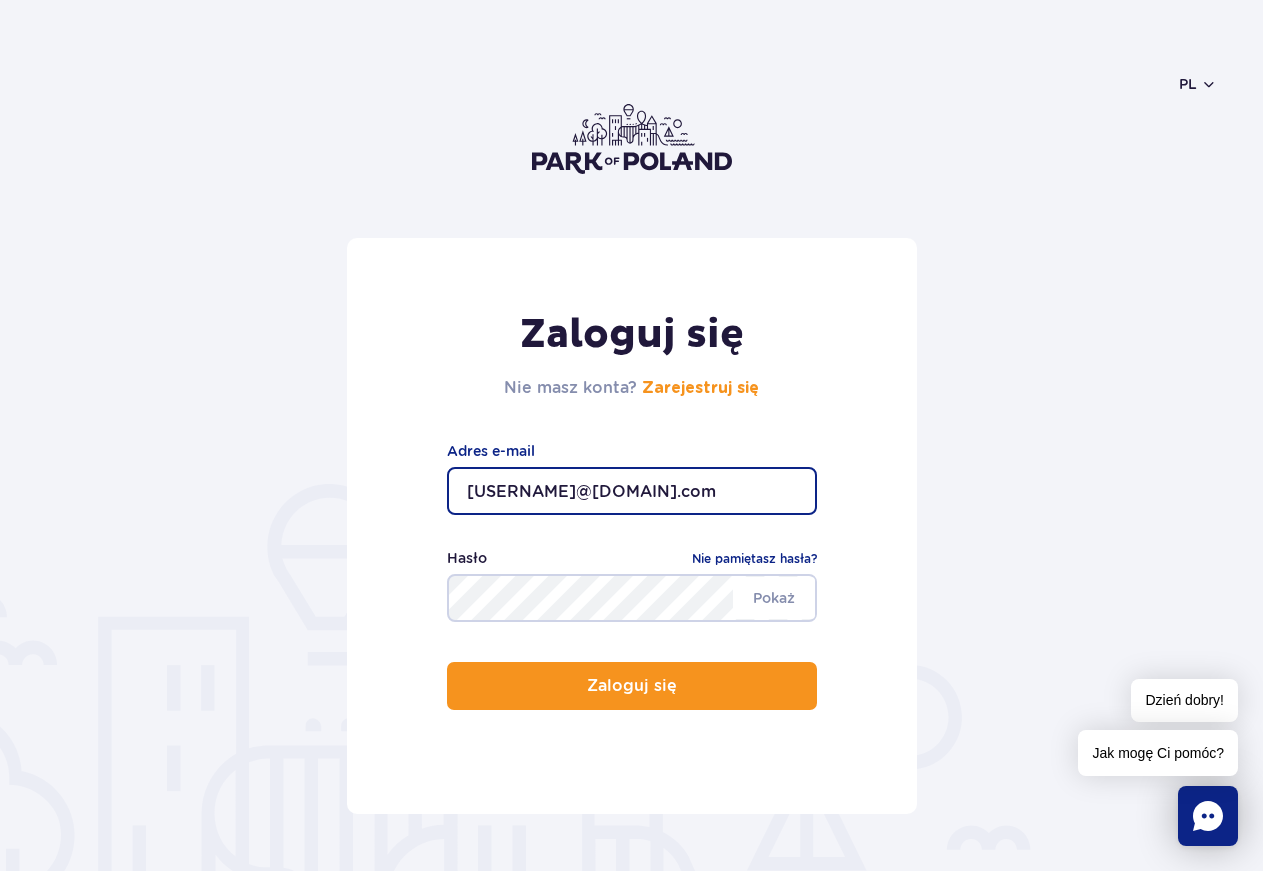 type on "[USERNAME]@[DOMAIN].com" 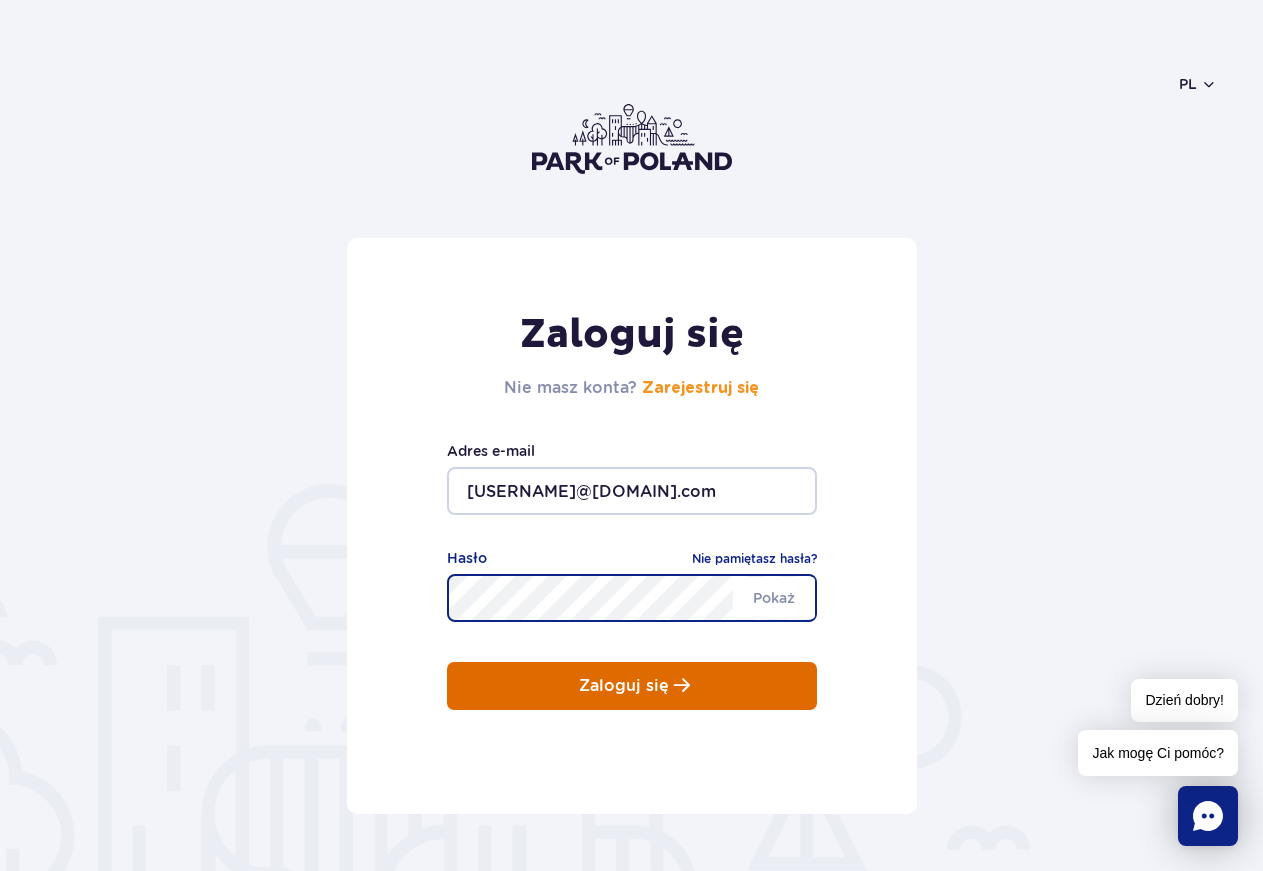 click on "Zaloguj się" at bounding box center [624, 686] 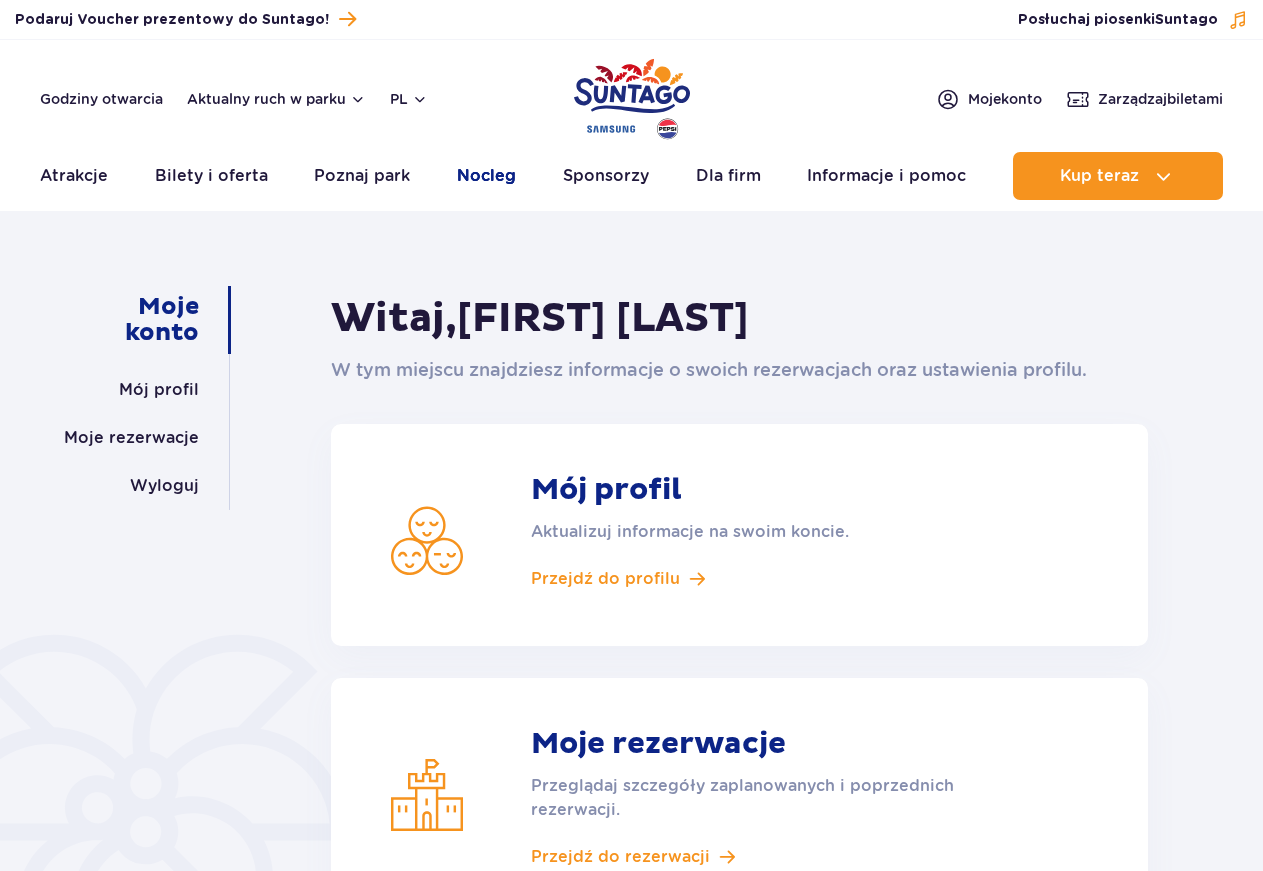 scroll, scrollTop: 0, scrollLeft: 0, axis: both 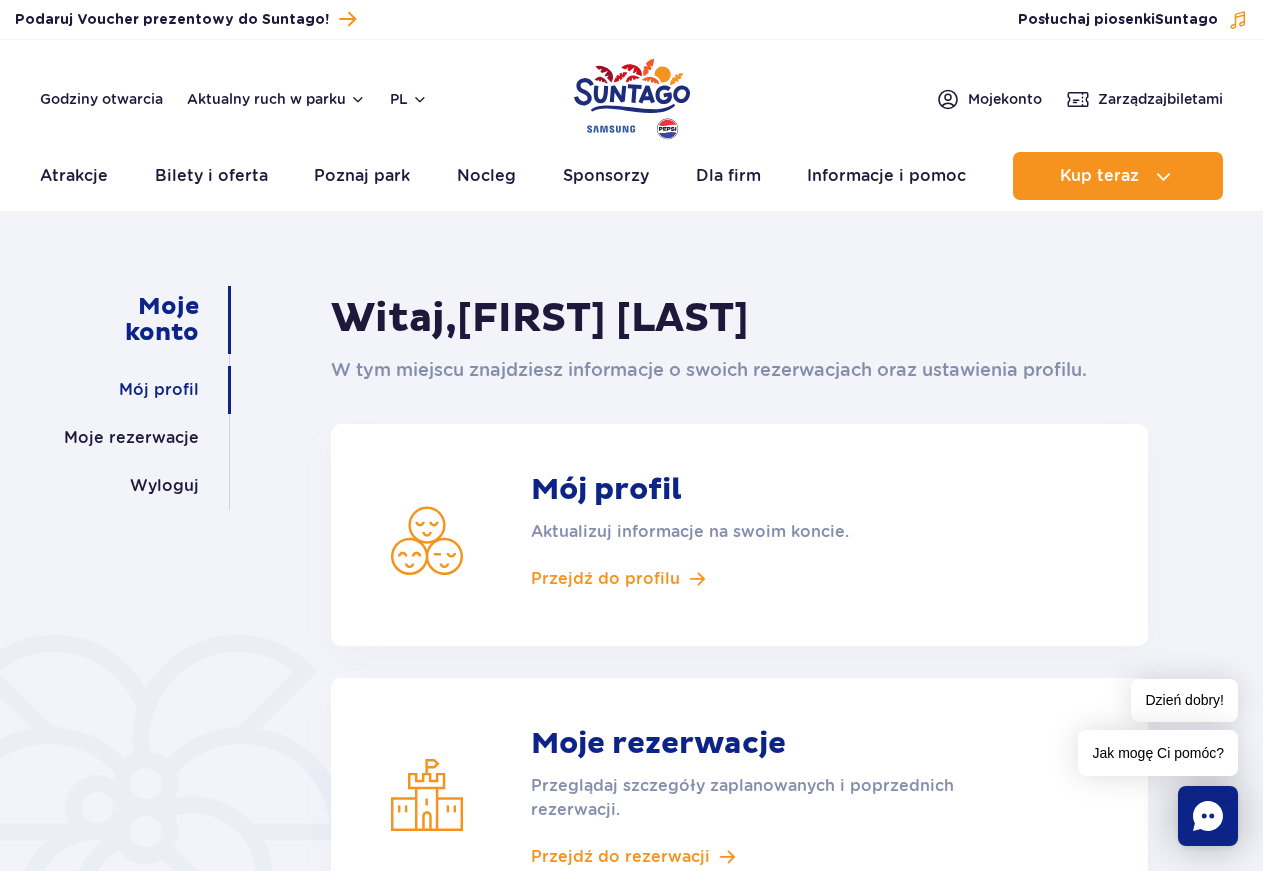 click on "Mój profil" at bounding box center [159, 390] 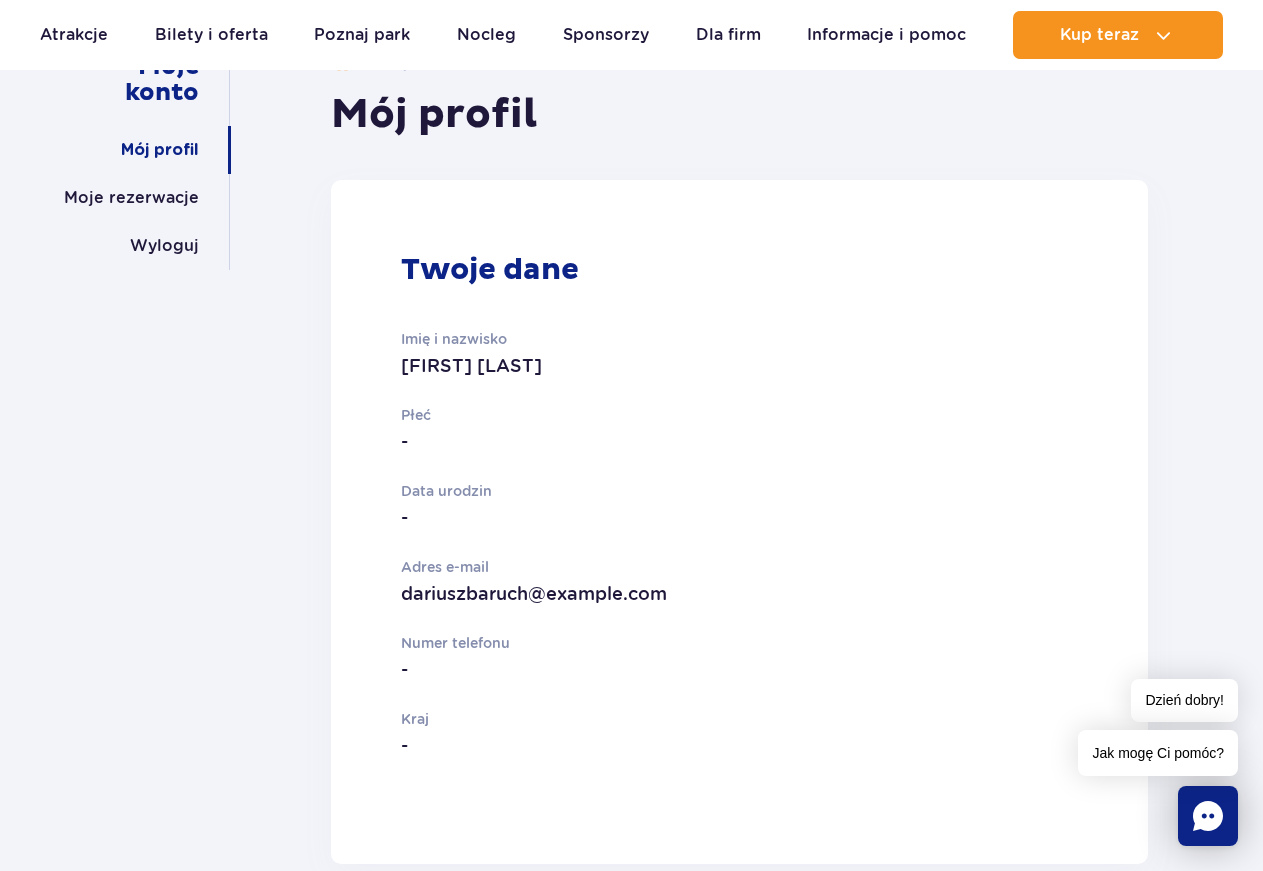 scroll, scrollTop: 0, scrollLeft: 0, axis: both 